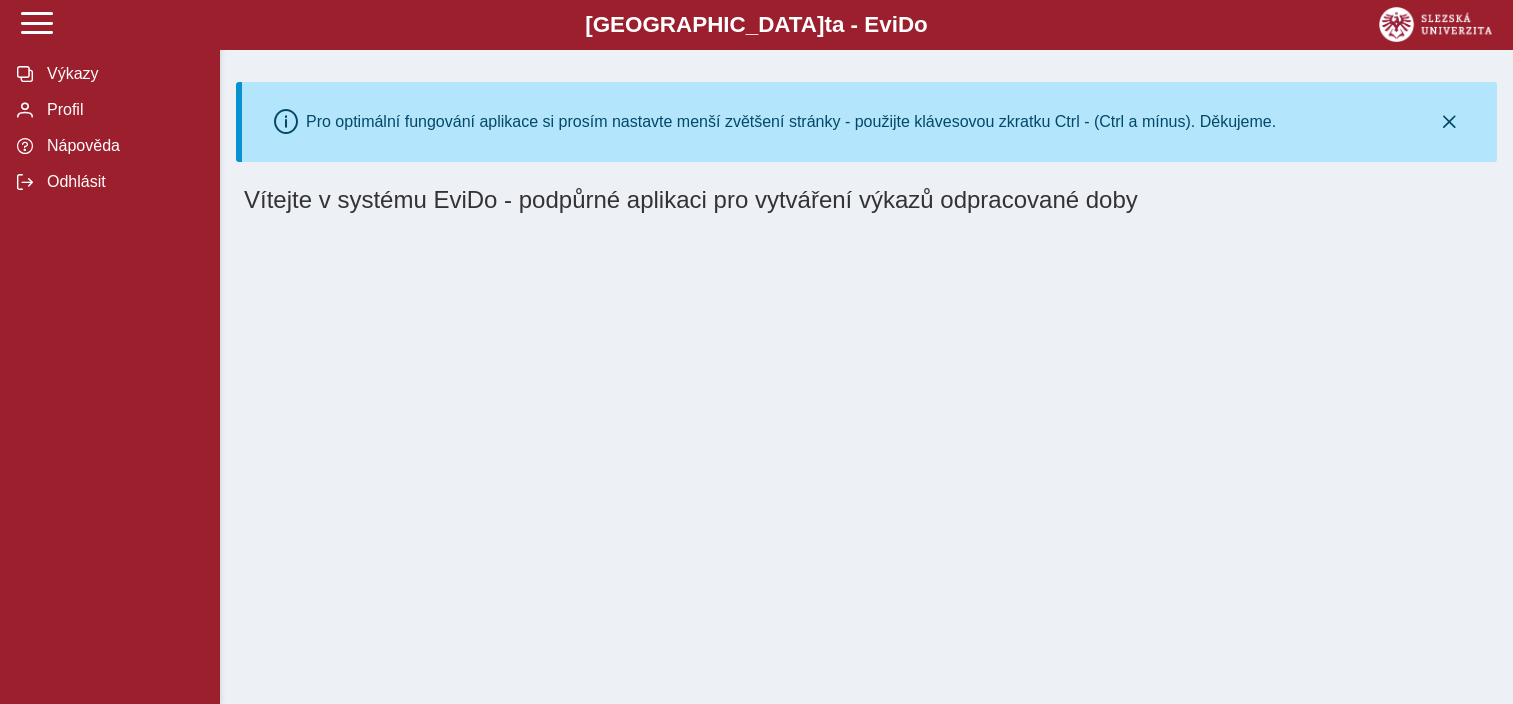 scroll, scrollTop: 0, scrollLeft: 0, axis: both 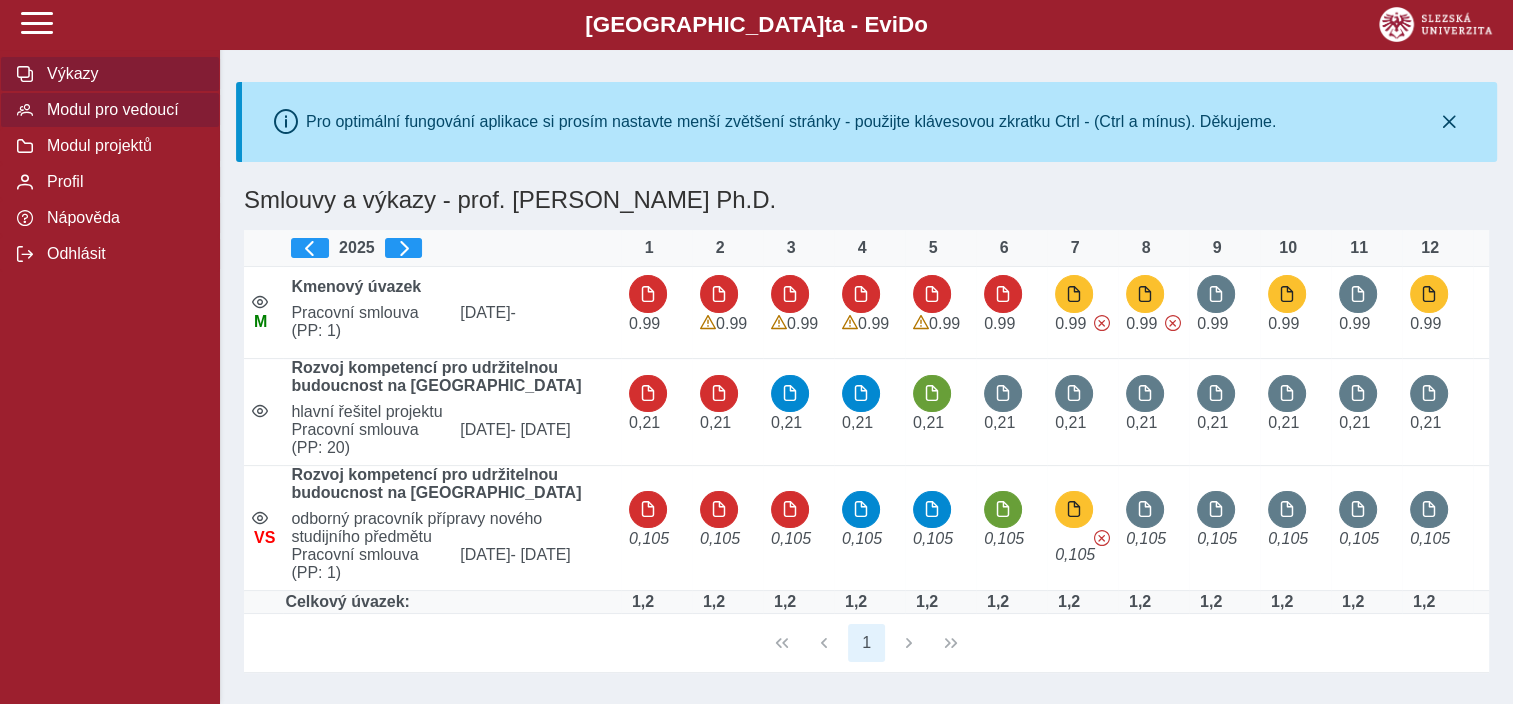 click on "Modul pro vedoucí" at bounding box center [122, 110] 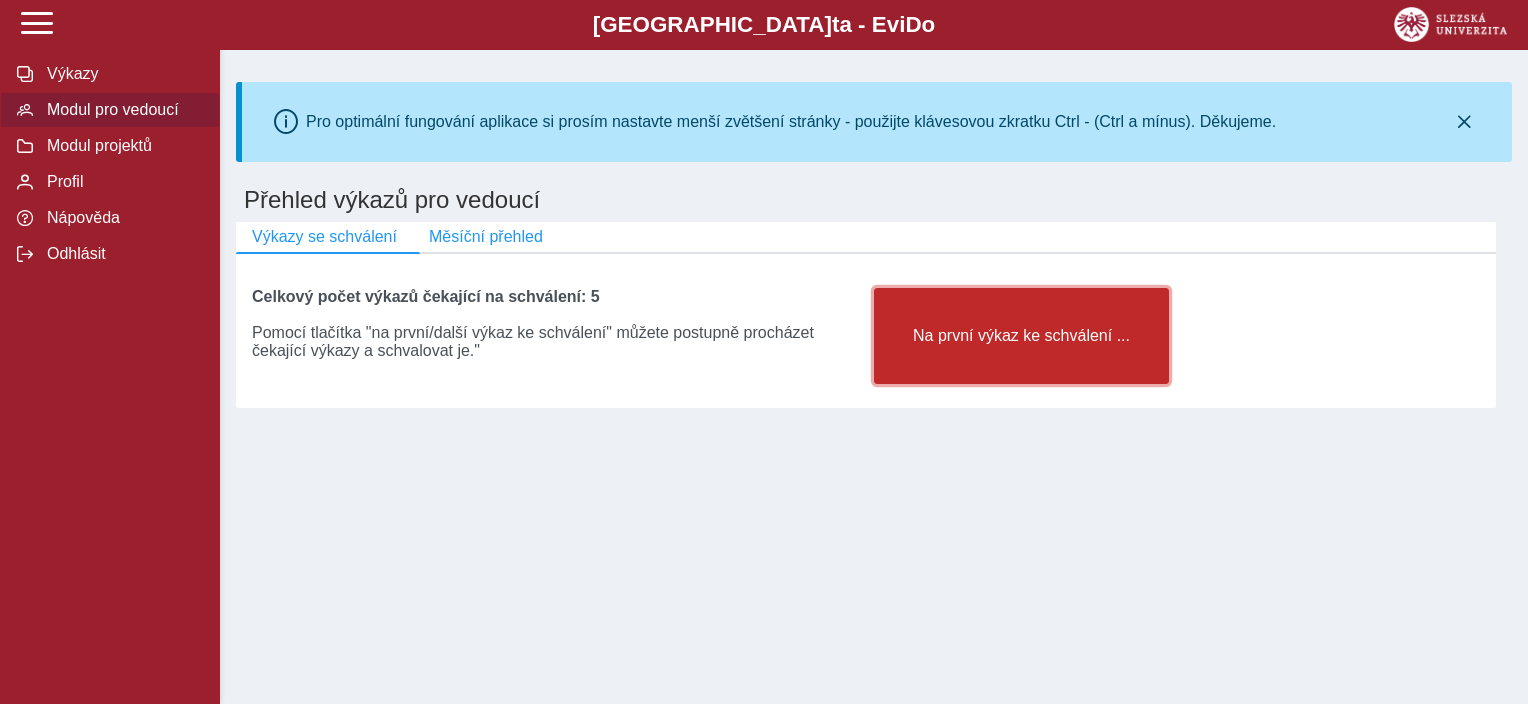 click on "Na první výkaz ke schválení ..." at bounding box center (1021, 336) 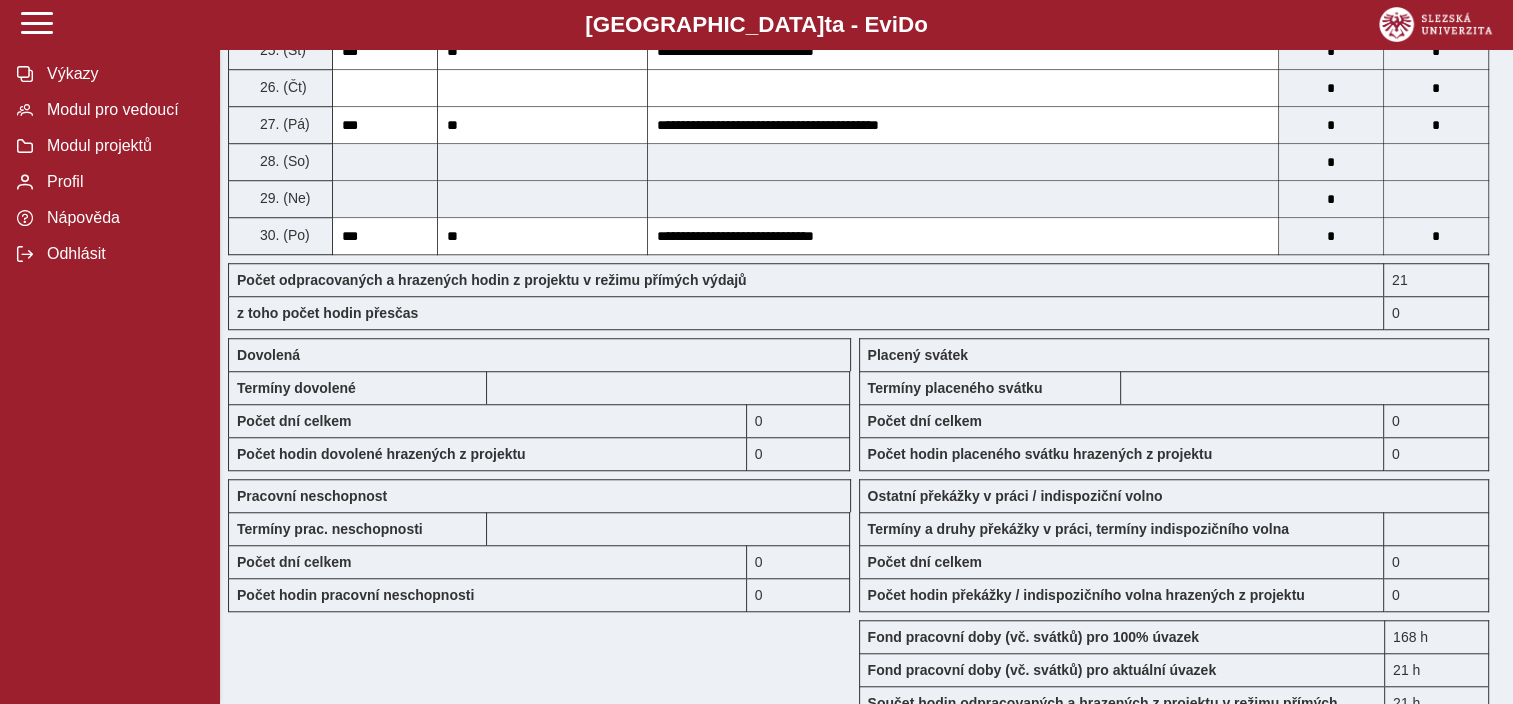 scroll, scrollTop: 1906, scrollLeft: 0, axis: vertical 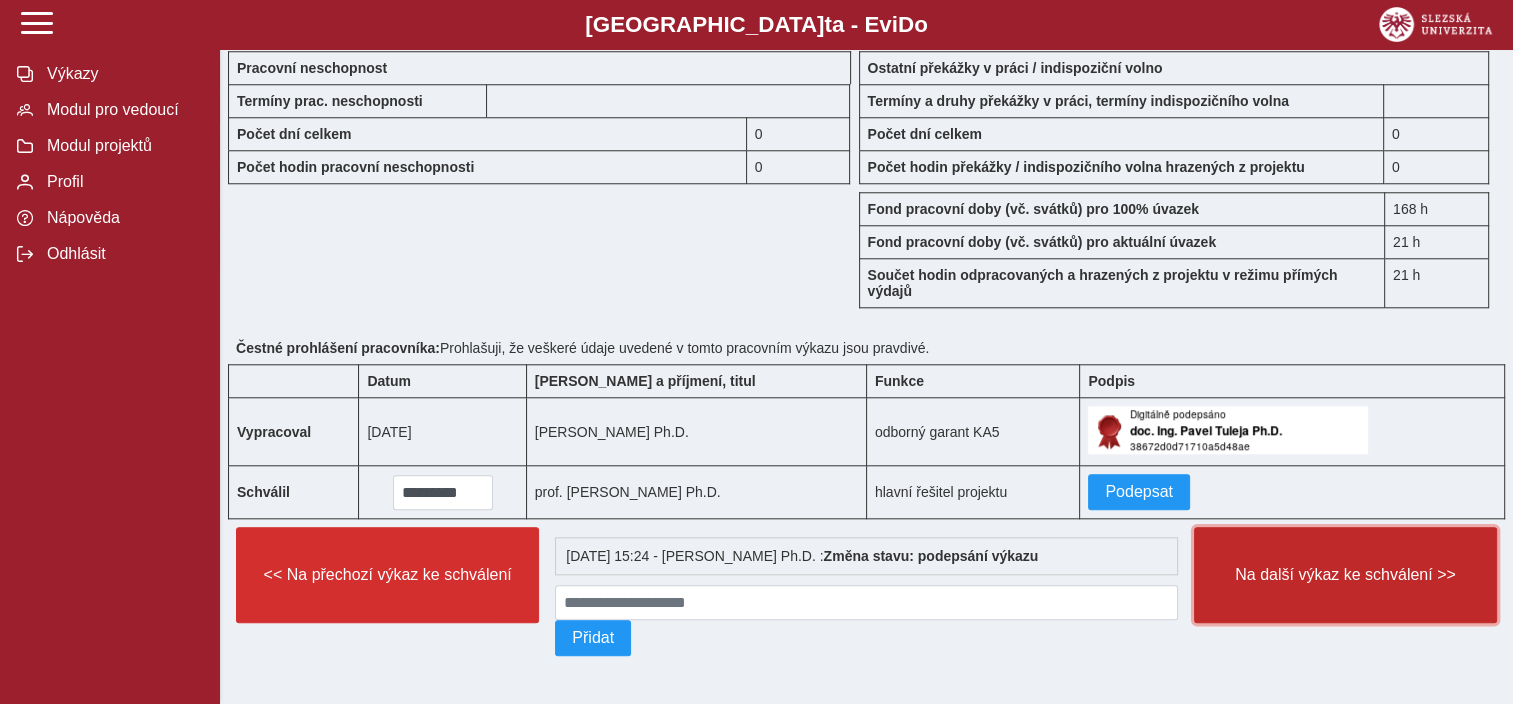 click on "Na další výkaz ke schválení  >>" at bounding box center [1345, 575] 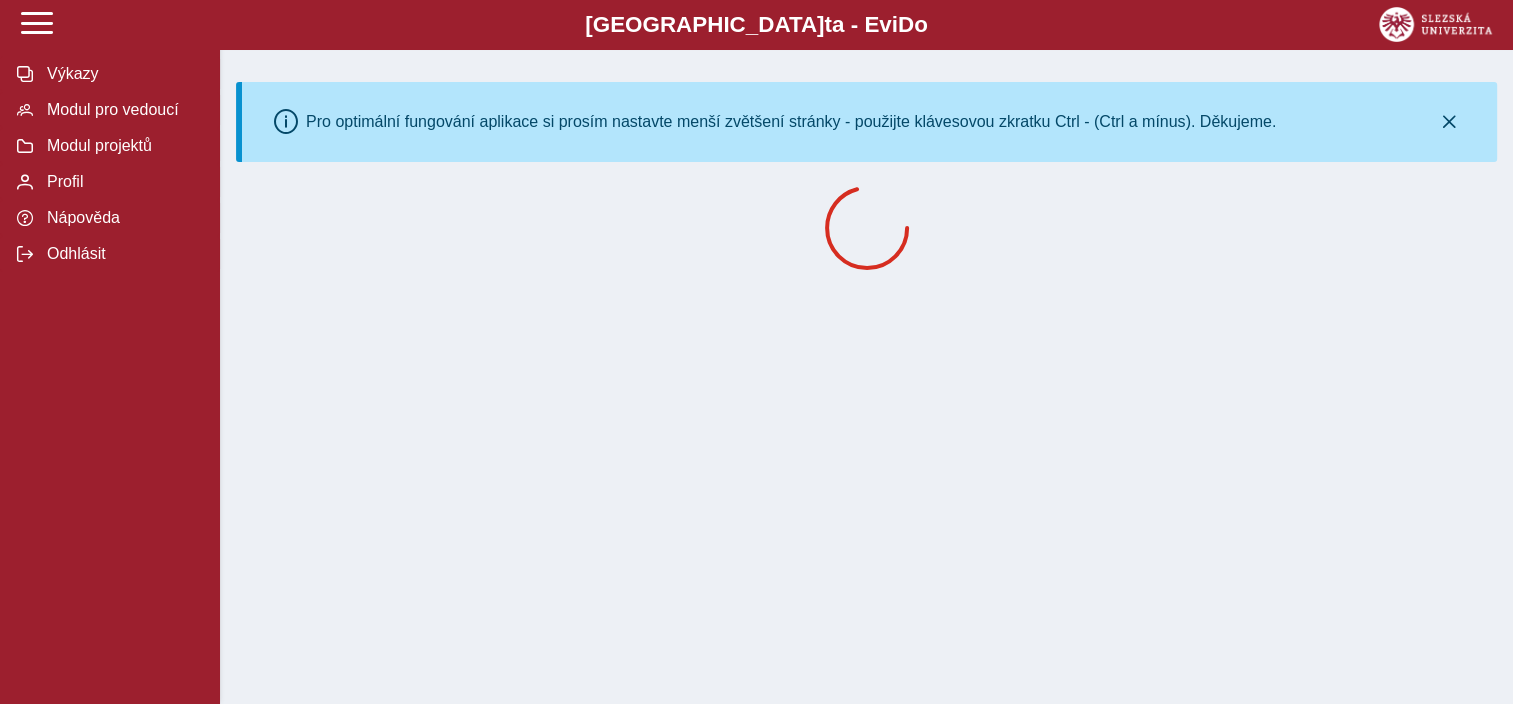 scroll, scrollTop: 0, scrollLeft: 0, axis: both 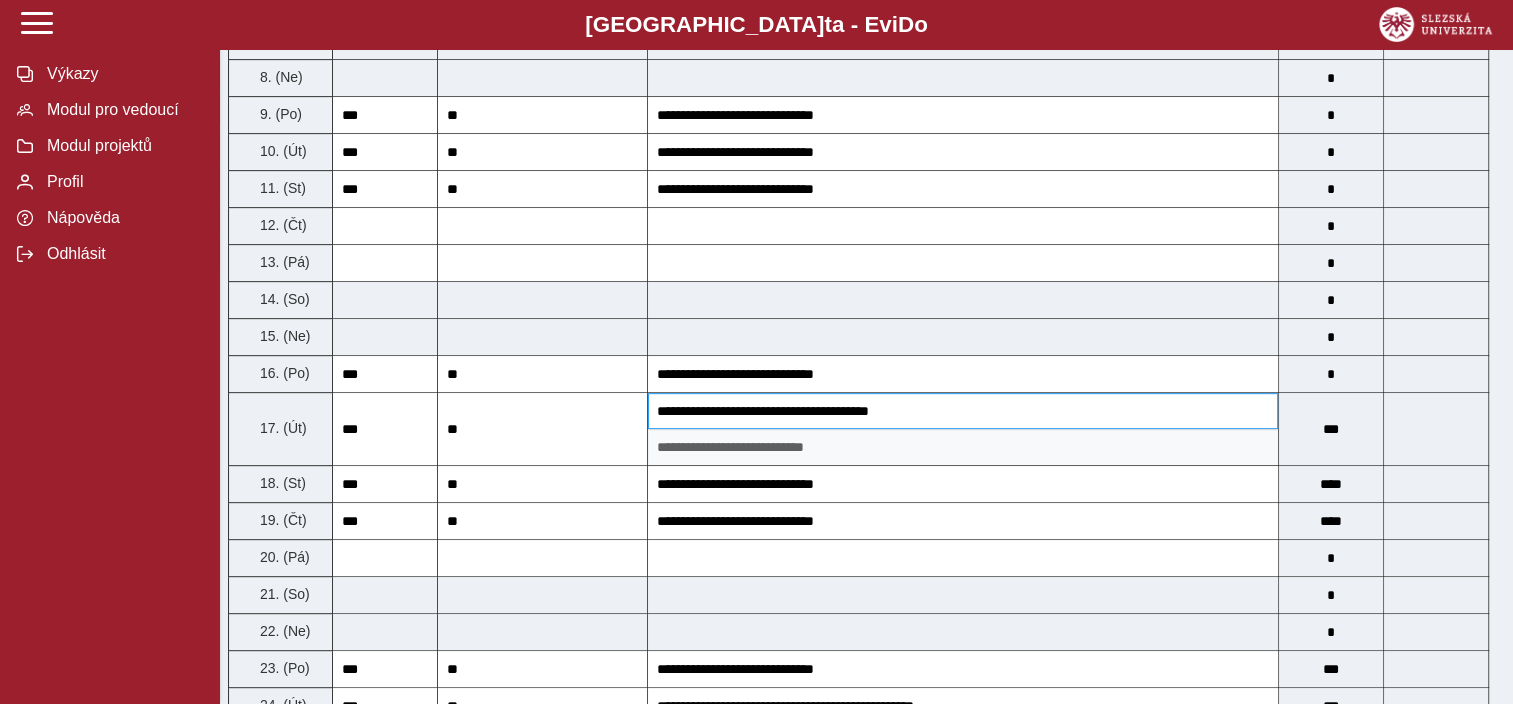 type on "**" 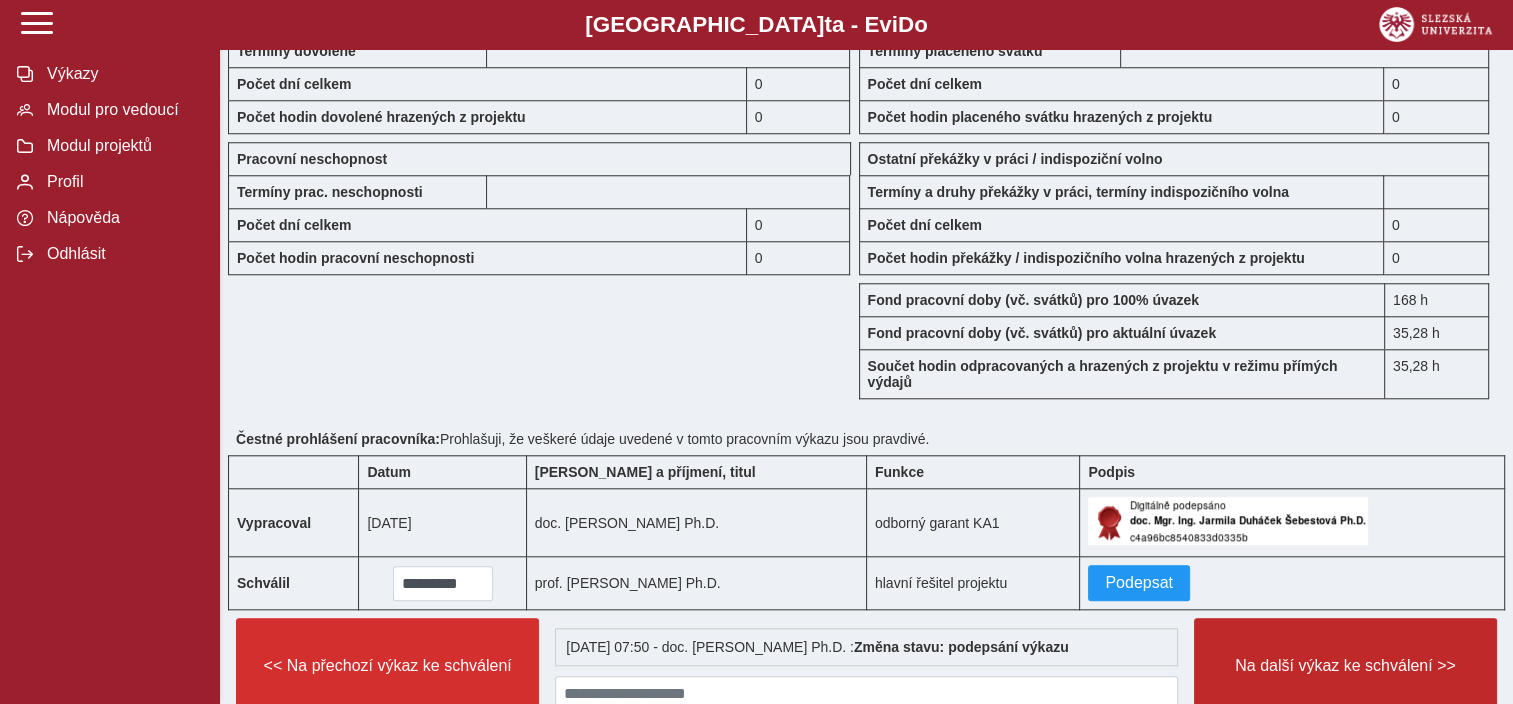 scroll, scrollTop: 1976, scrollLeft: 0, axis: vertical 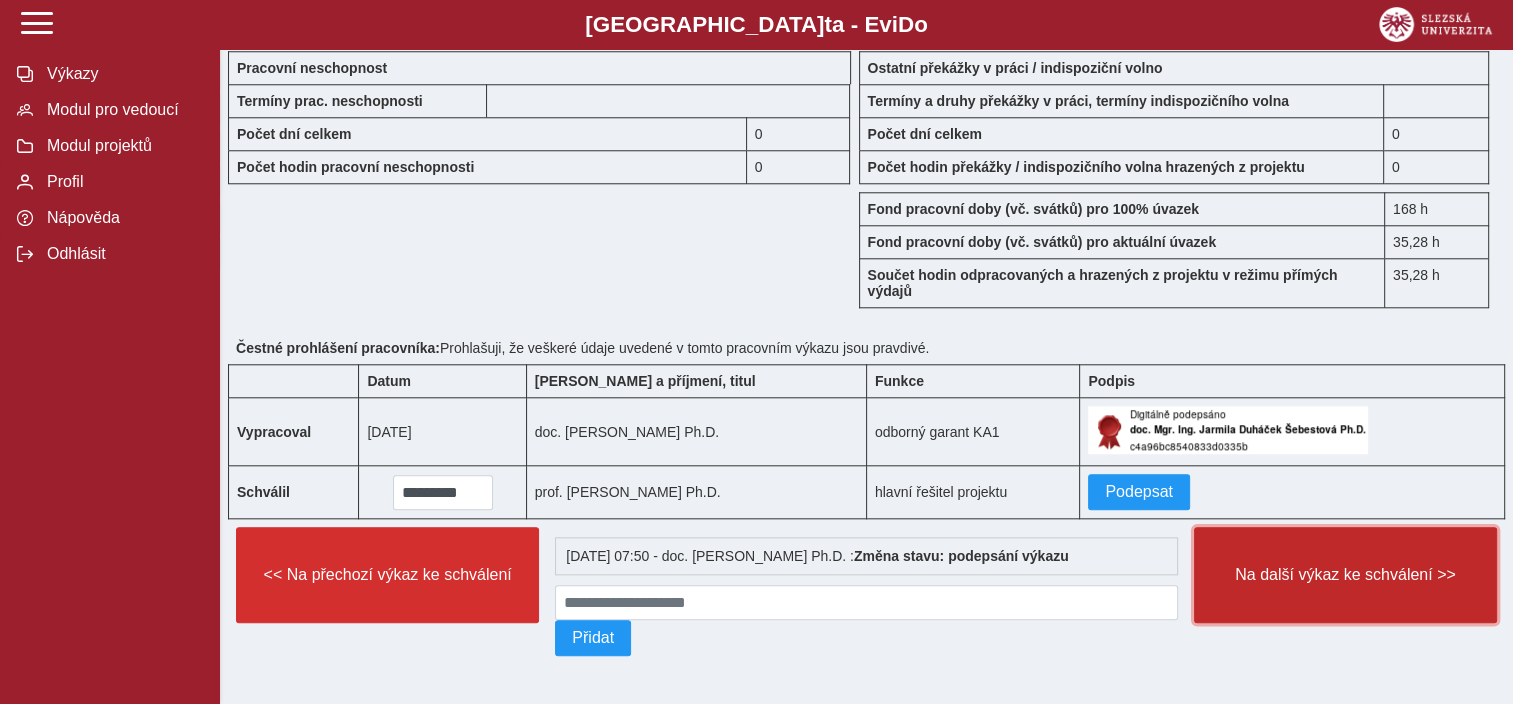 click on "Na další výkaz ke schválení  >>" at bounding box center (1345, 575) 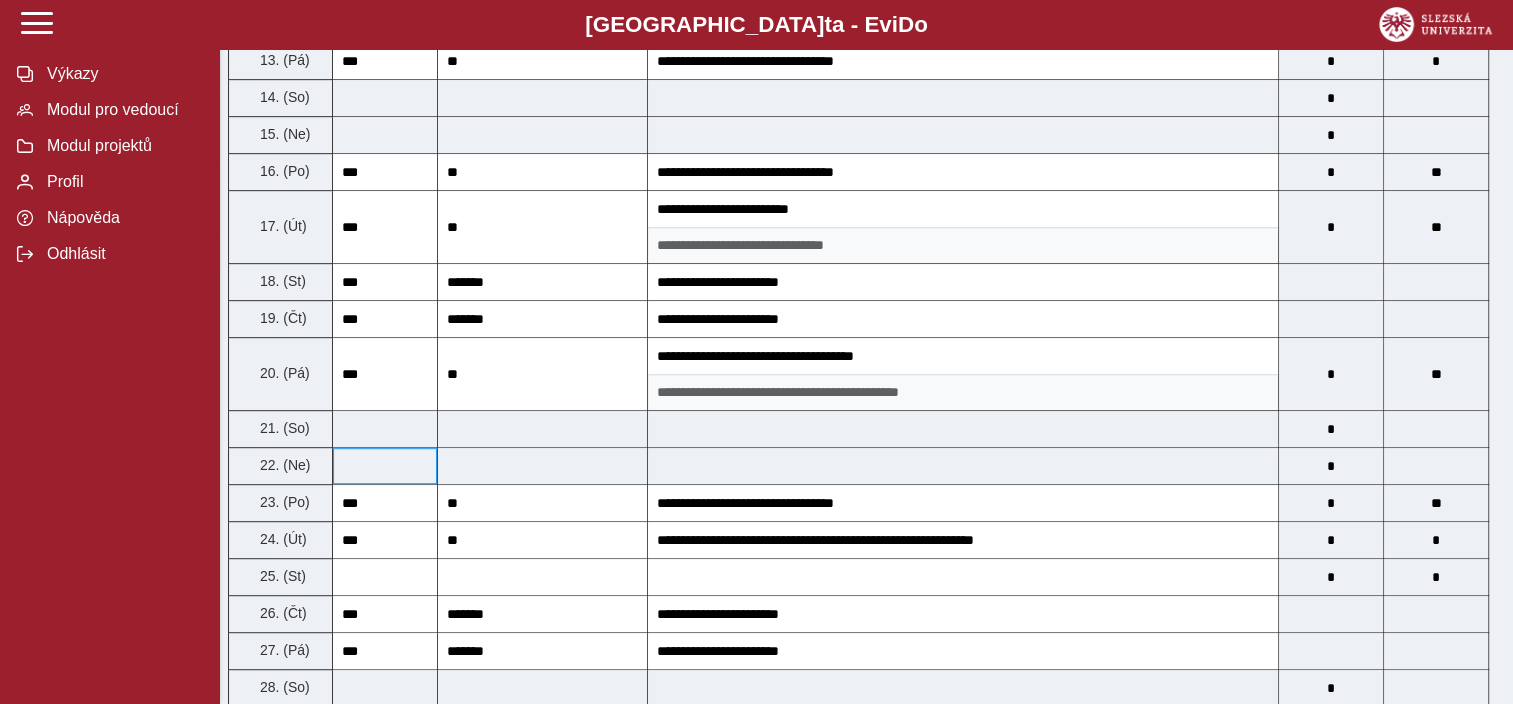 scroll, scrollTop: 1000, scrollLeft: 0, axis: vertical 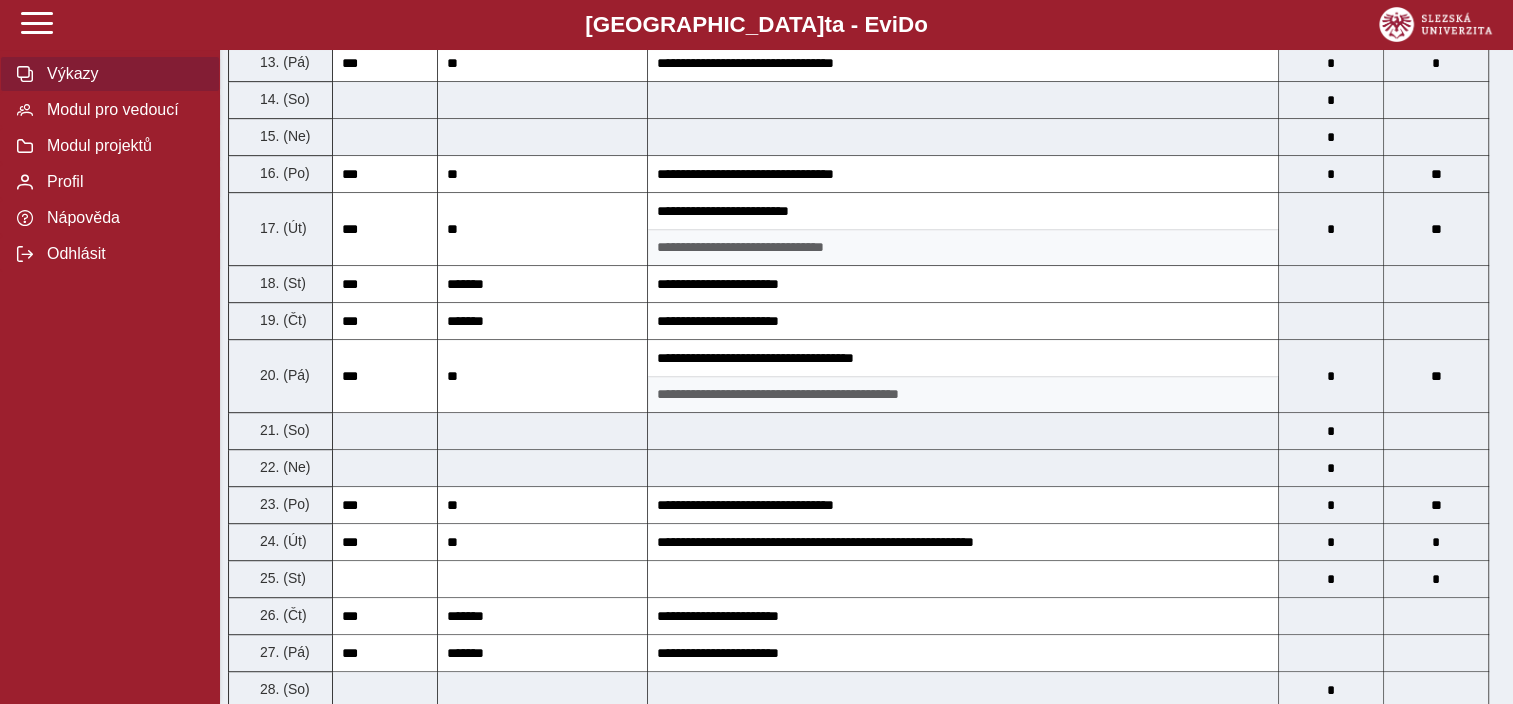 click on "Výkazy" at bounding box center [122, 74] 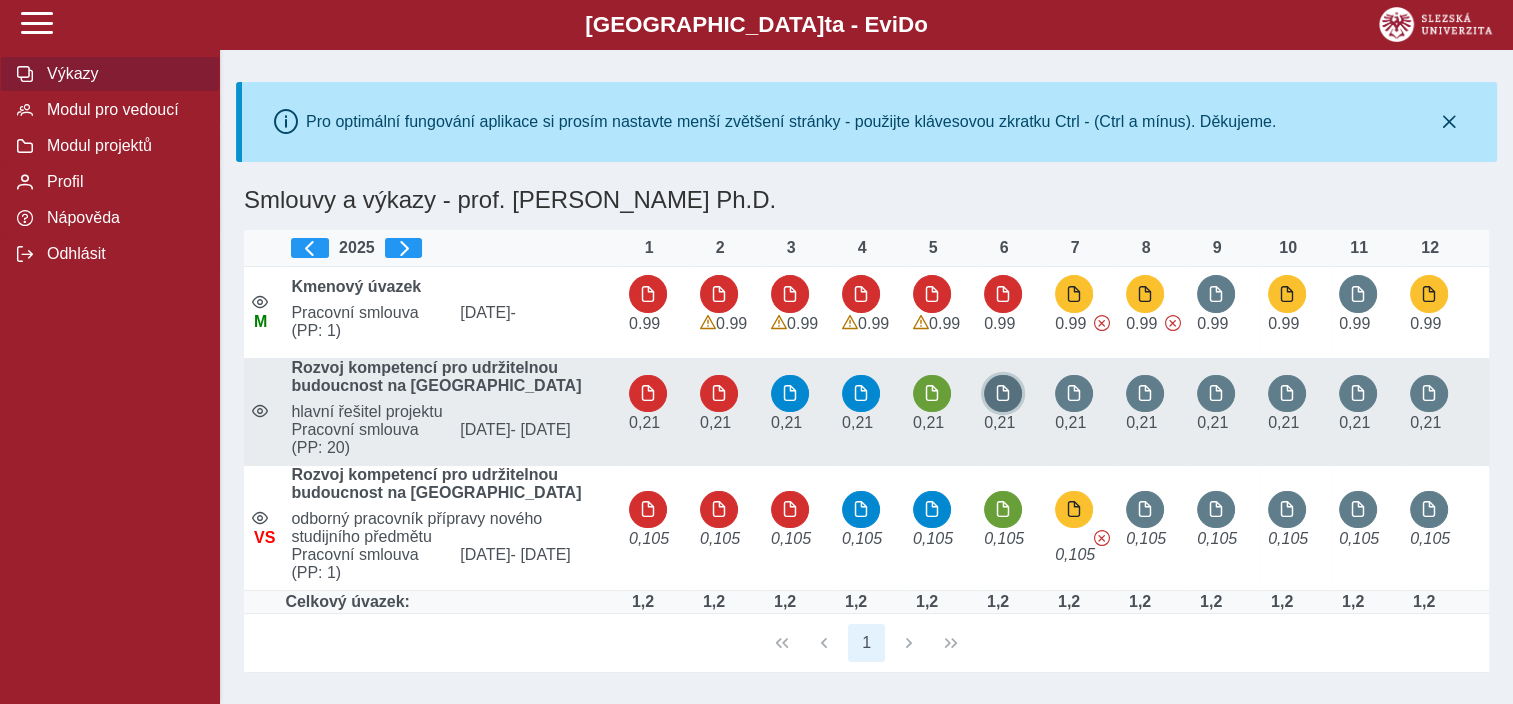 click at bounding box center (1003, 393) 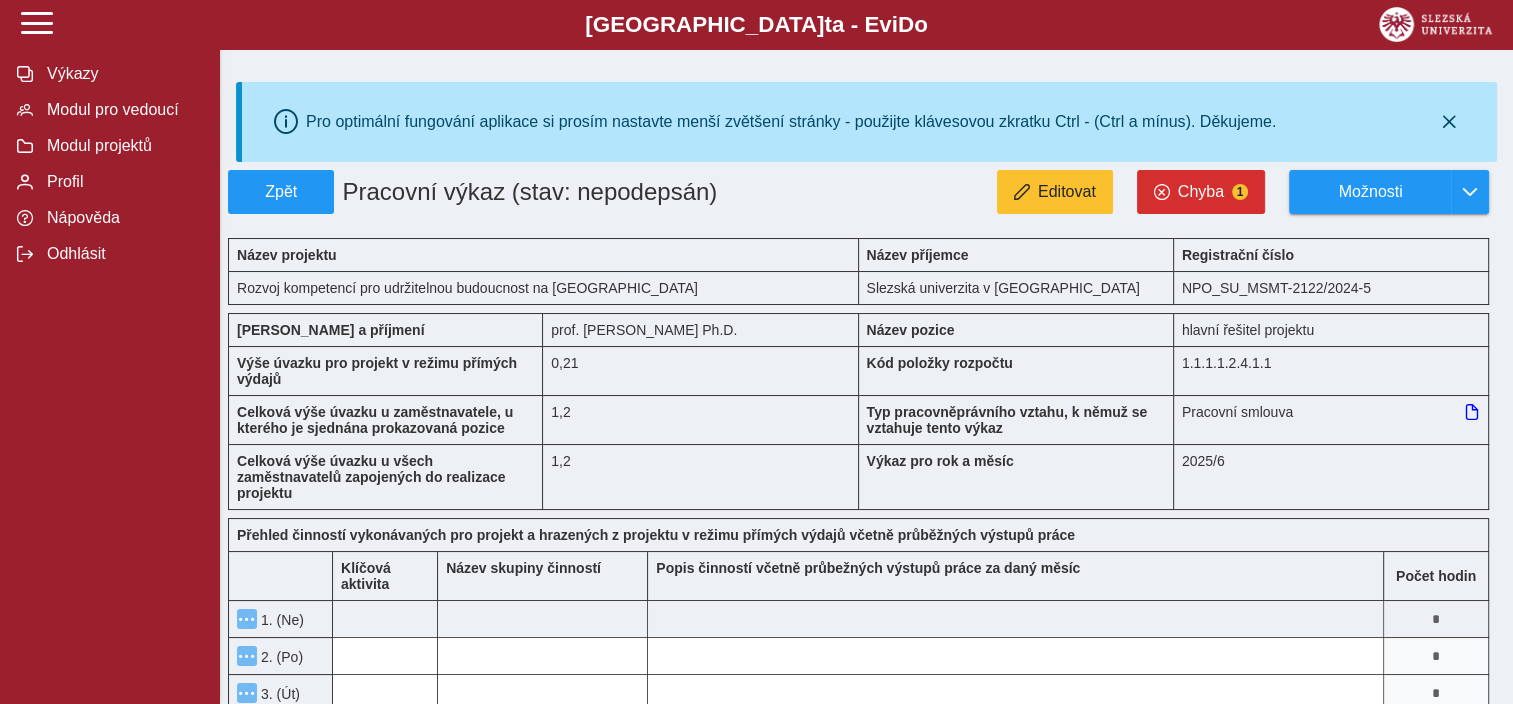 type 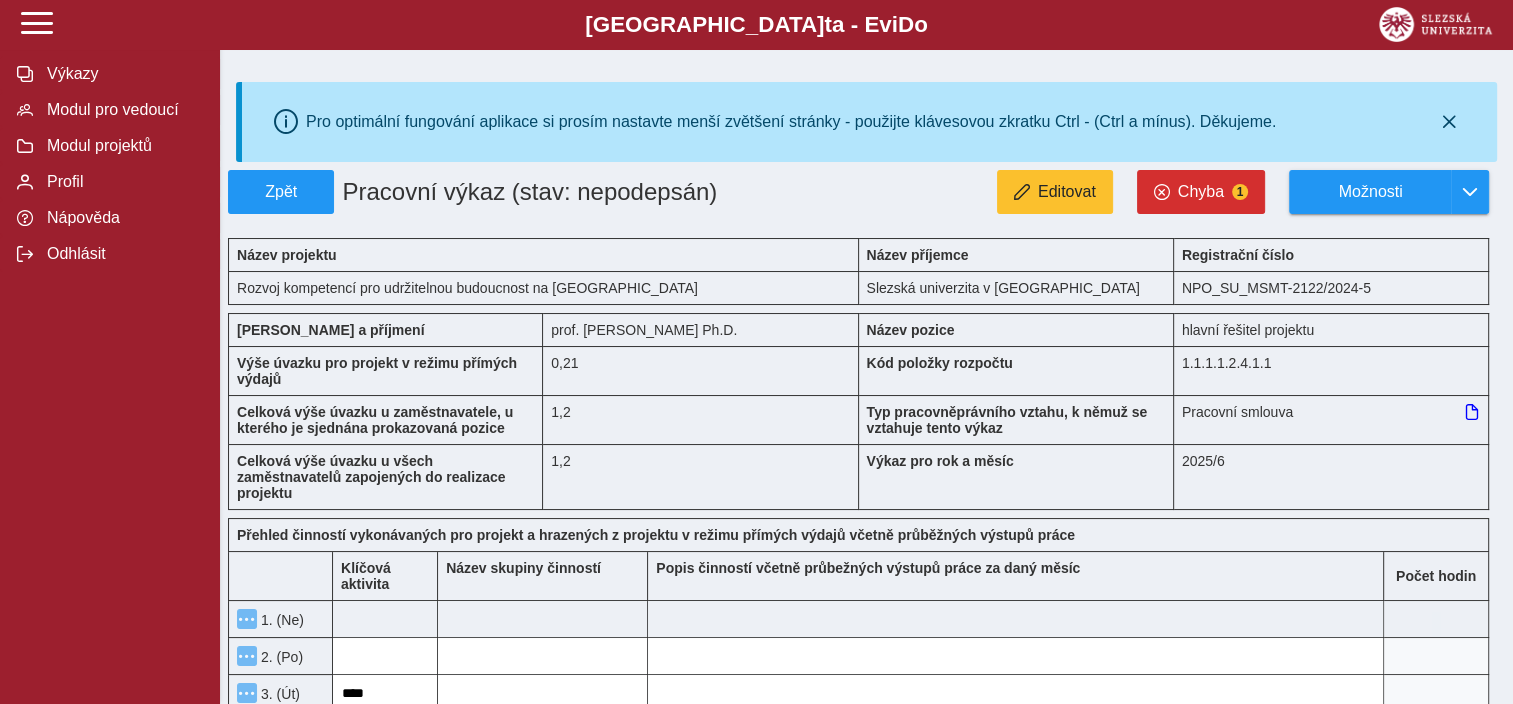 type on "****" 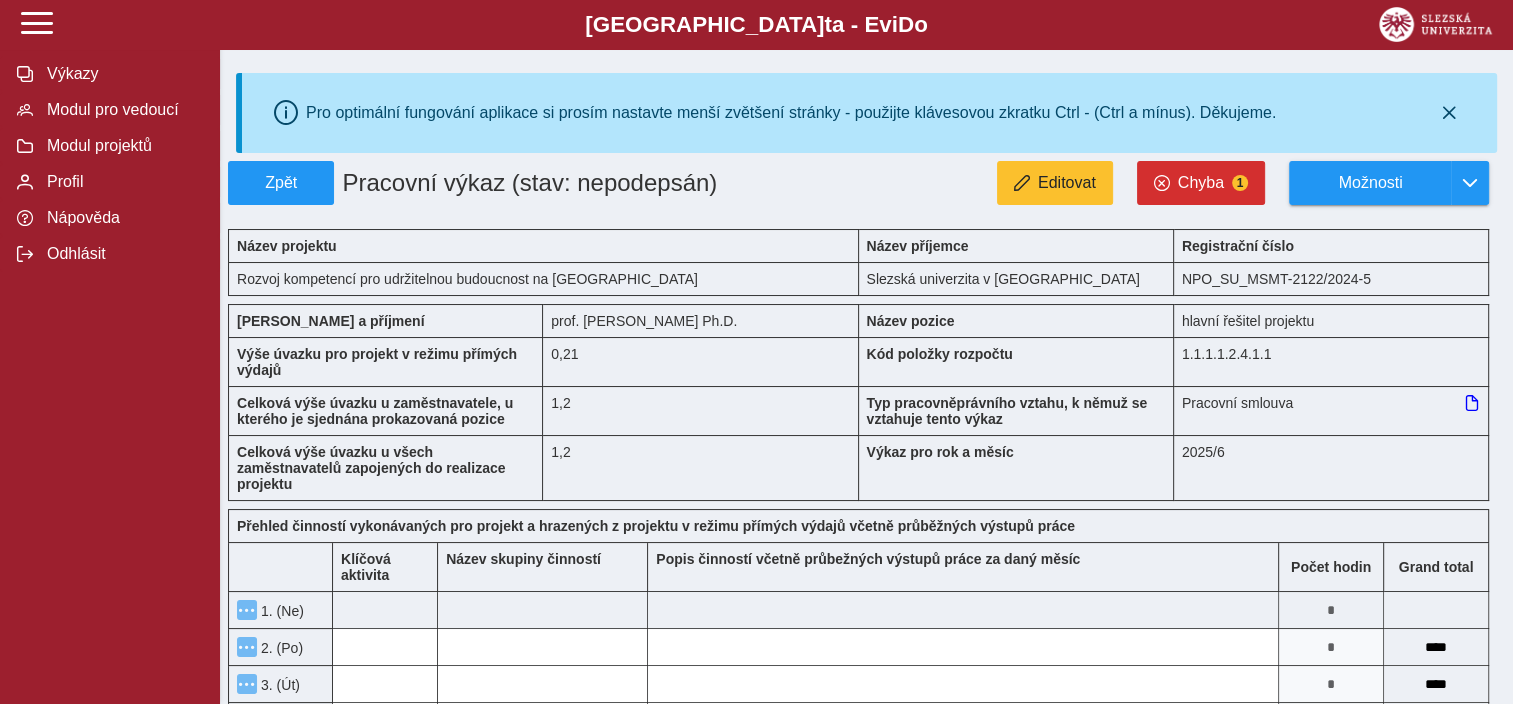 scroll, scrollTop: 0, scrollLeft: 0, axis: both 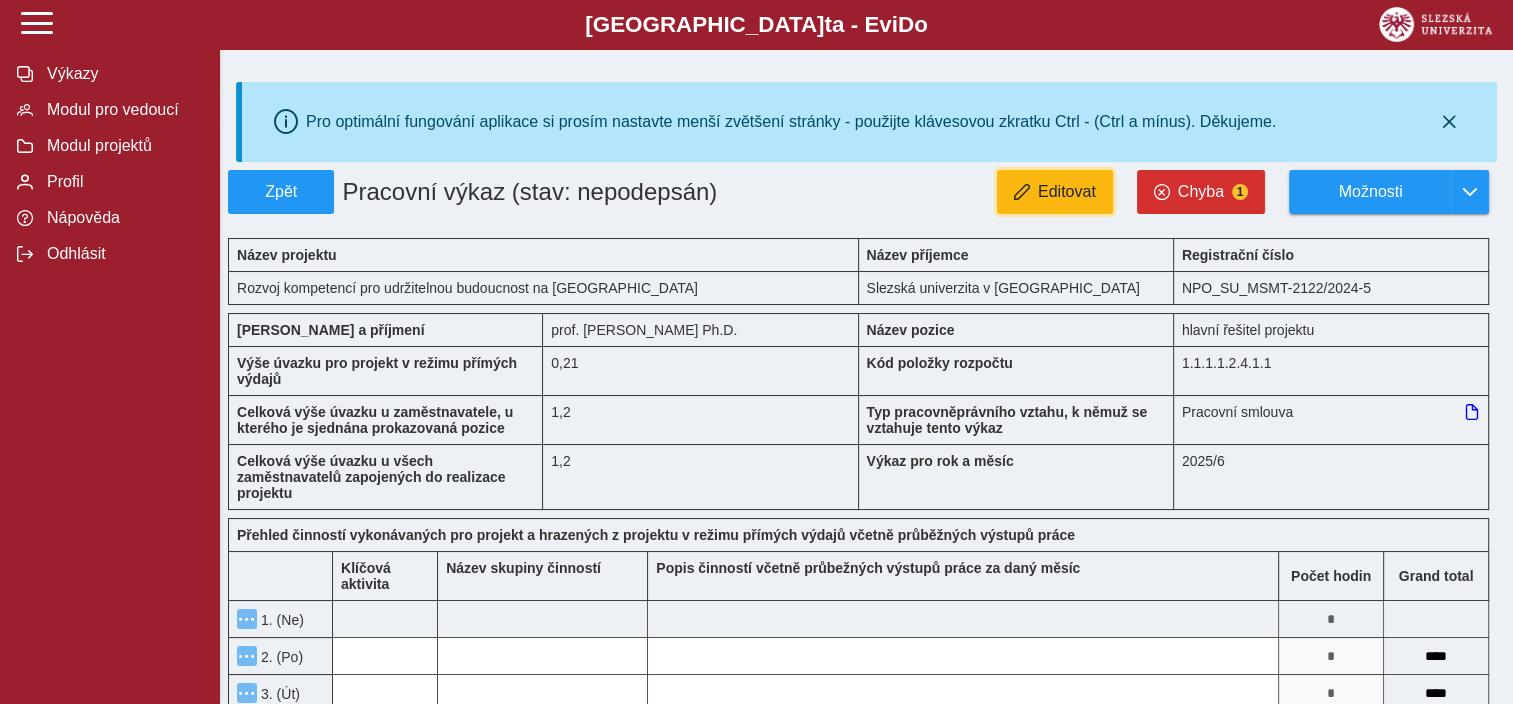 click on "Editovat" at bounding box center [1067, 192] 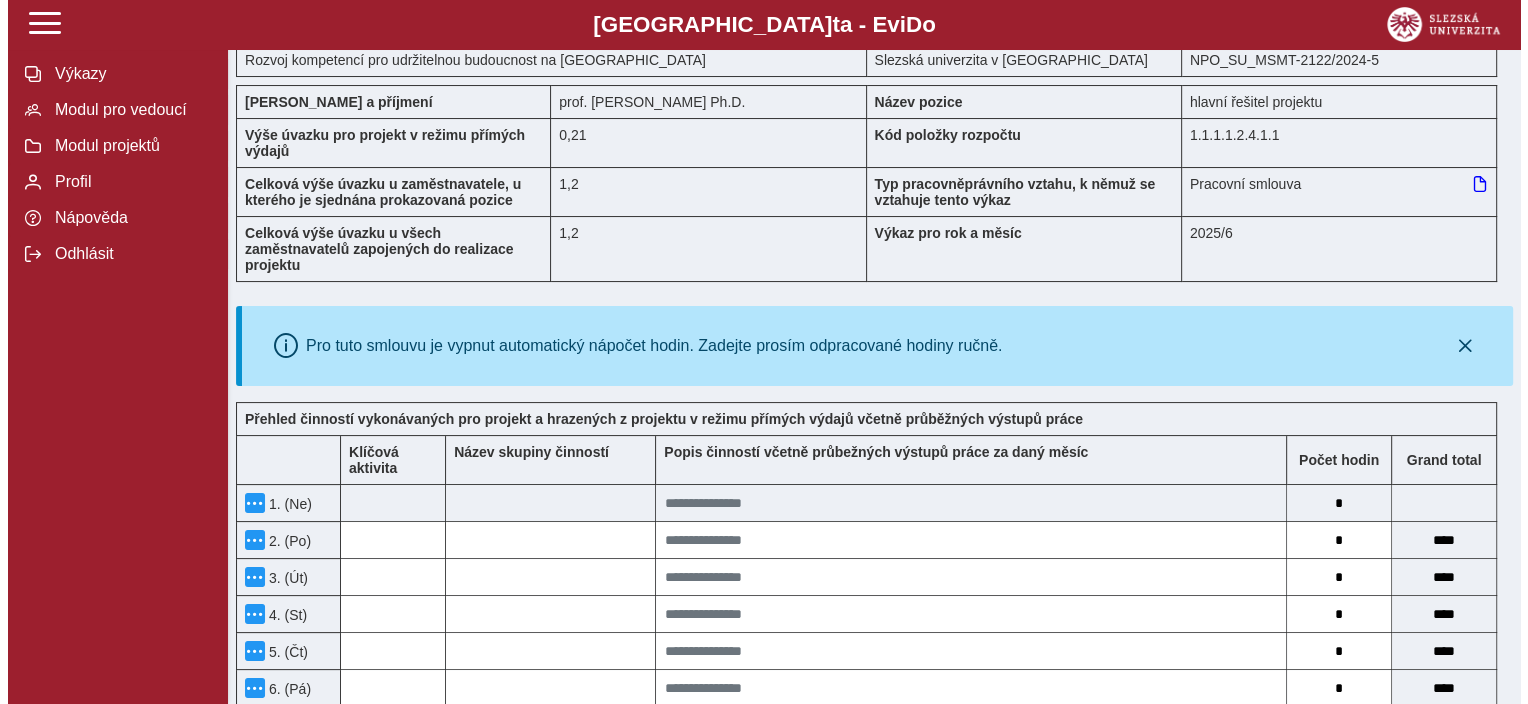 scroll, scrollTop: 600, scrollLeft: 0, axis: vertical 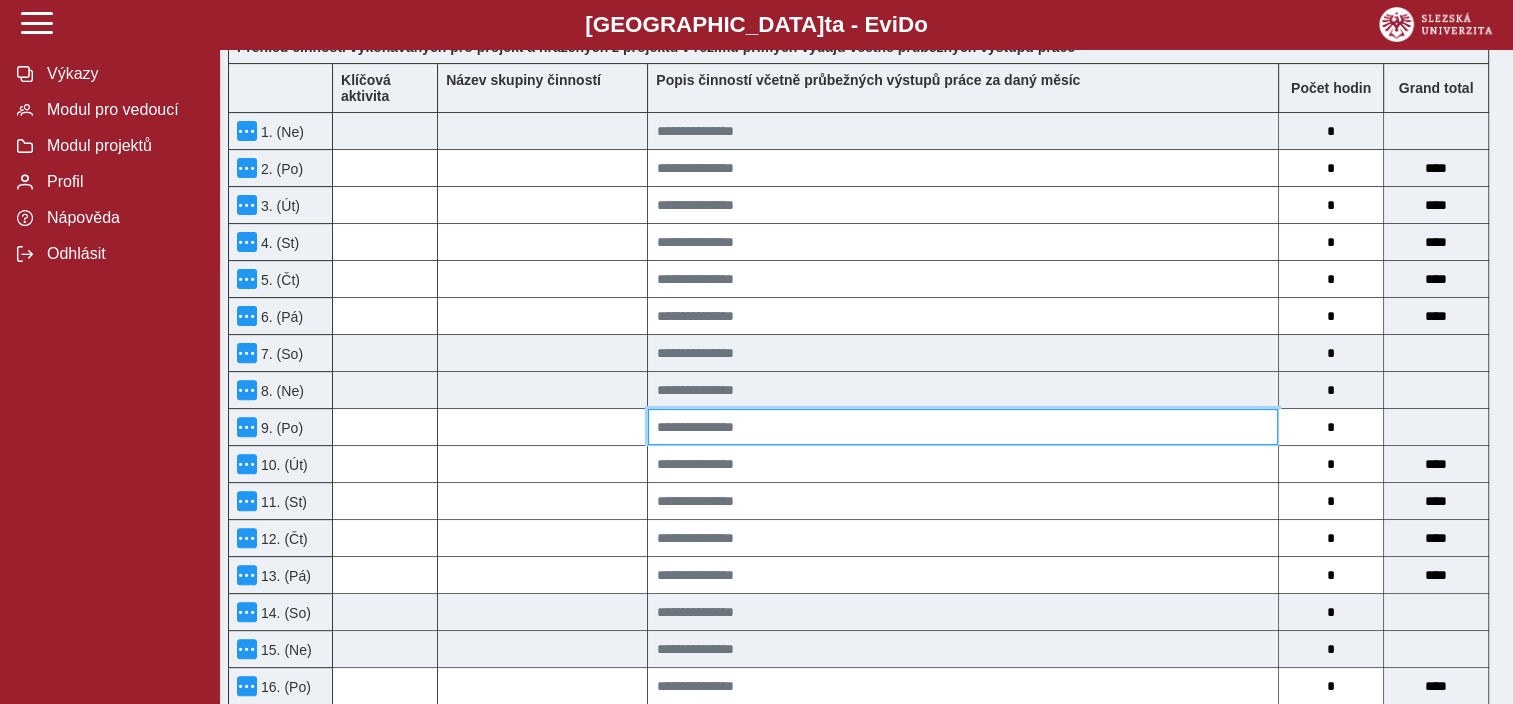 click at bounding box center [963, 427] 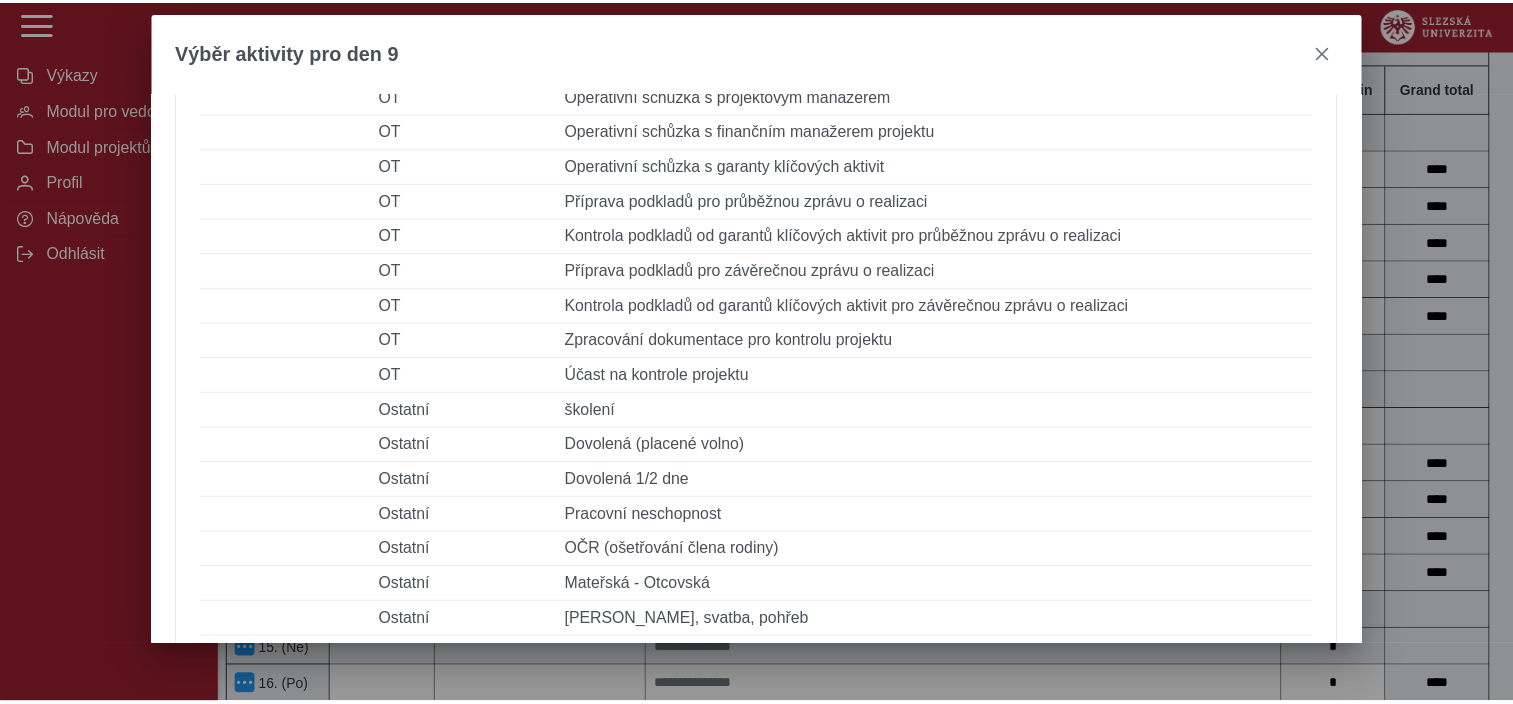 scroll, scrollTop: 1200, scrollLeft: 0, axis: vertical 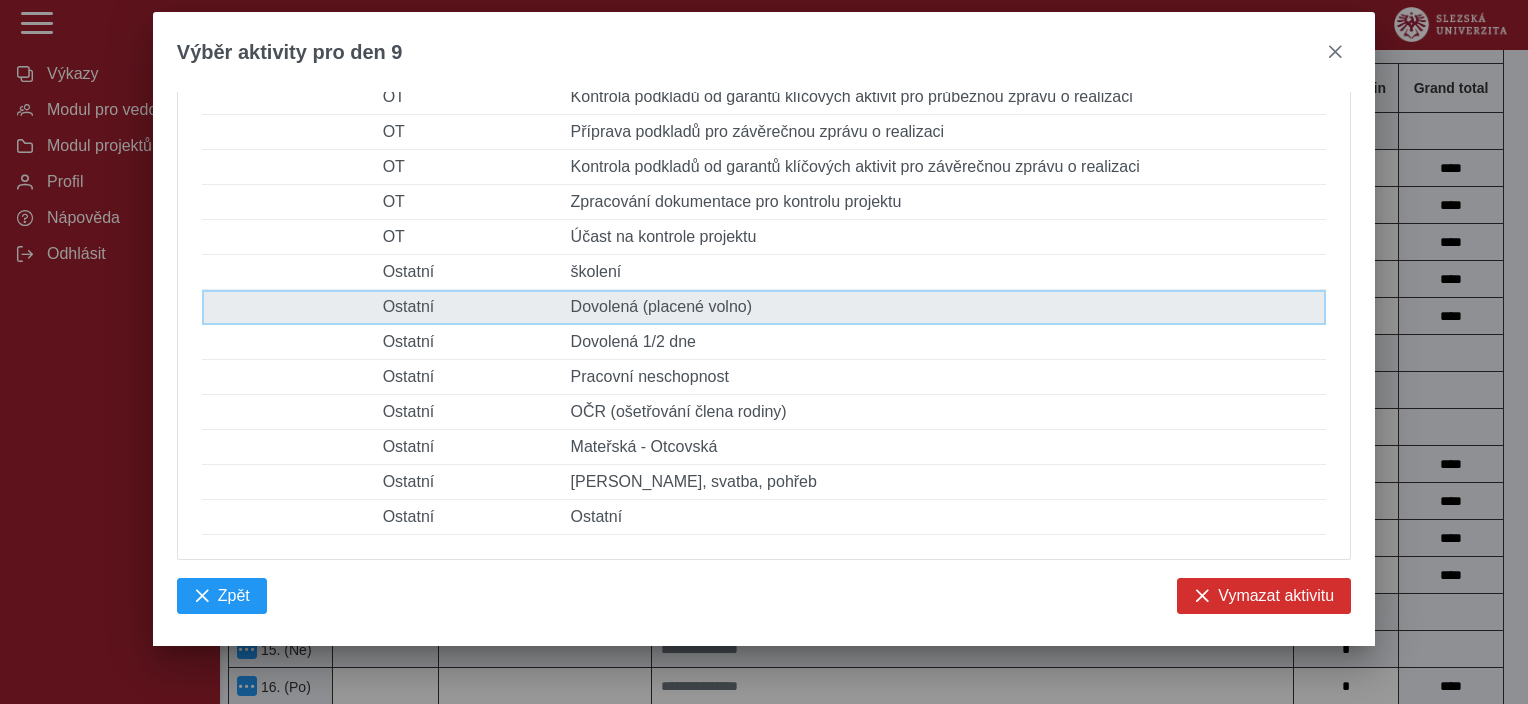click on "Popis činnosti Dovolená (placené volno)" at bounding box center [945, 307] 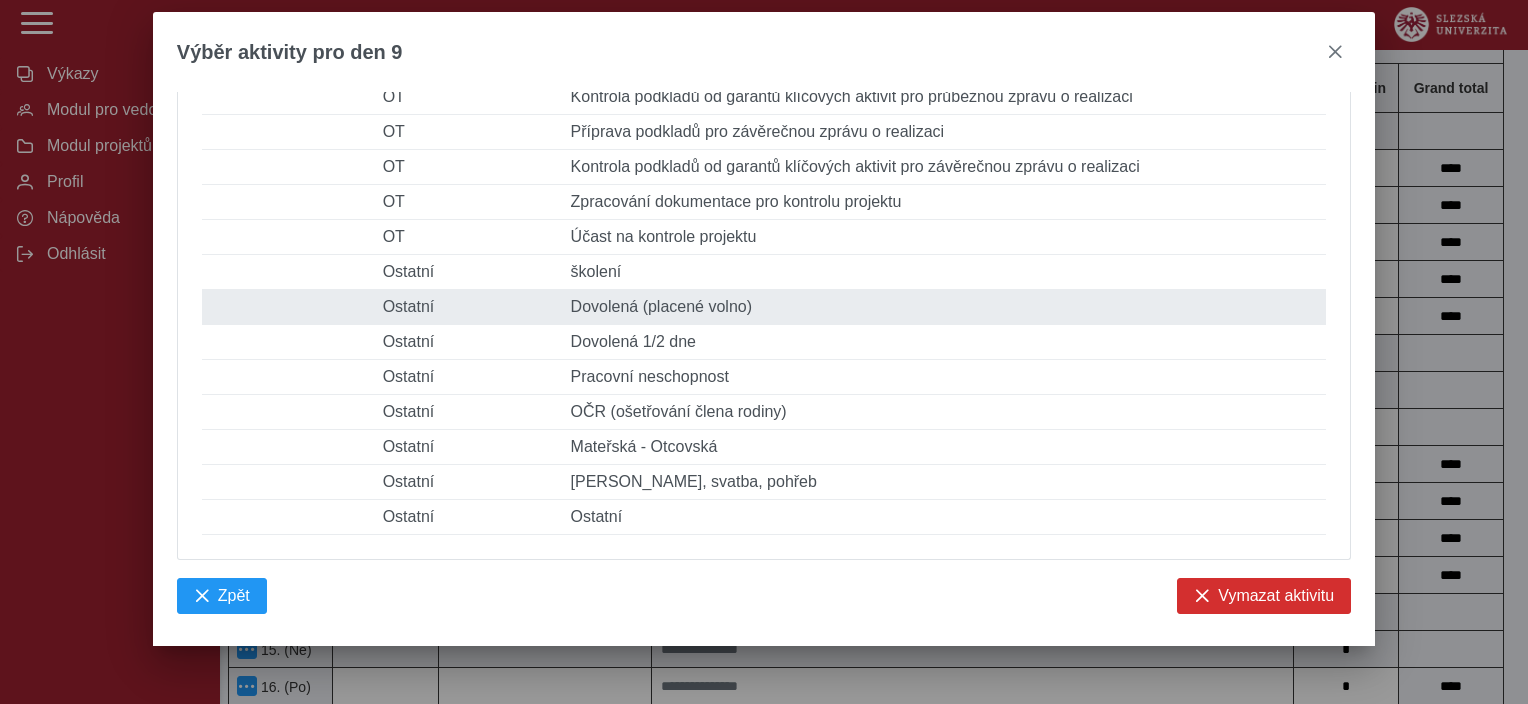 type 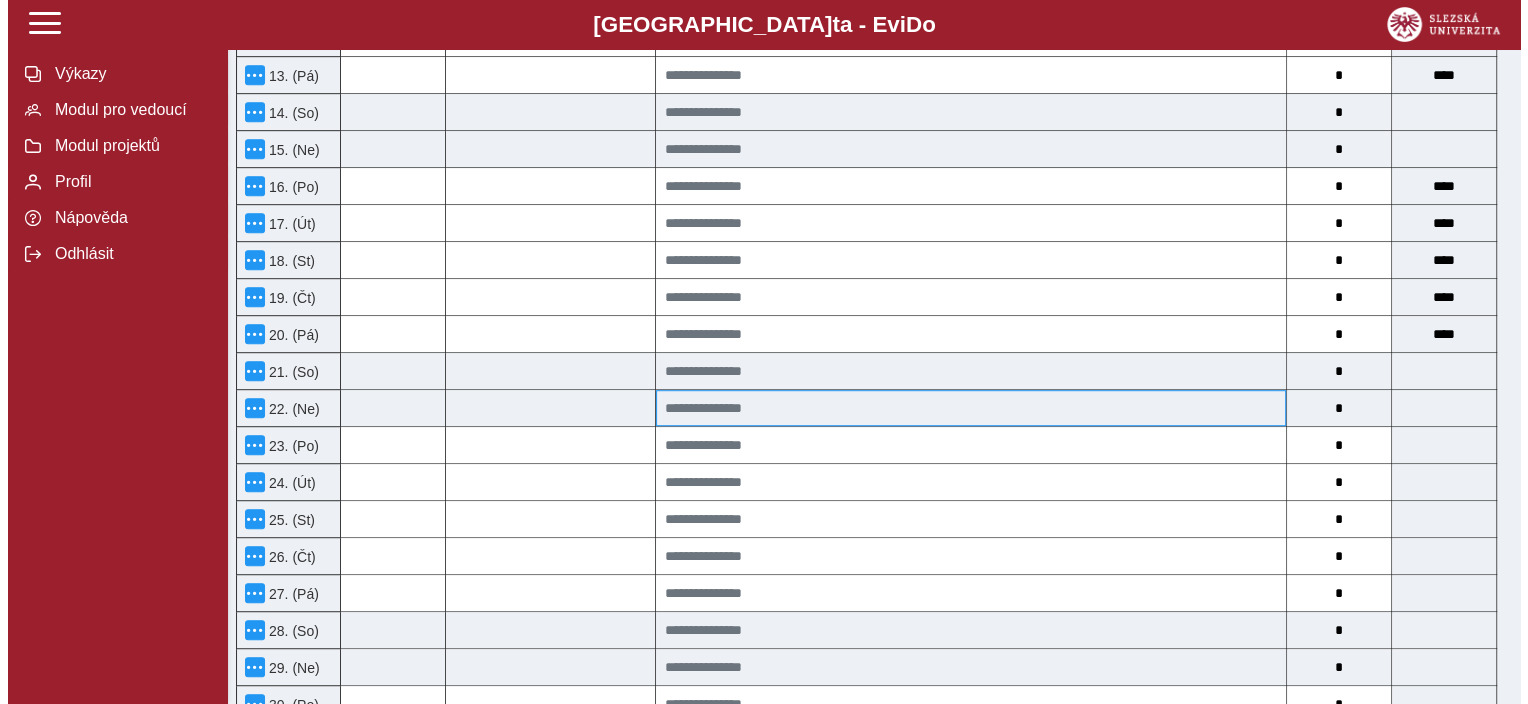 scroll, scrollTop: 1300, scrollLeft: 0, axis: vertical 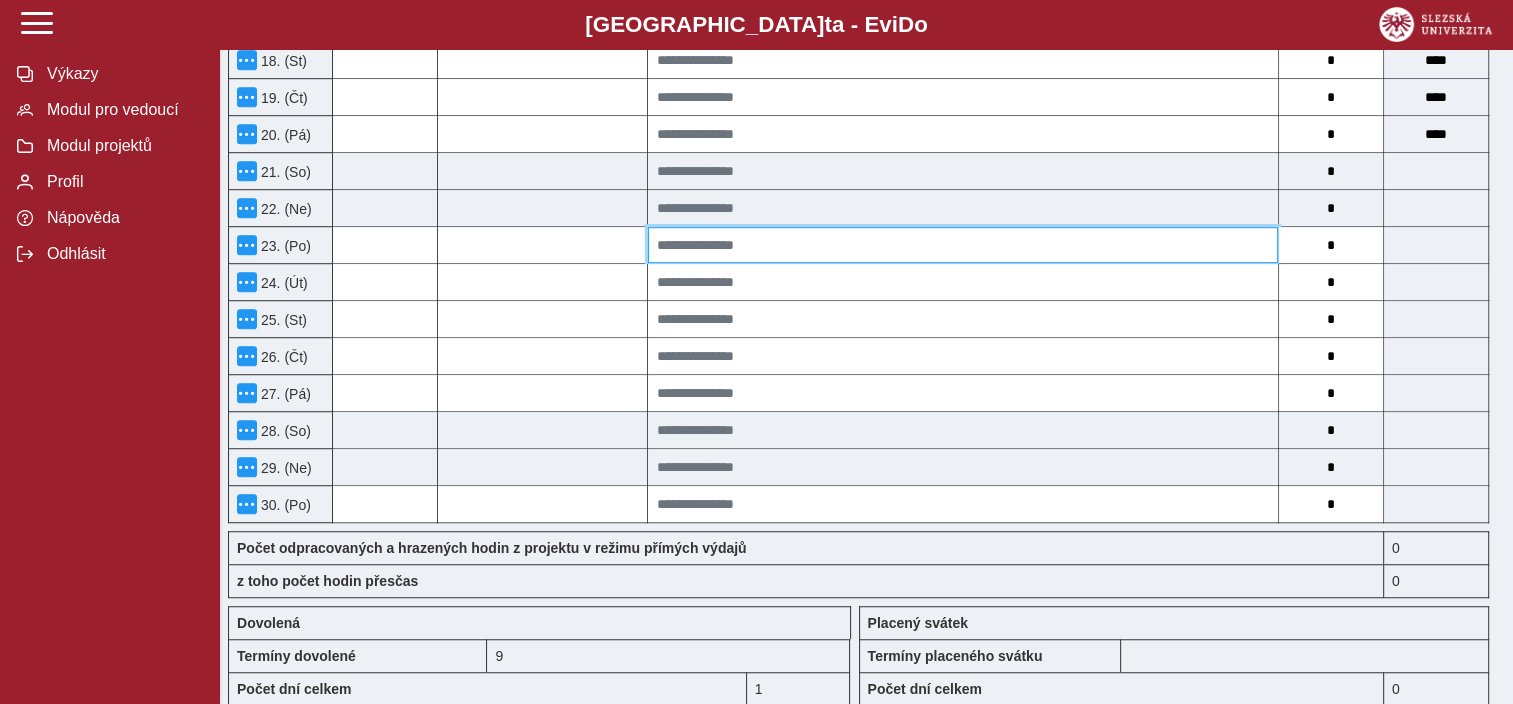 click at bounding box center [963, 245] 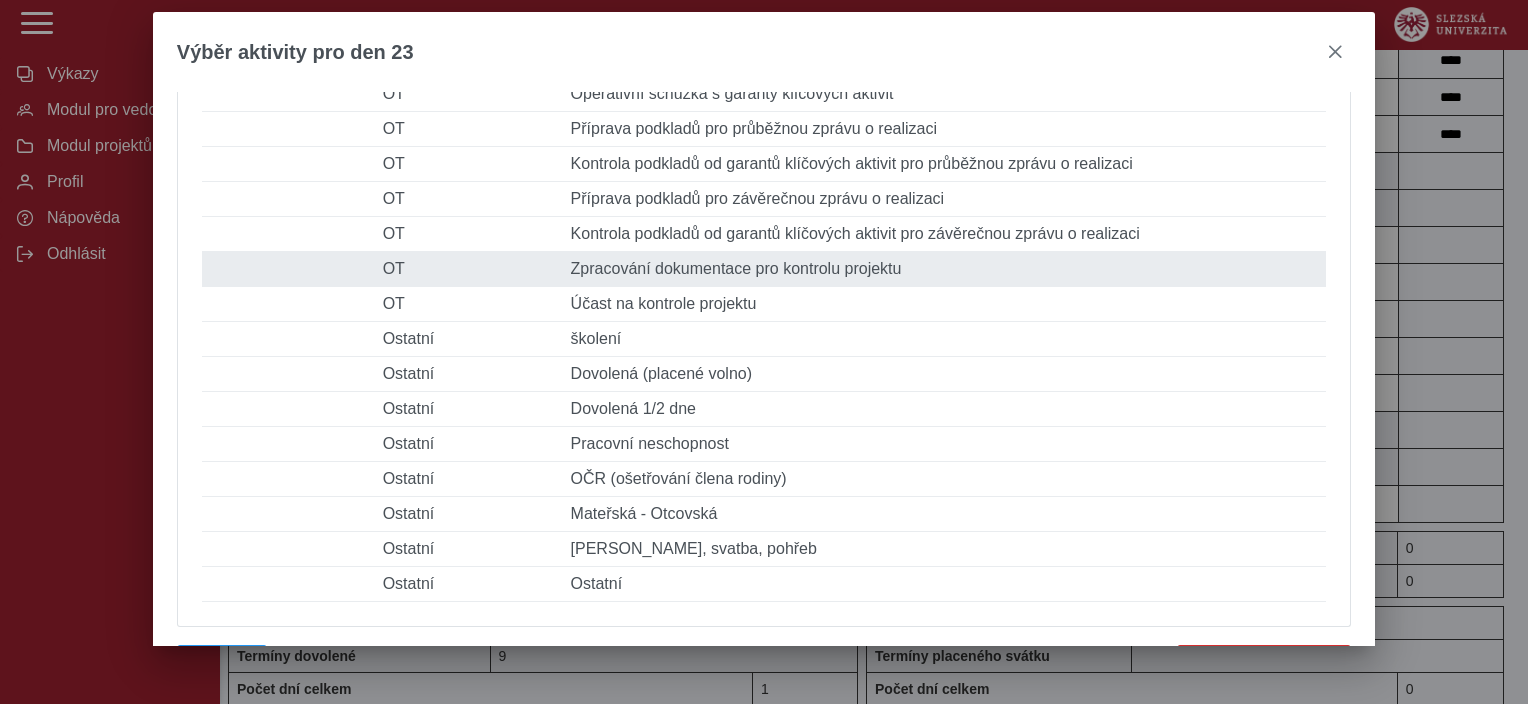 scroll, scrollTop: 1200, scrollLeft: 0, axis: vertical 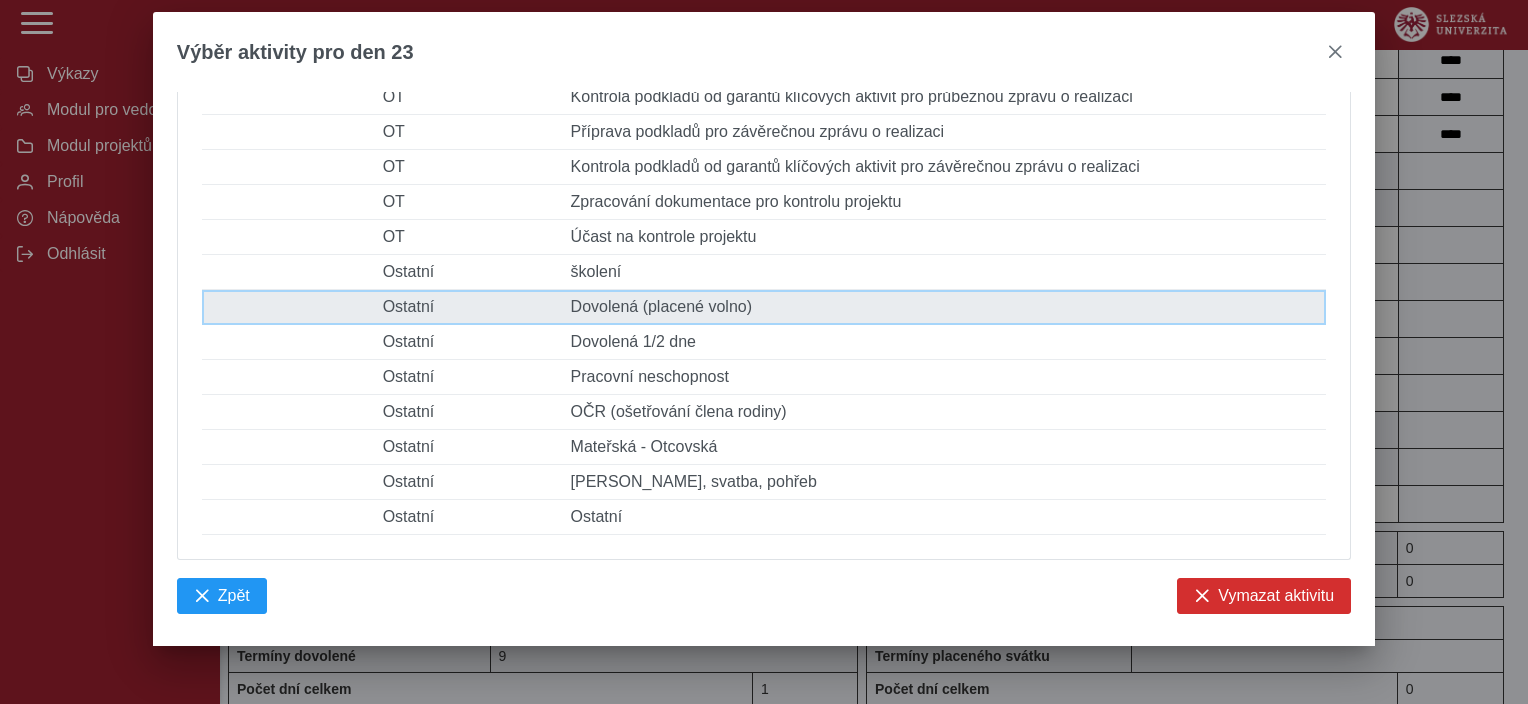 click on "Popis činnosti Dovolená (placené volno)" at bounding box center [945, 307] 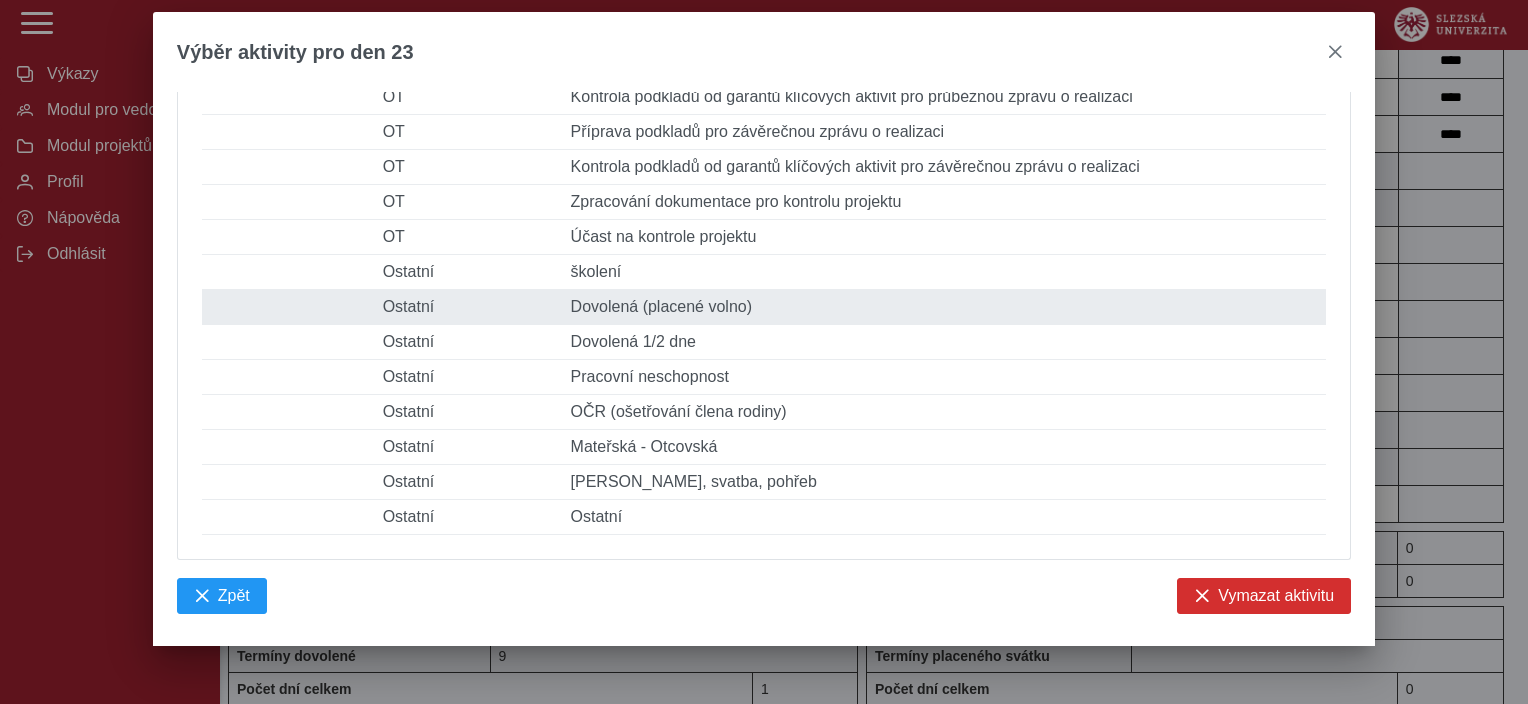 type 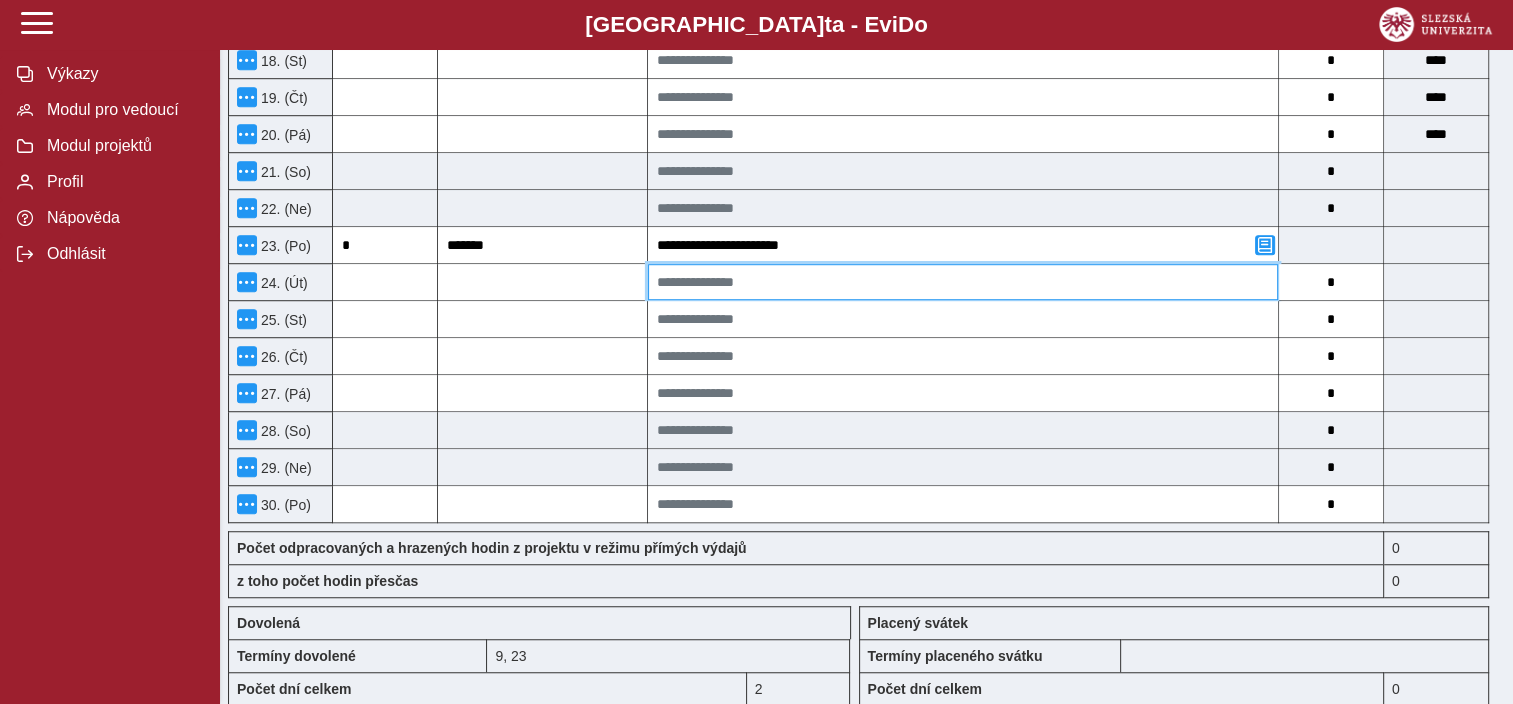 click at bounding box center (963, 282) 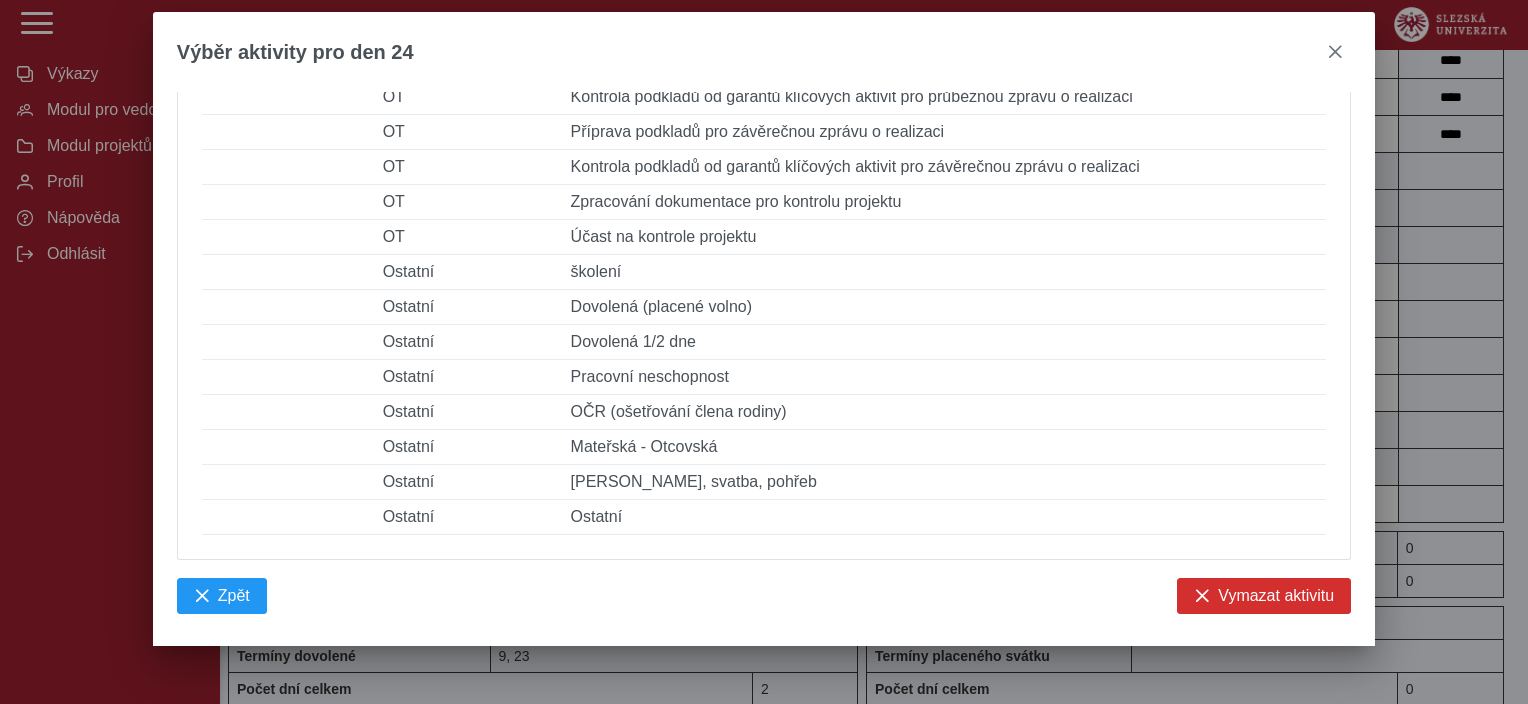 scroll, scrollTop: 1330, scrollLeft: 0, axis: vertical 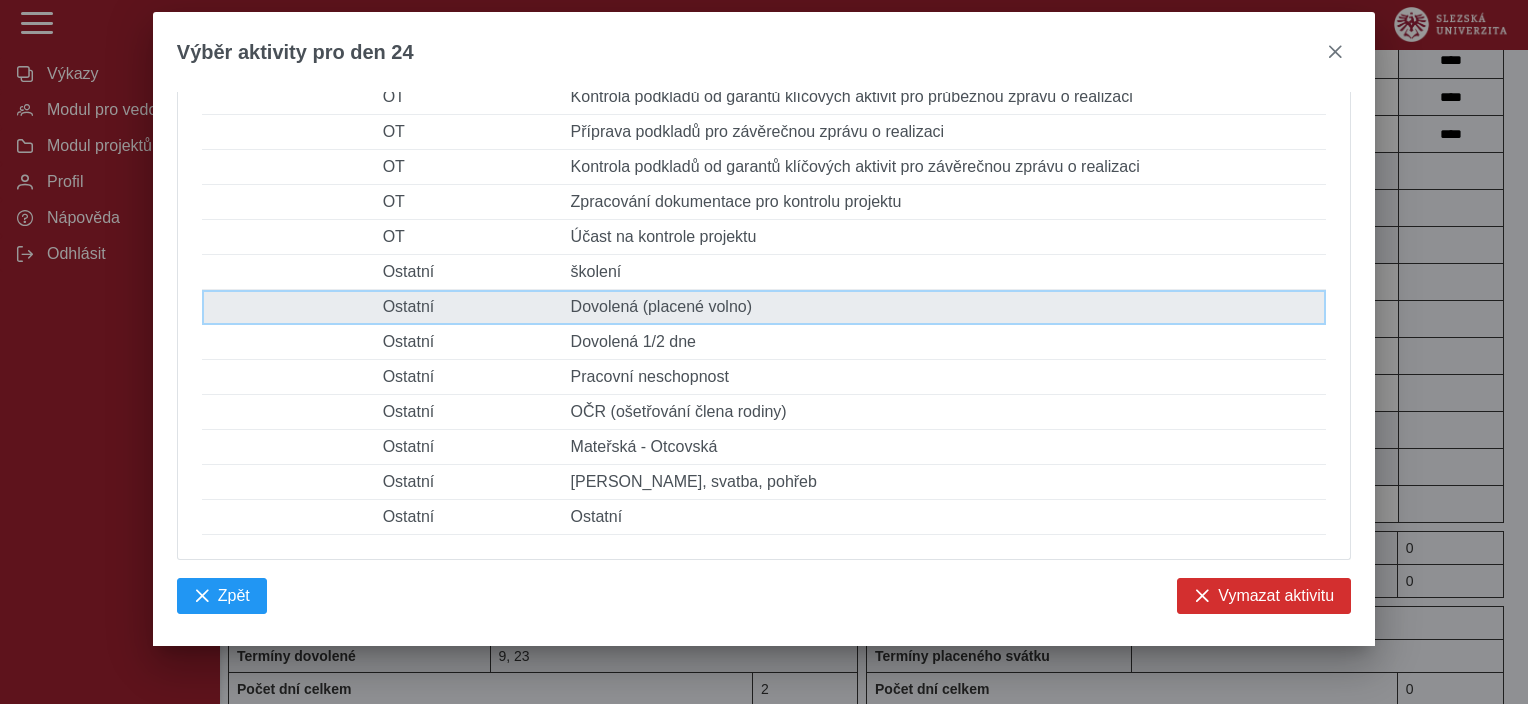 click on "Popis činnosti Dovolená (placené volno)" at bounding box center (945, 307) 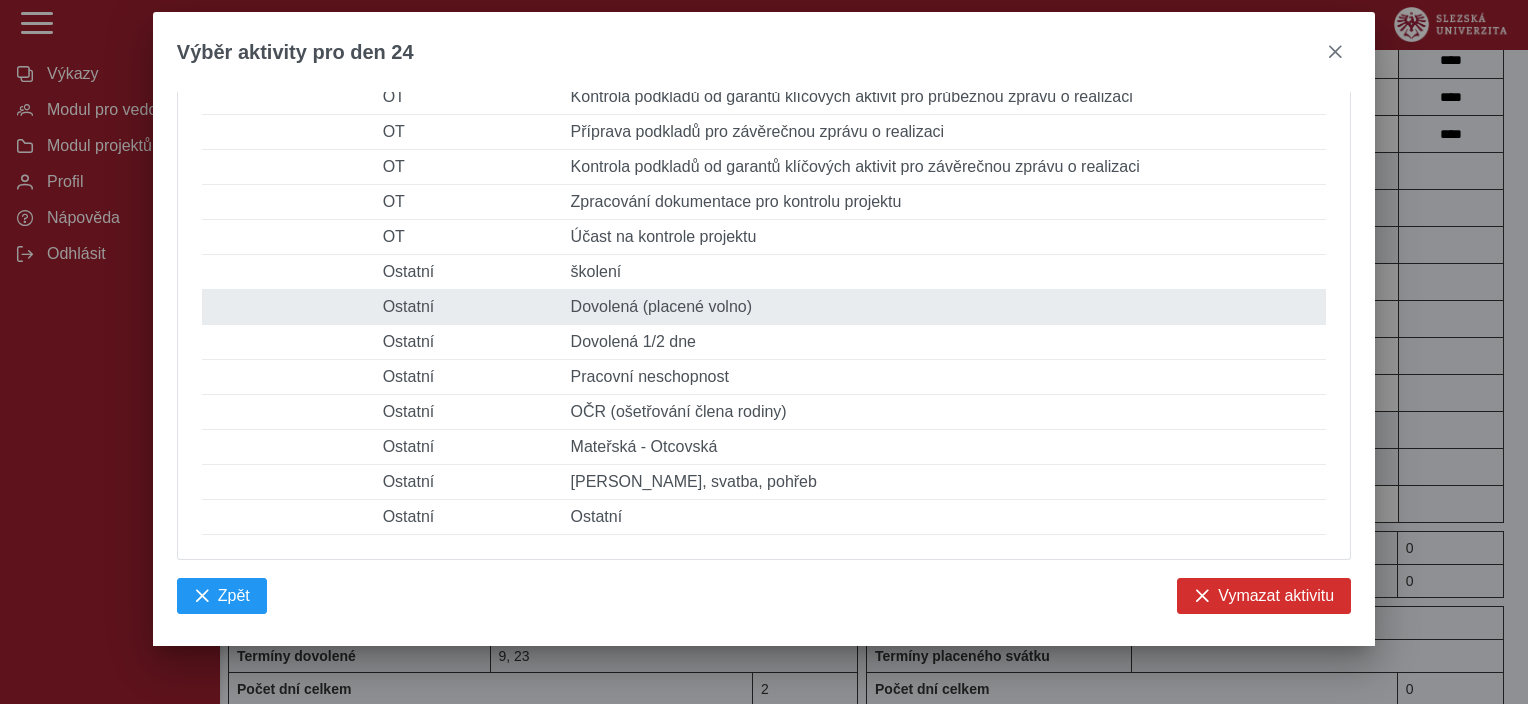 type 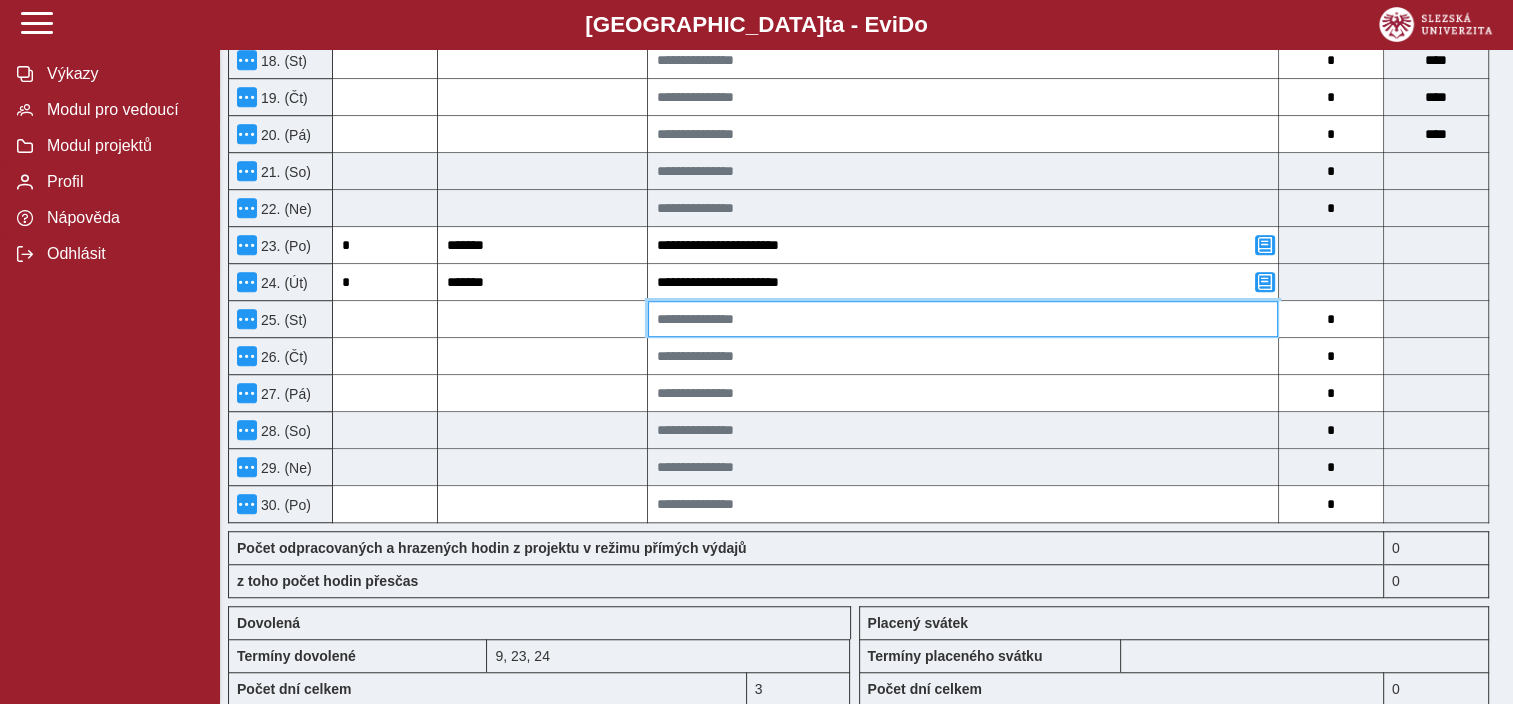 click at bounding box center (963, 319) 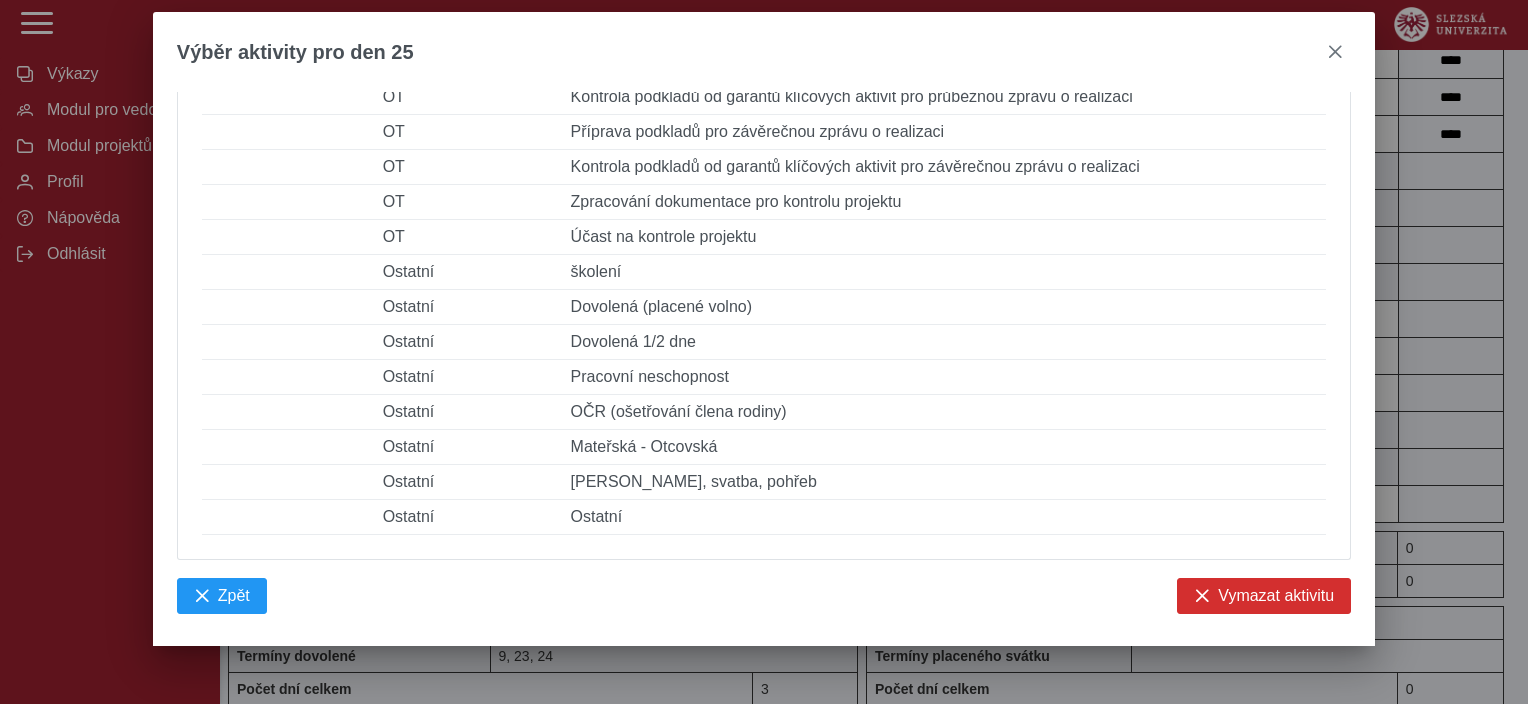scroll, scrollTop: 1200, scrollLeft: 0, axis: vertical 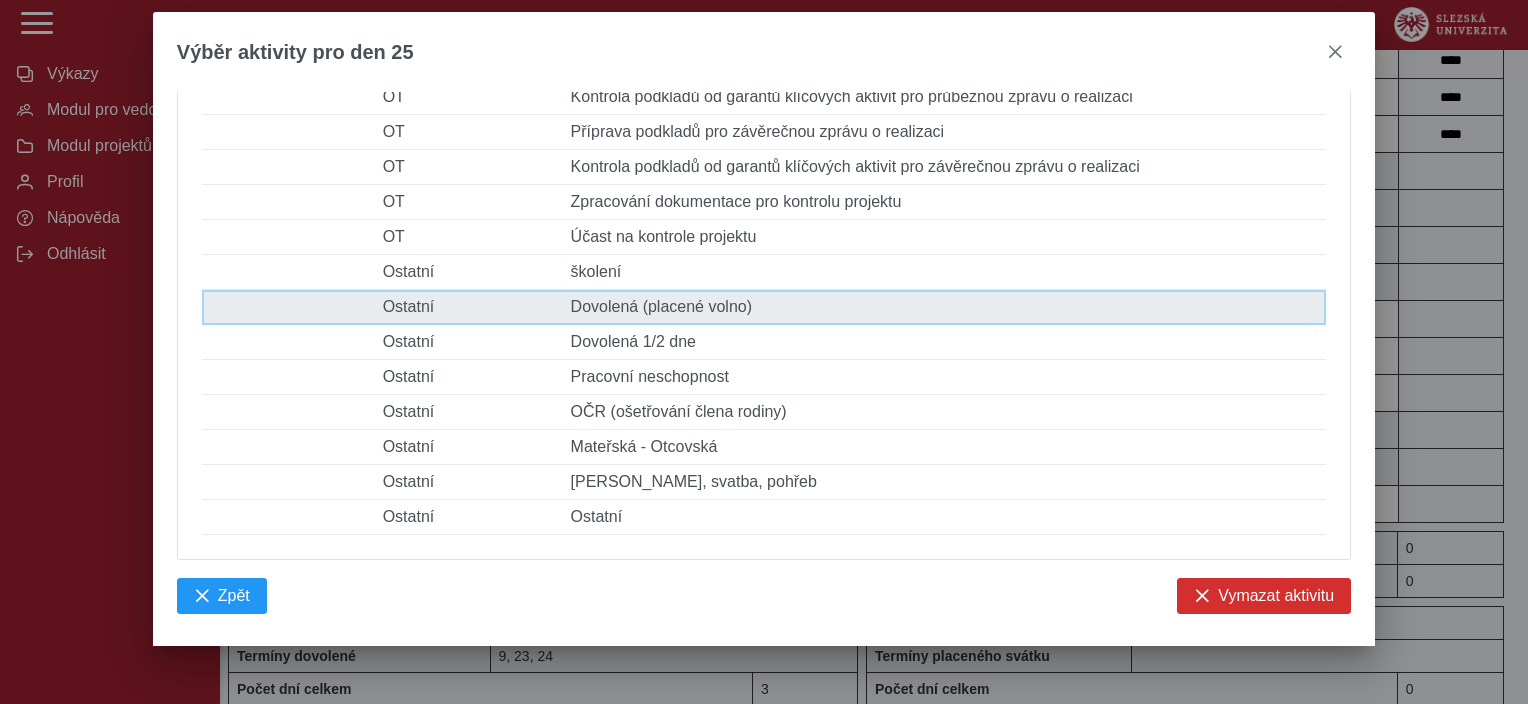 click on "Popis činnosti Dovolená (placené volno)" at bounding box center (945, 307) 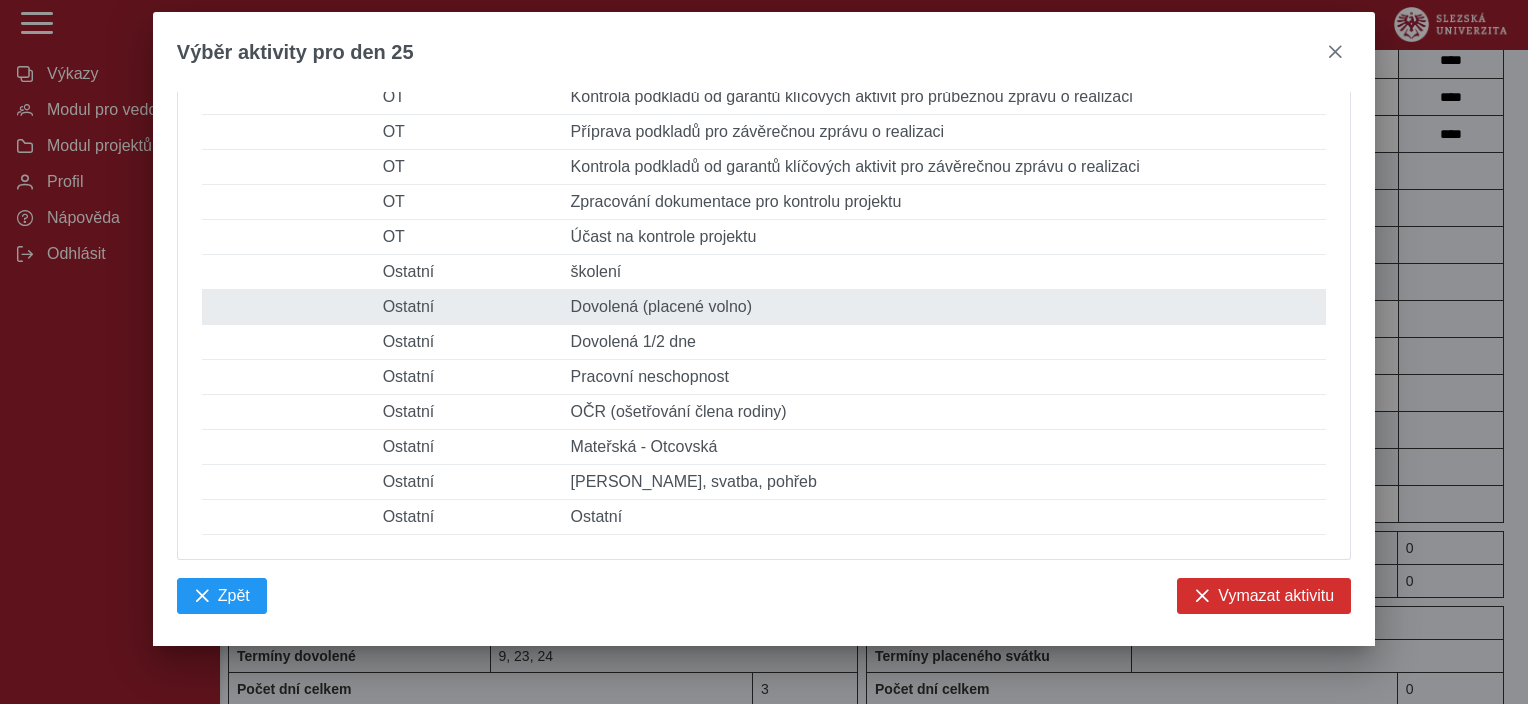 type 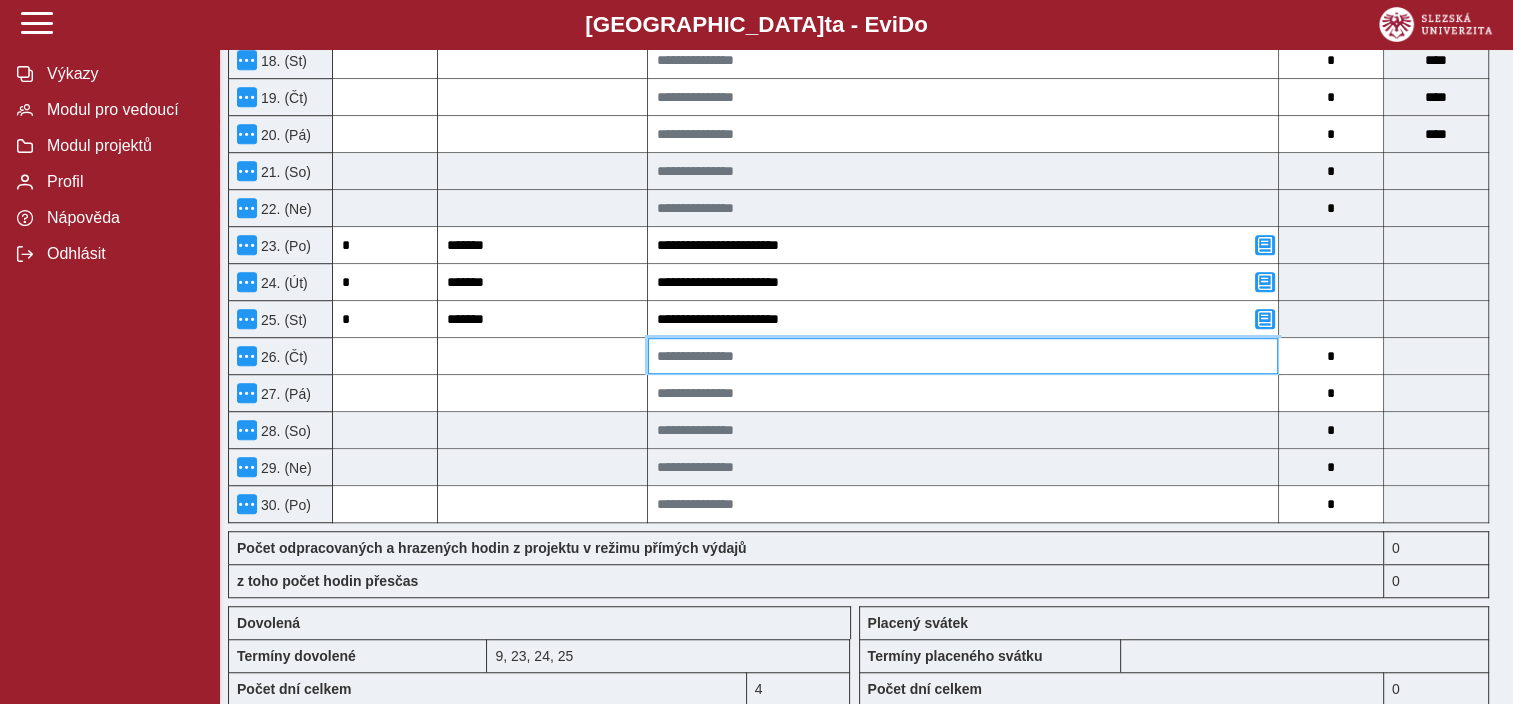 click at bounding box center (963, 356) 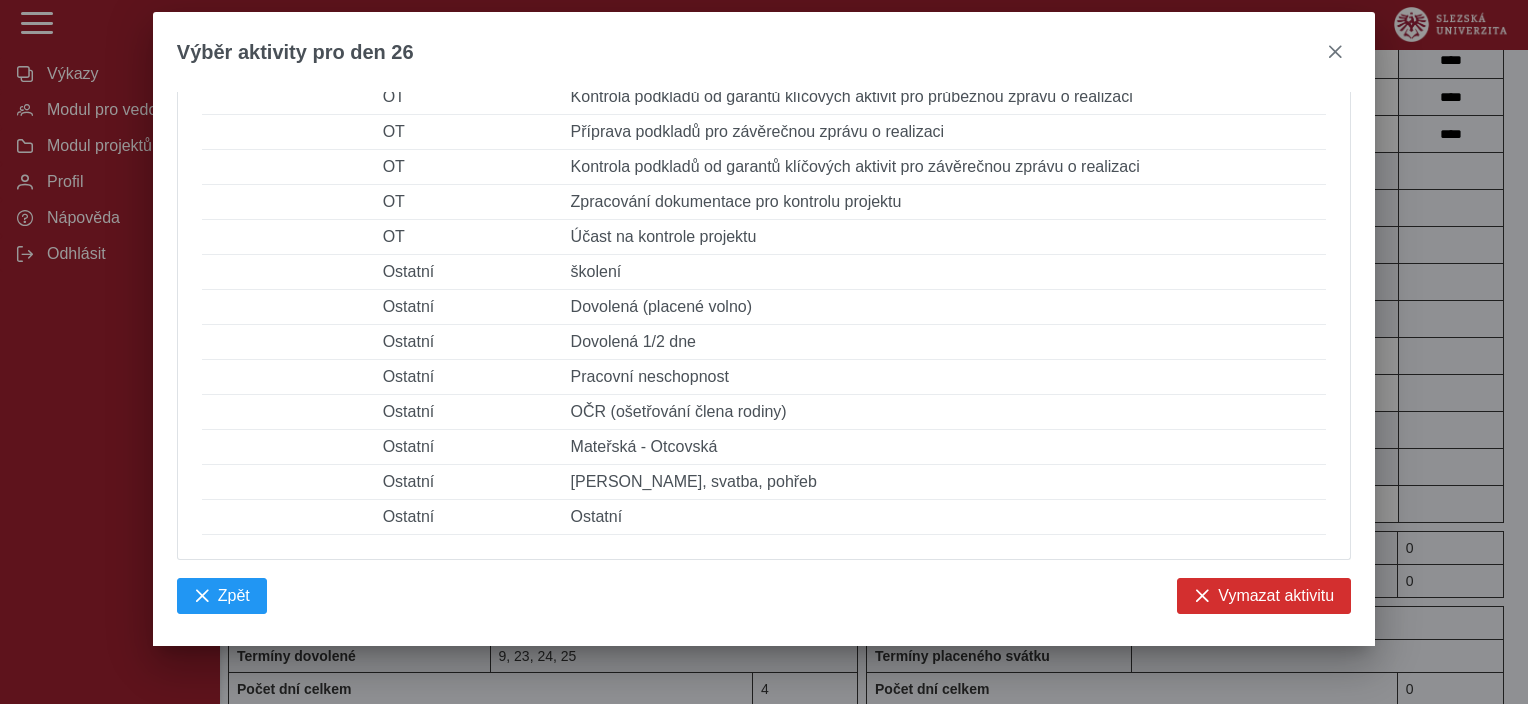 scroll, scrollTop: 1300, scrollLeft: 0, axis: vertical 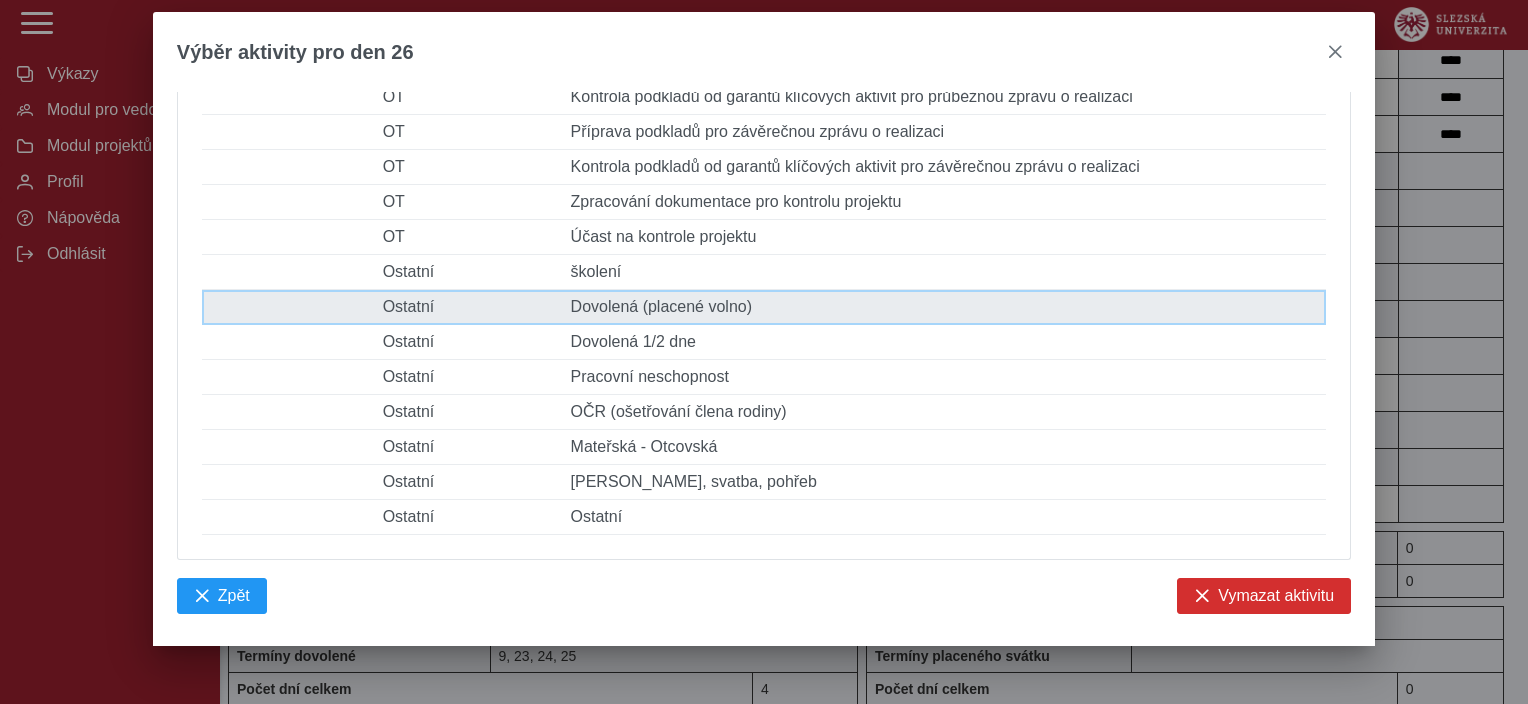 click on "Popis činnosti Dovolená (placené volno)" at bounding box center (945, 307) 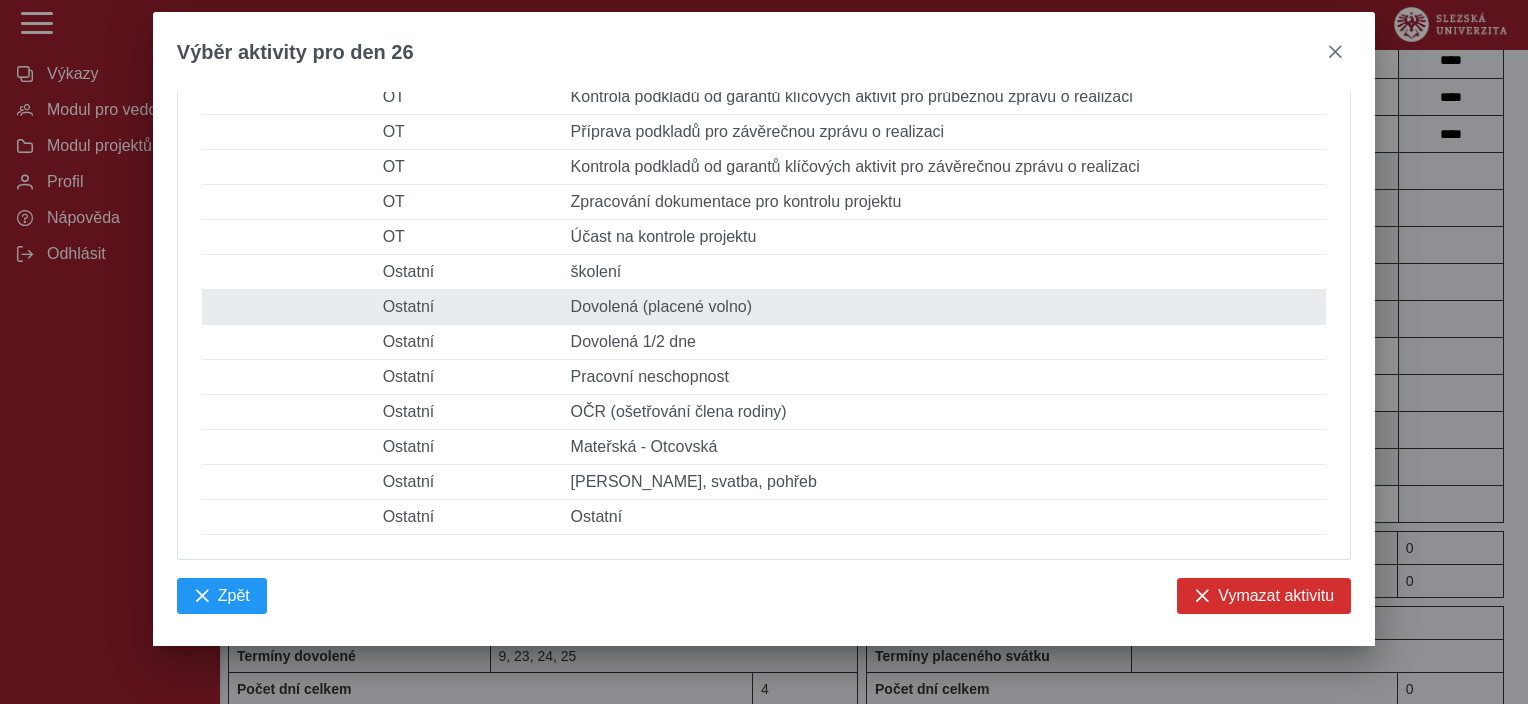 type 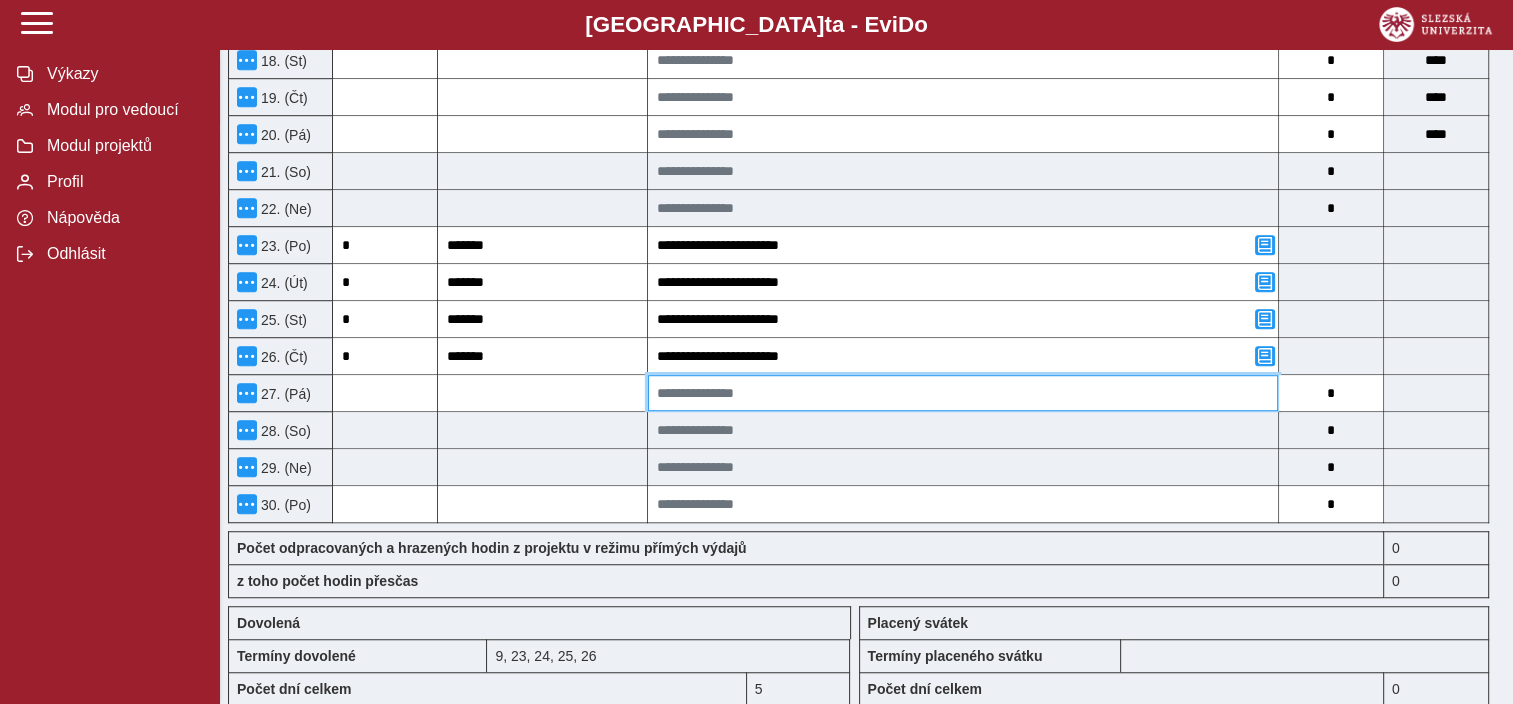 click at bounding box center (963, 393) 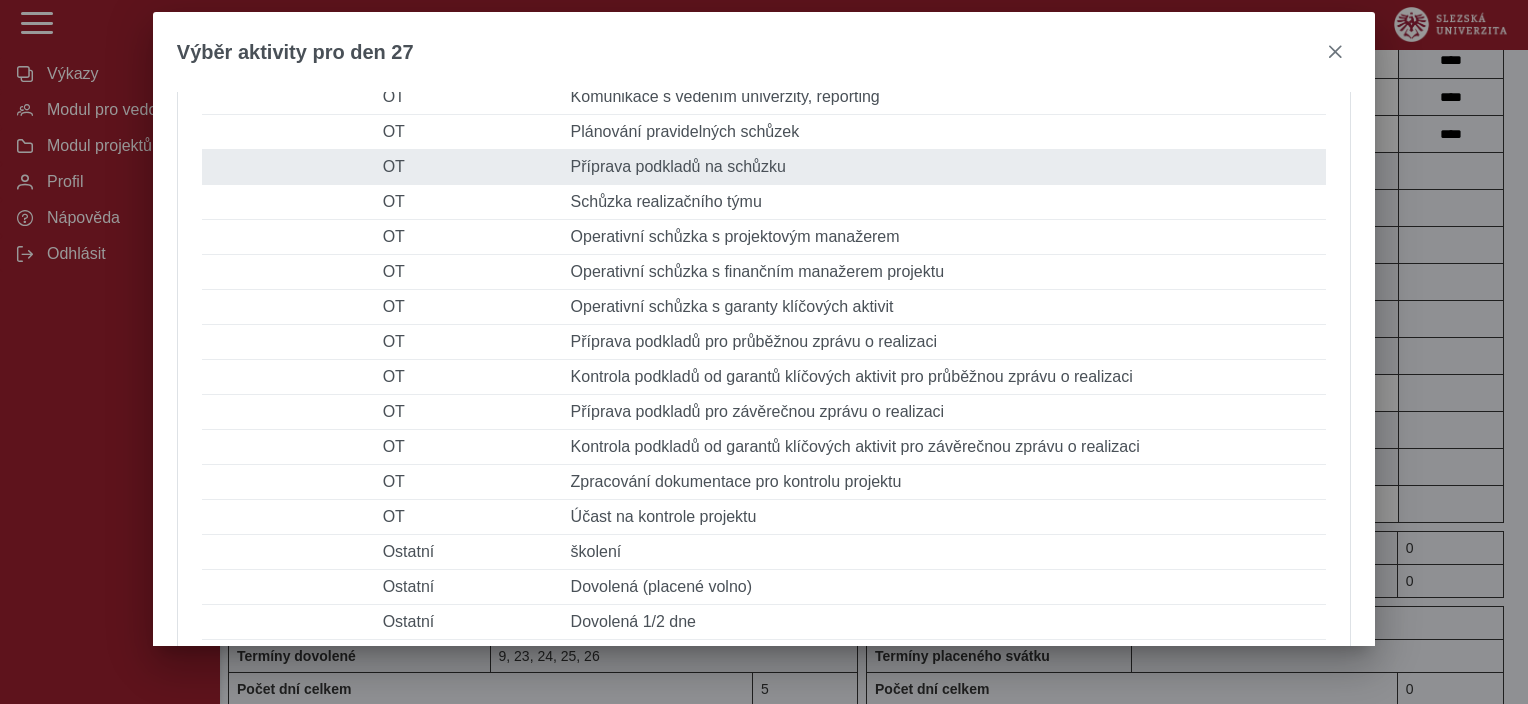 scroll, scrollTop: 1200, scrollLeft: 0, axis: vertical 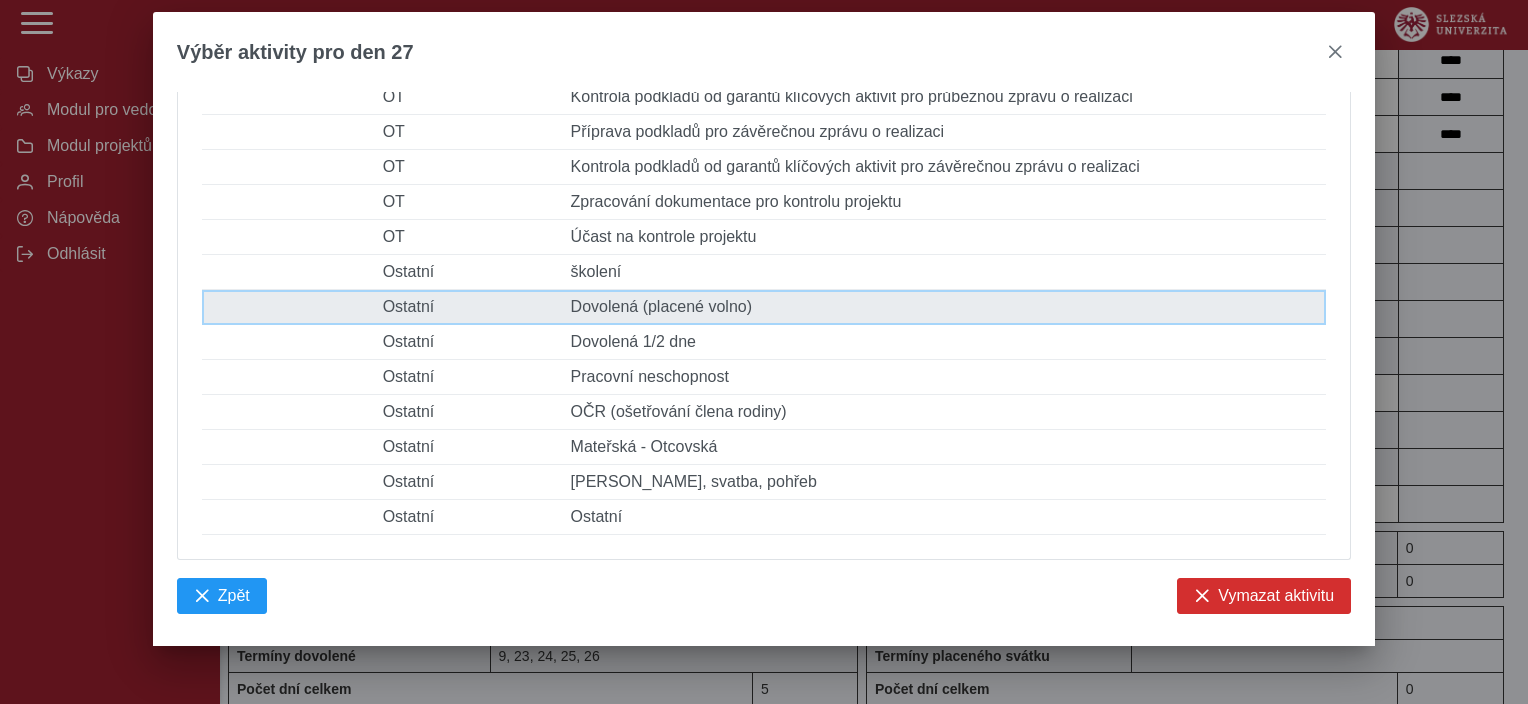 click on "Popis činnosti Dovolená (placené volno)" at bounding box center [945, 307] 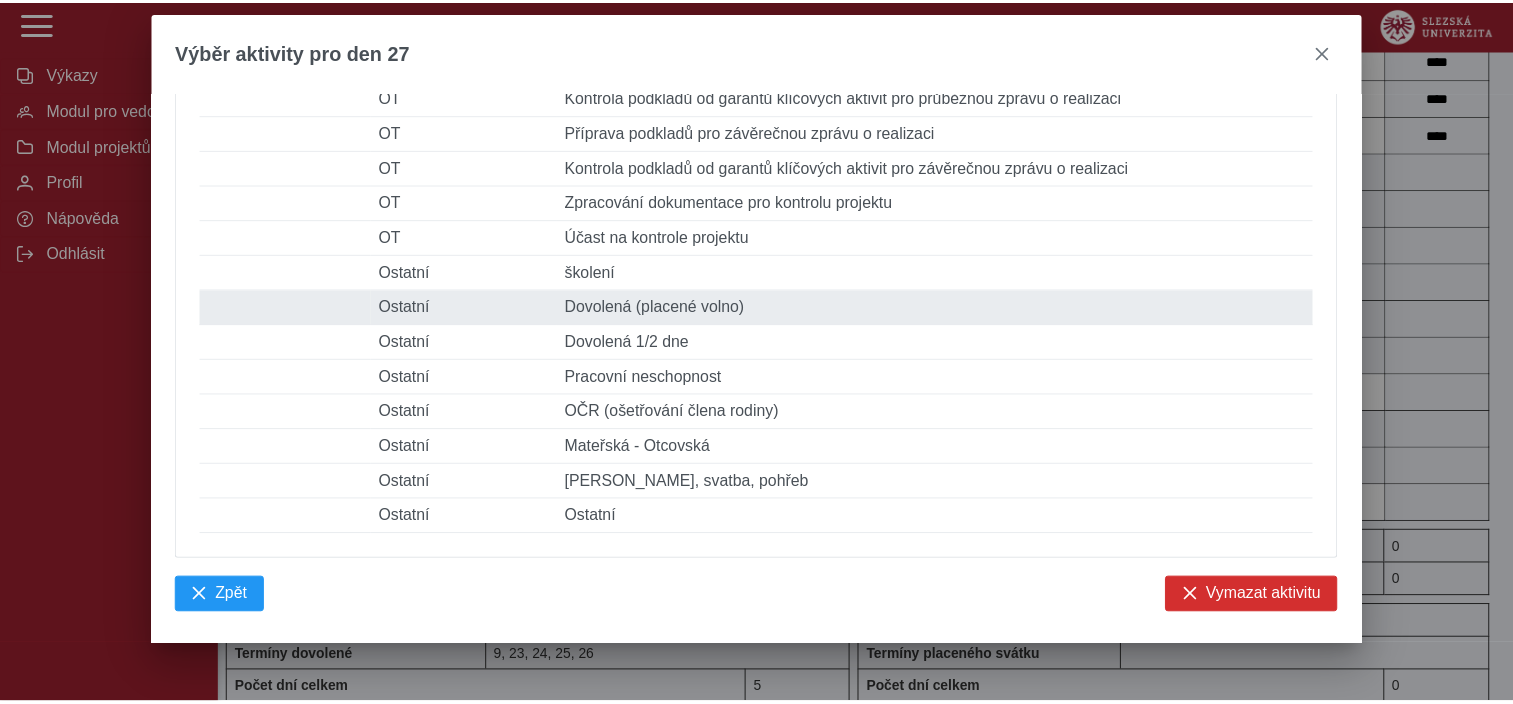 type 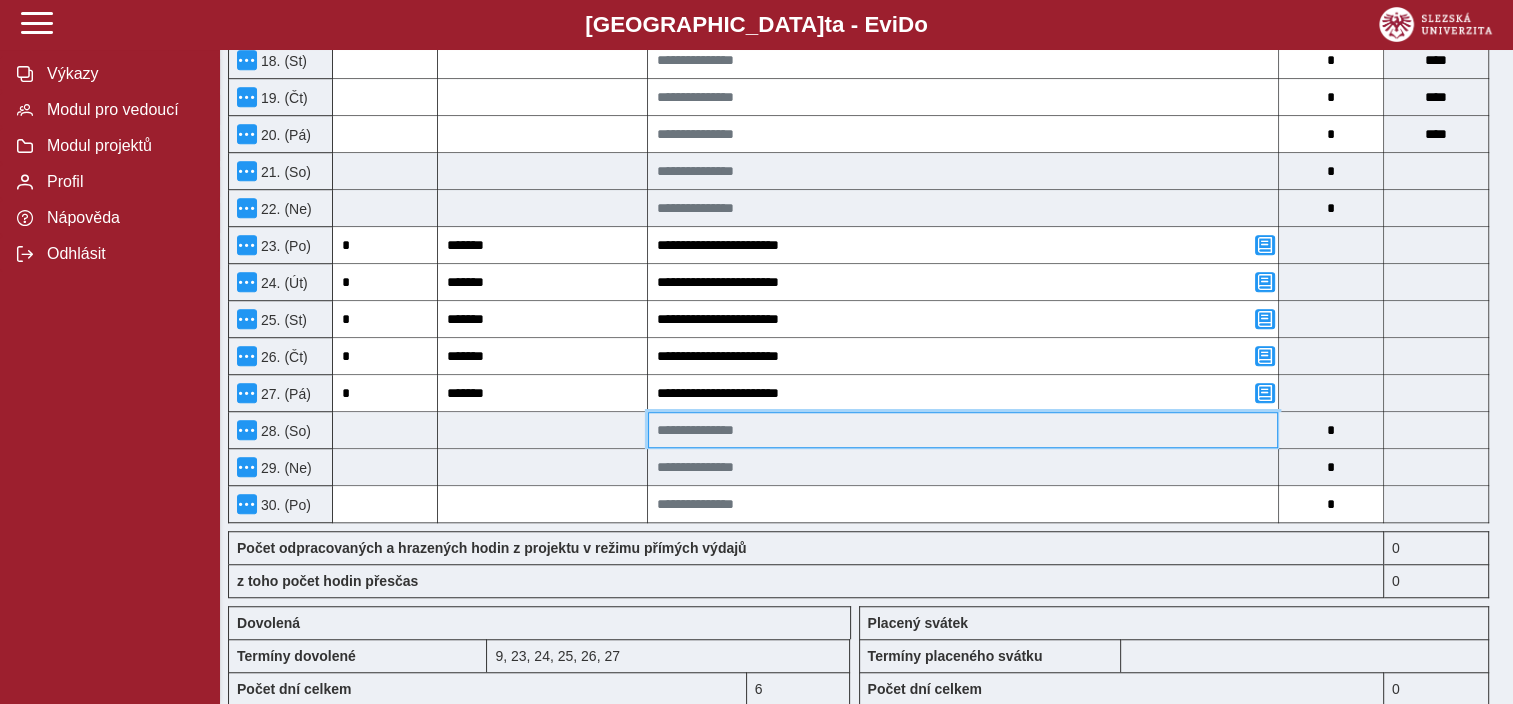 click at bounding box center [963, 430] 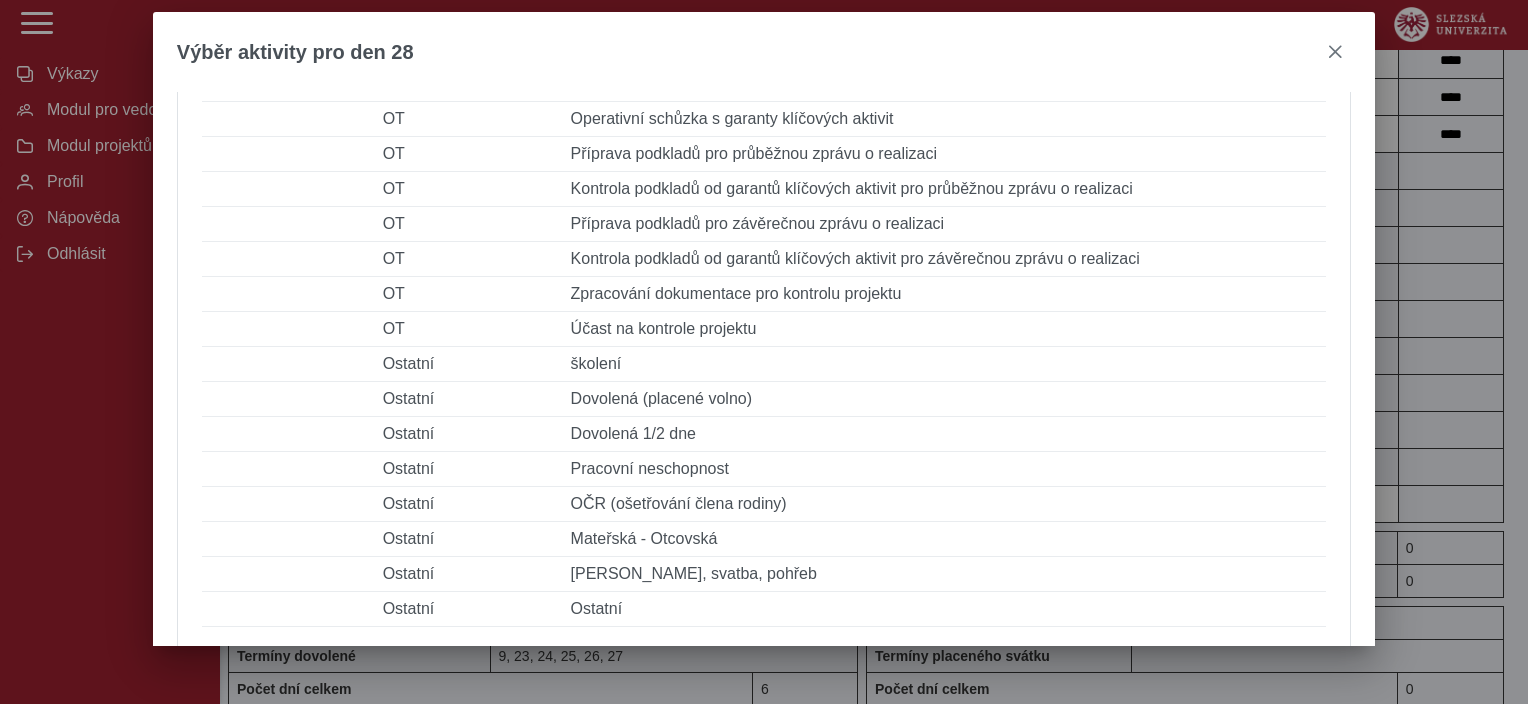 scroll, scrollTop: 1200, scrollLeft: 0, axis: vertical 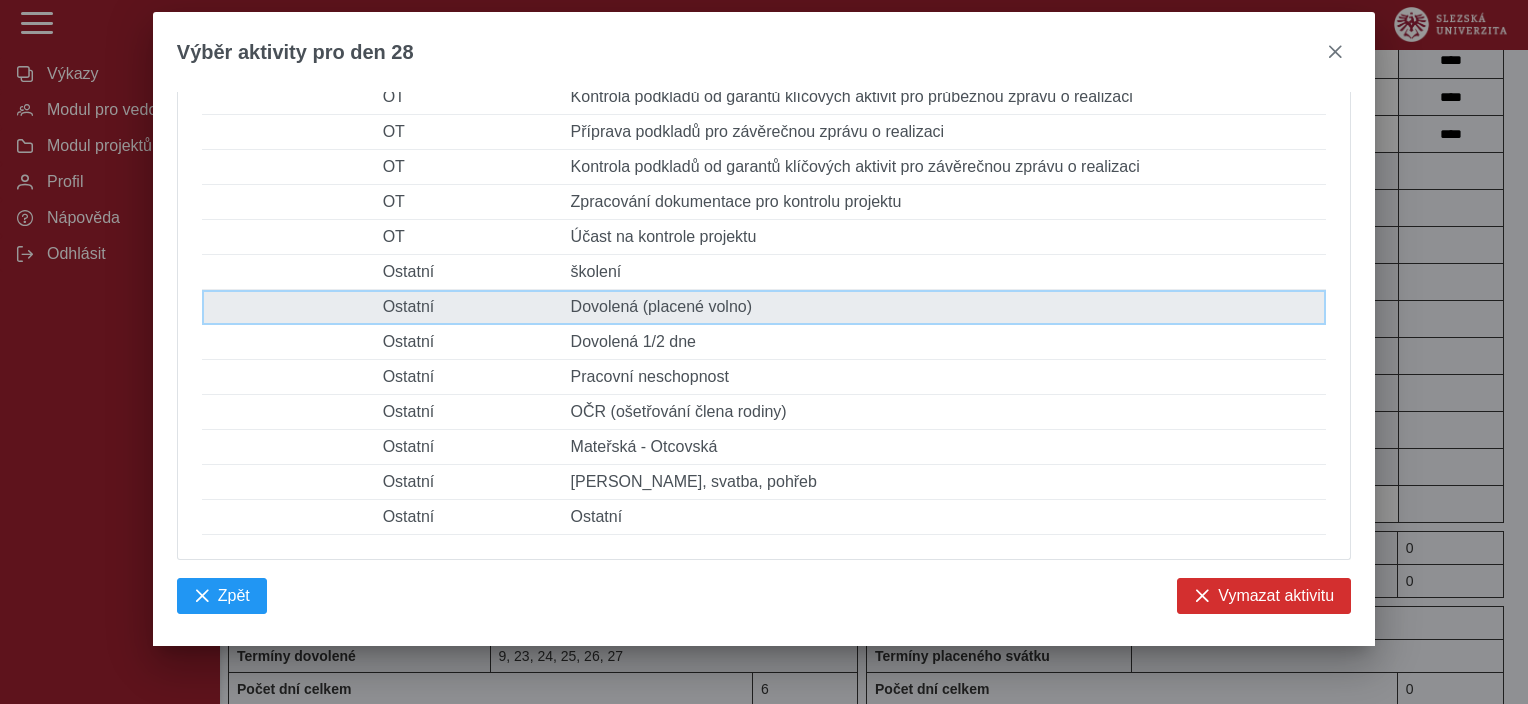 click on "Popis činnosti Dovolená (placené volno)" at bounding box center (945, 307) 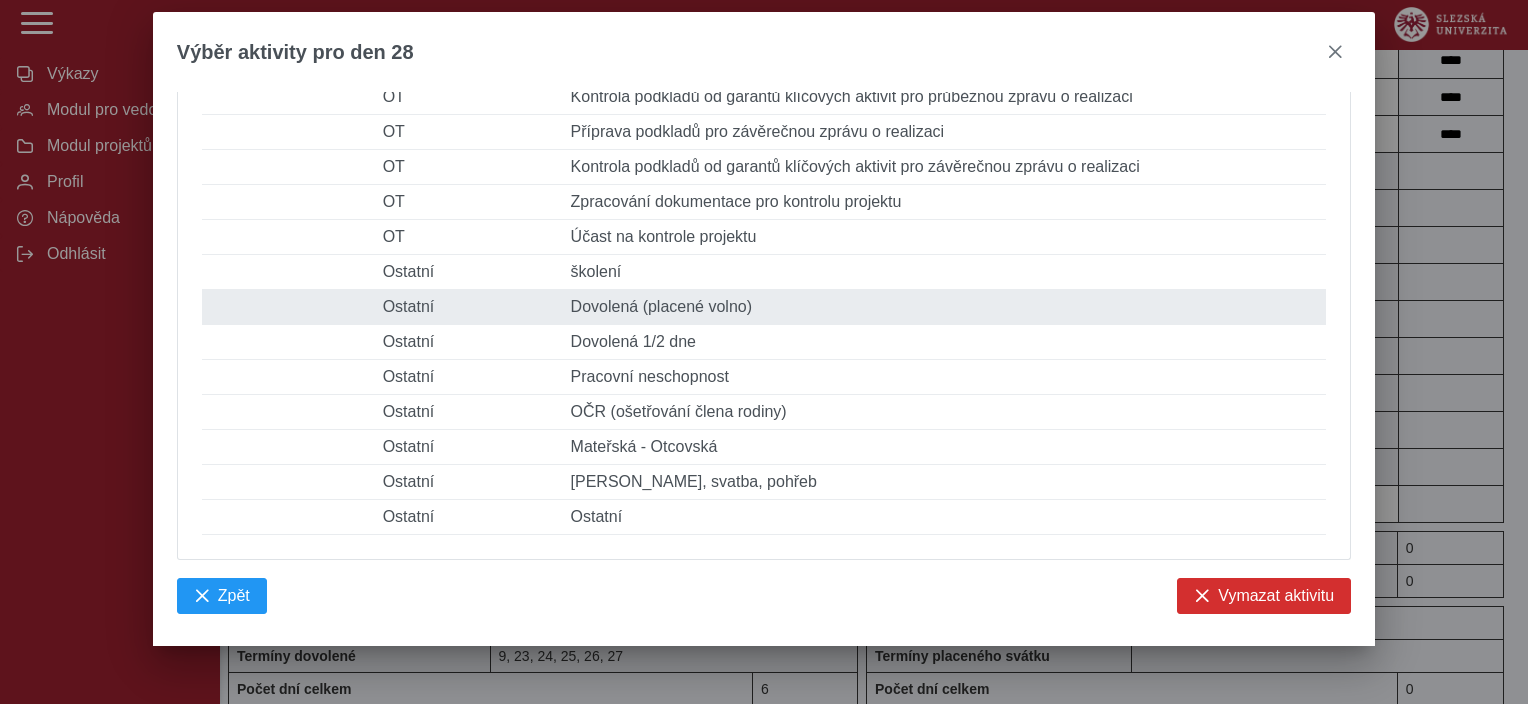 type 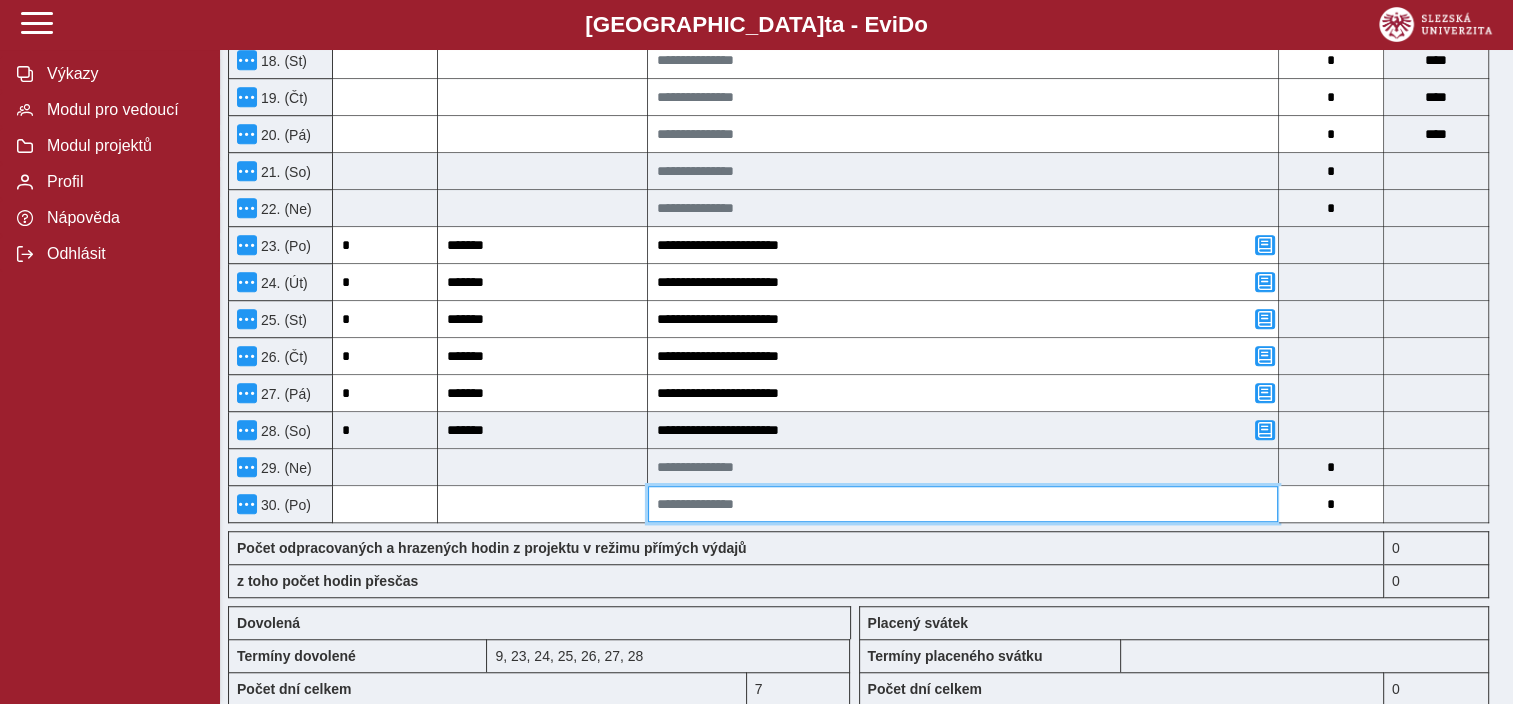 click at bounding box center [963, 504] 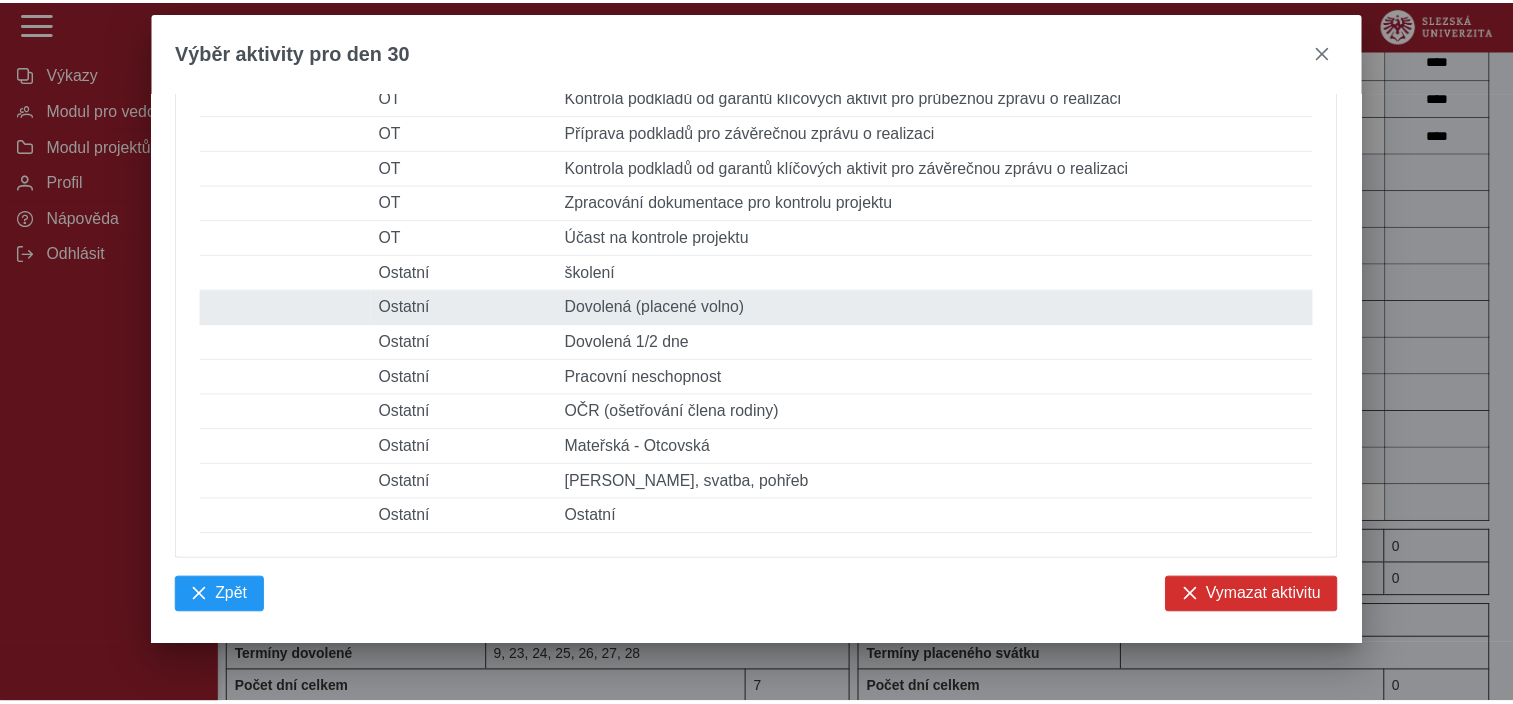 scroll, scrollTop: 1300, scrollLeft: 0, axis: vertical 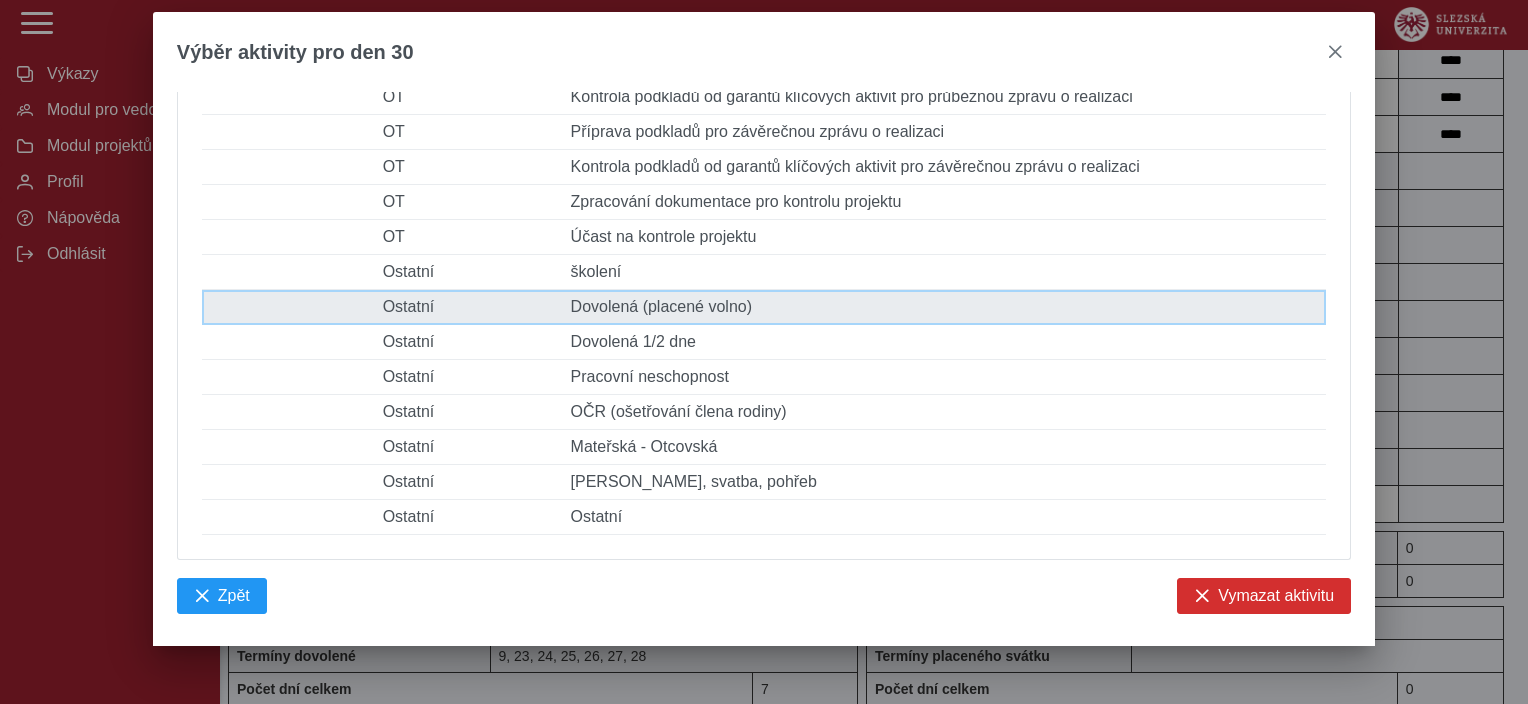 click on "Popis činnosti Dovolená (placené volno)" at bounding box center [945, 307] 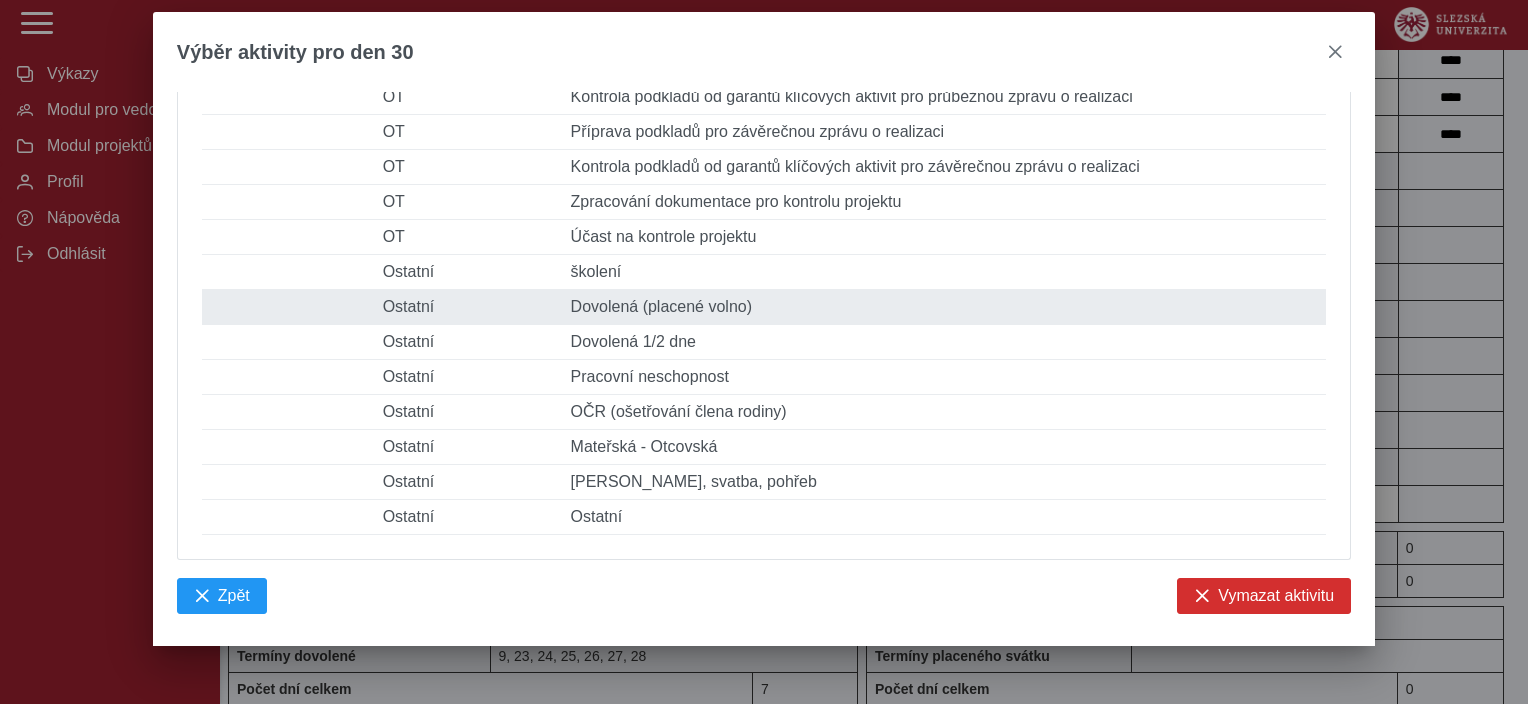 type 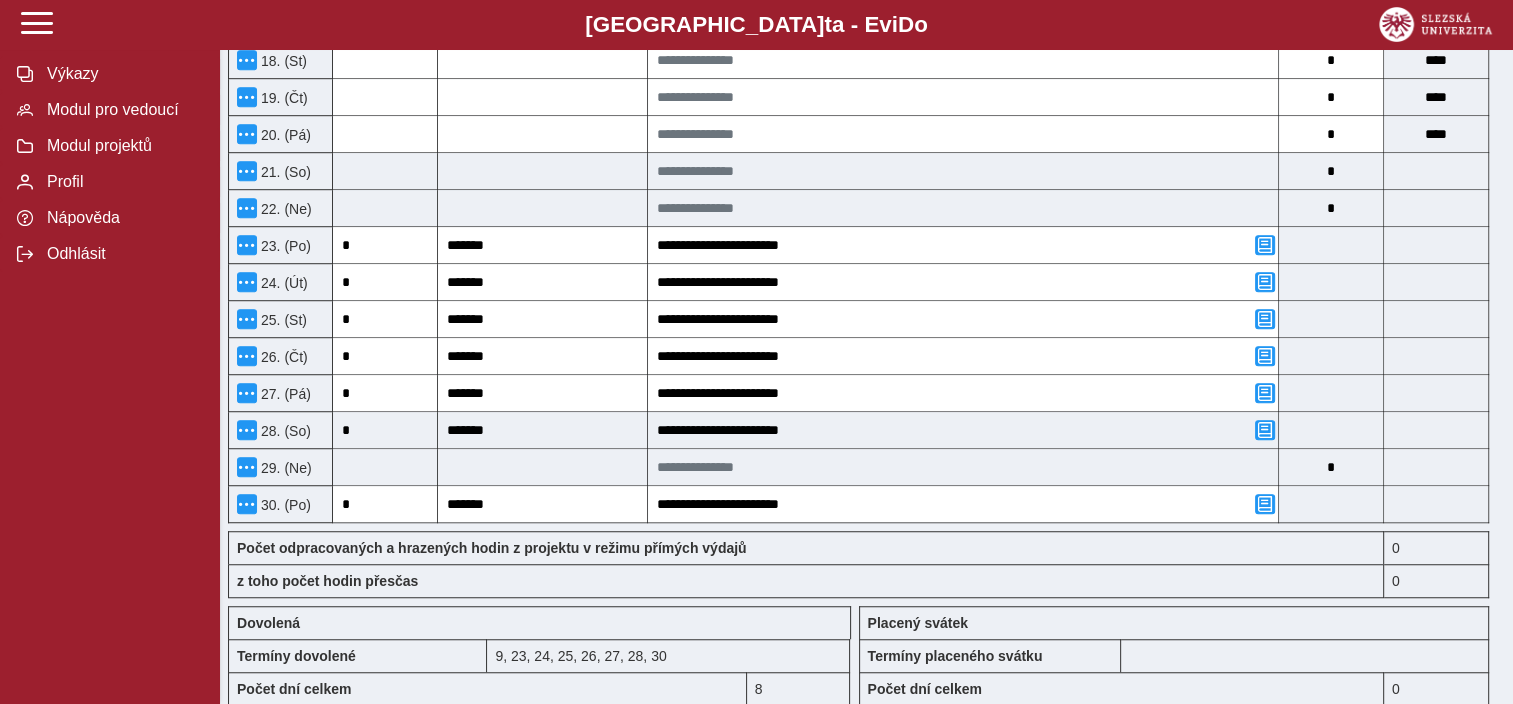 click on "Počet odpracovaných a hrazených hodin z projektu v režimu přímých výdajů" at bounding box center [806, 547] 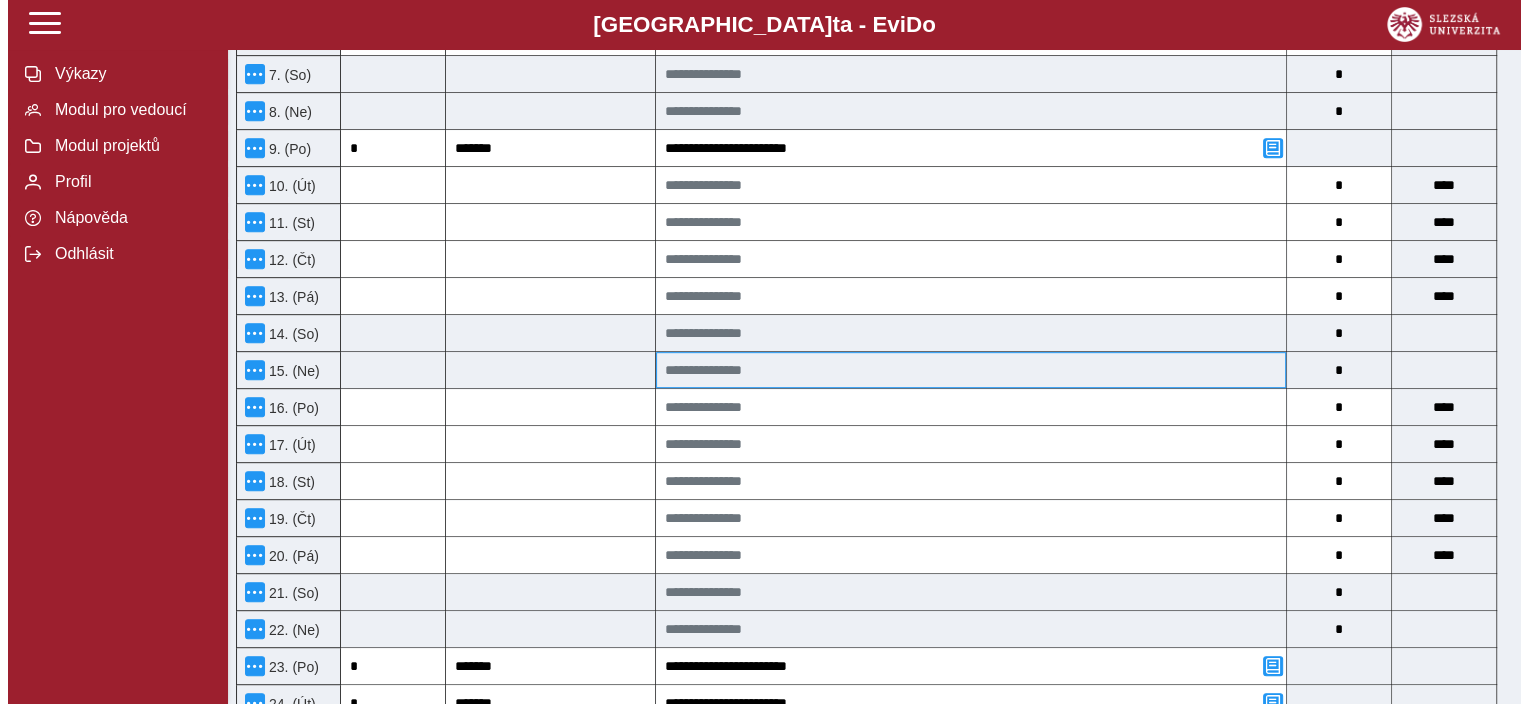 scroll, scrollTop: 1000, scrollLeft: 0, axis: vertical 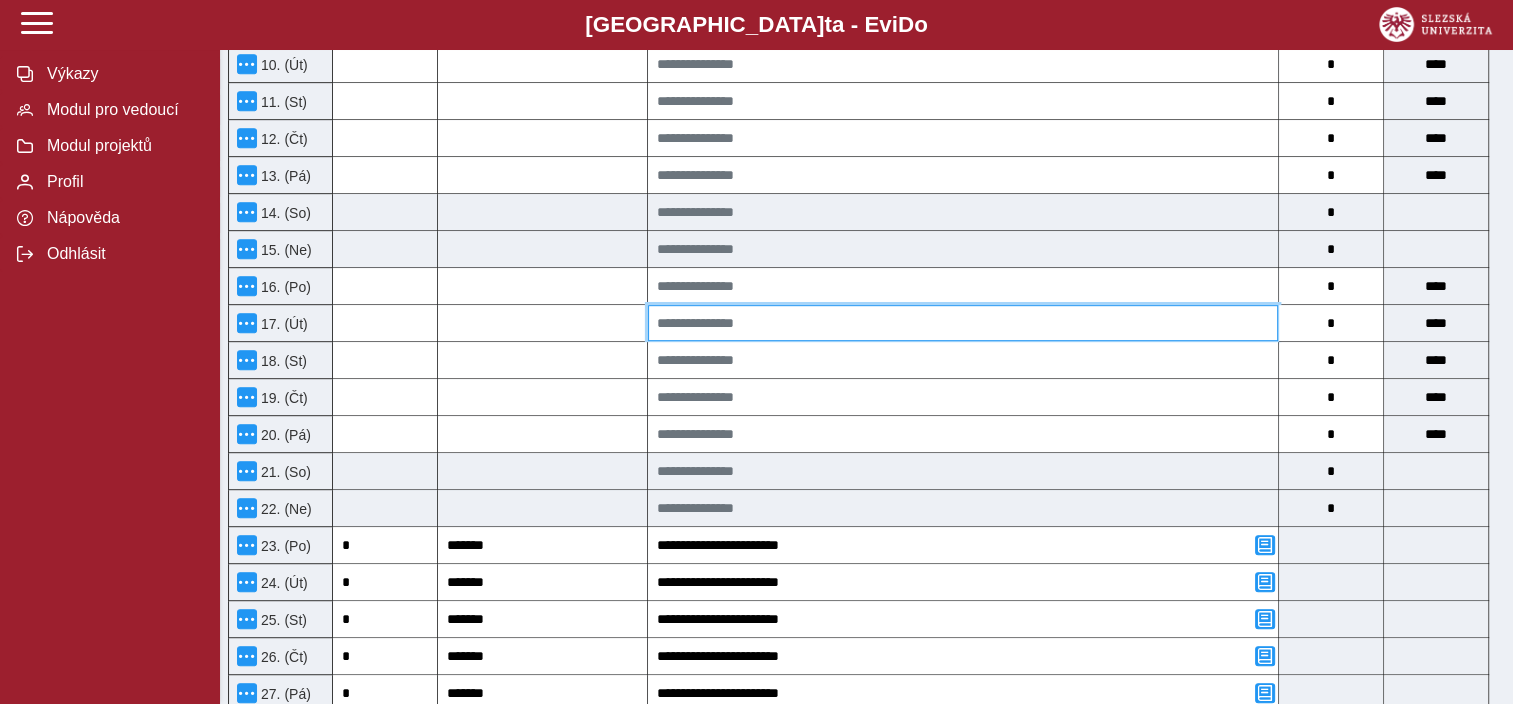 click at bounding box center [963, 323] 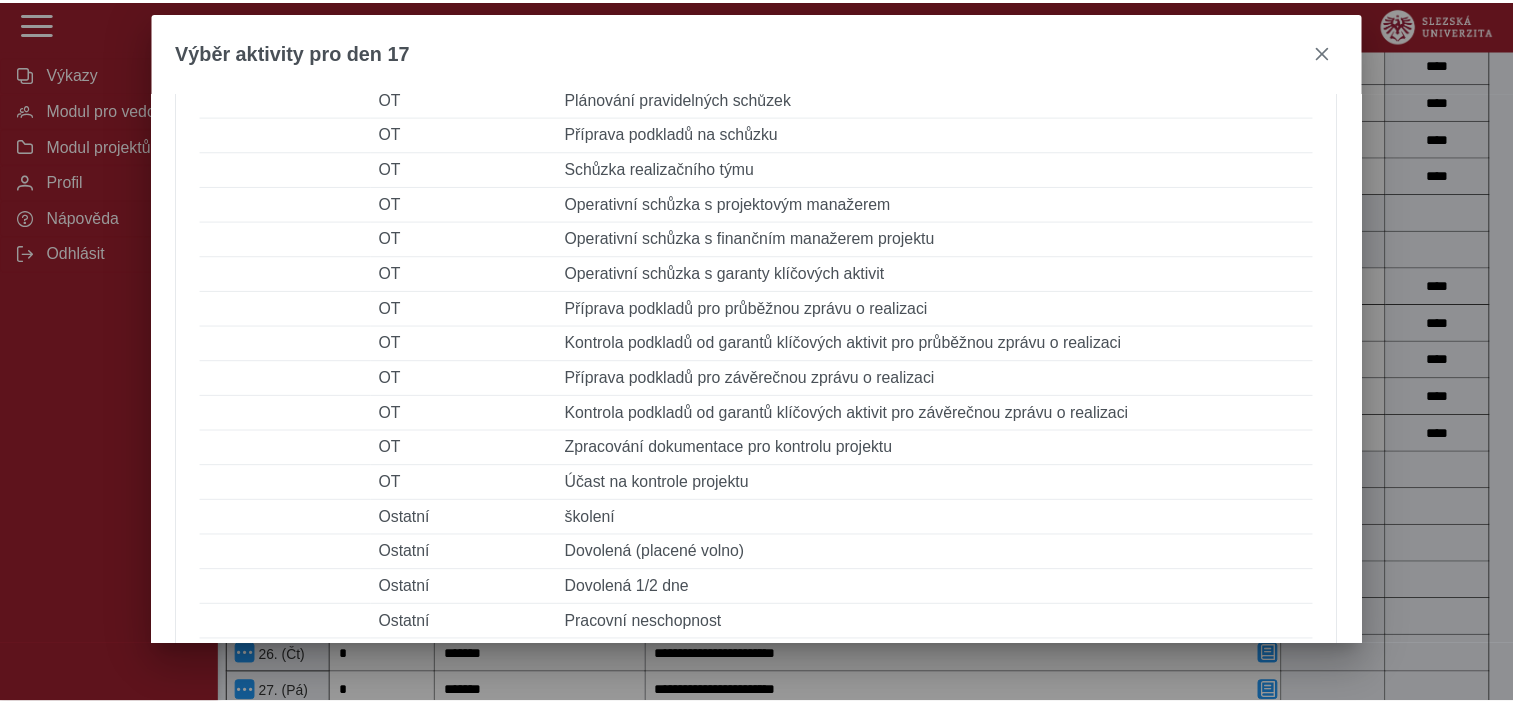 scroll, scrollTop: 900, scrollLeft: 0, axis: vertical 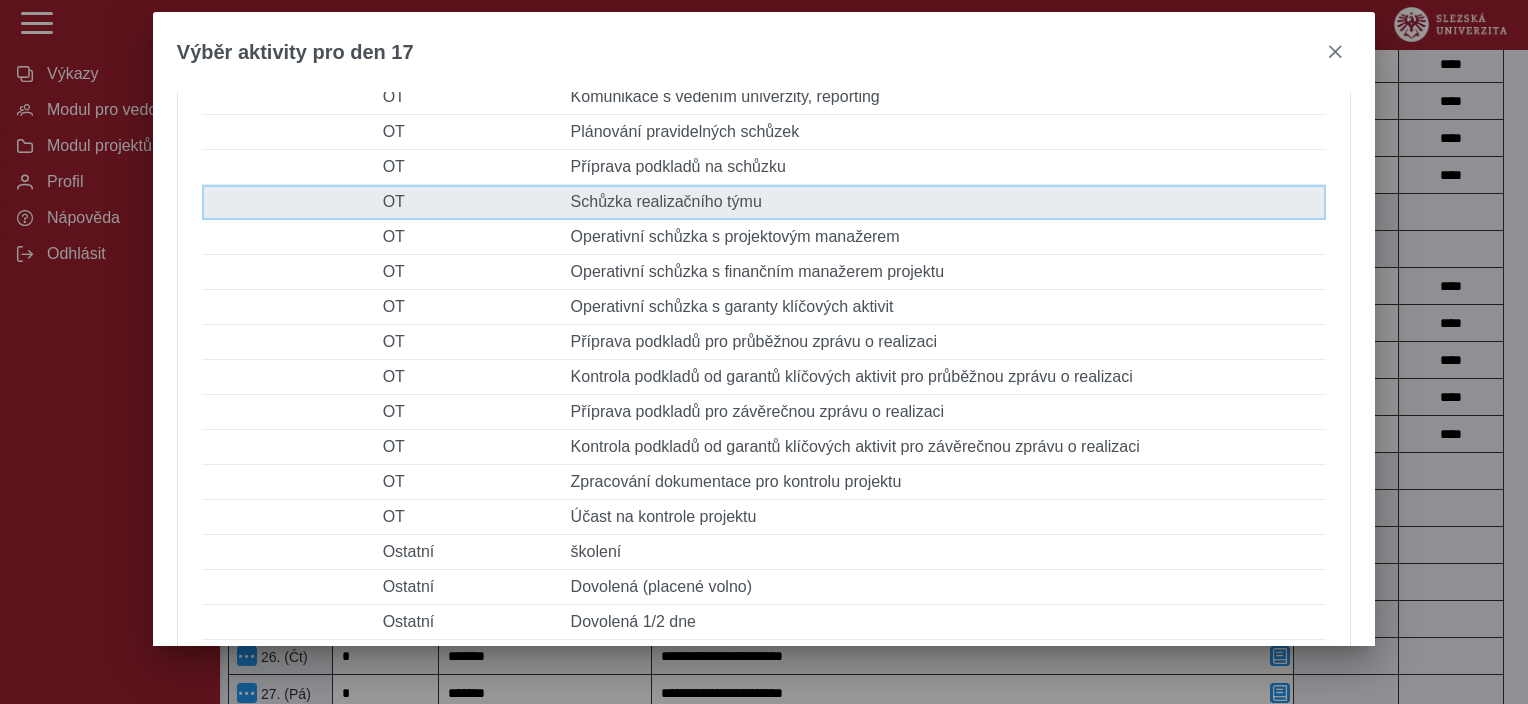 click on "Popis činnosti Schůzka realizačního týmu" at bounding box center [945, 202] 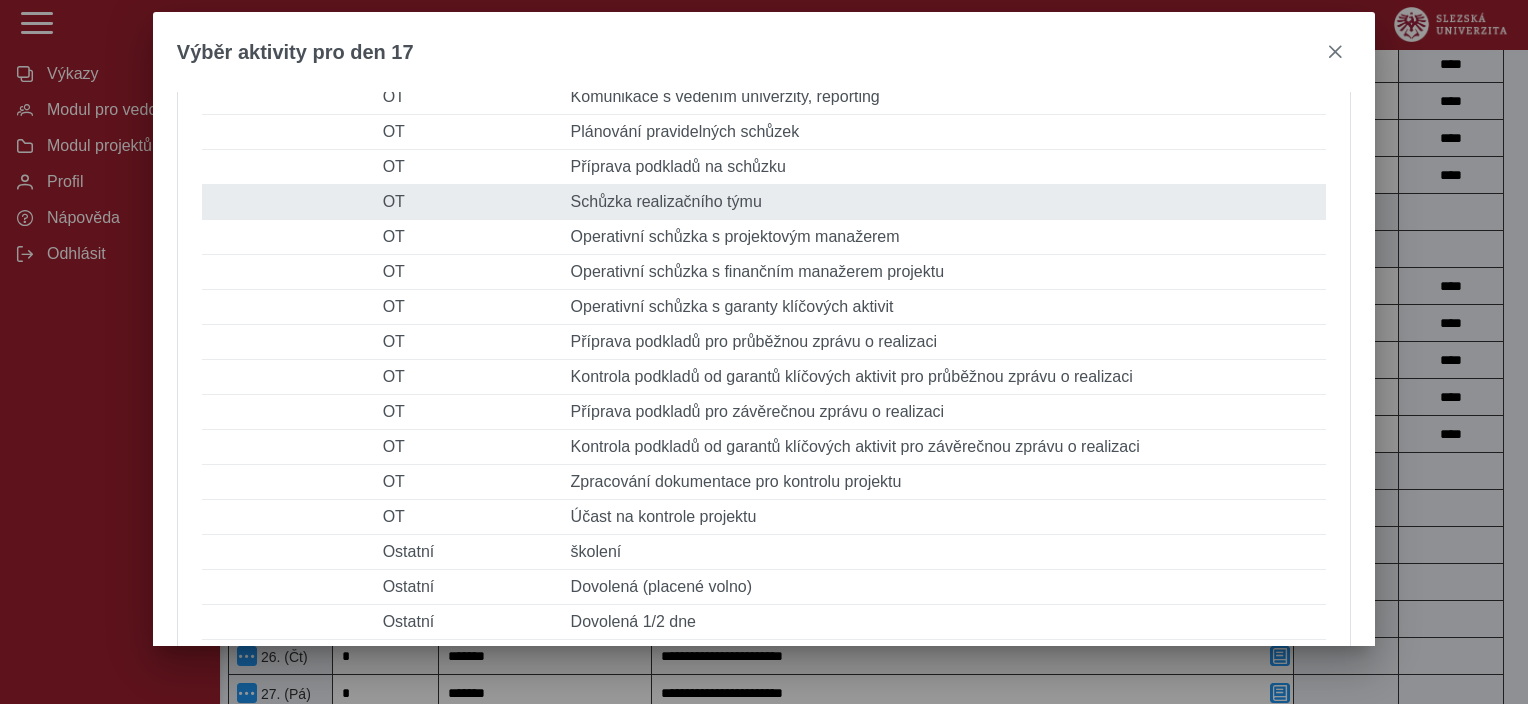 type 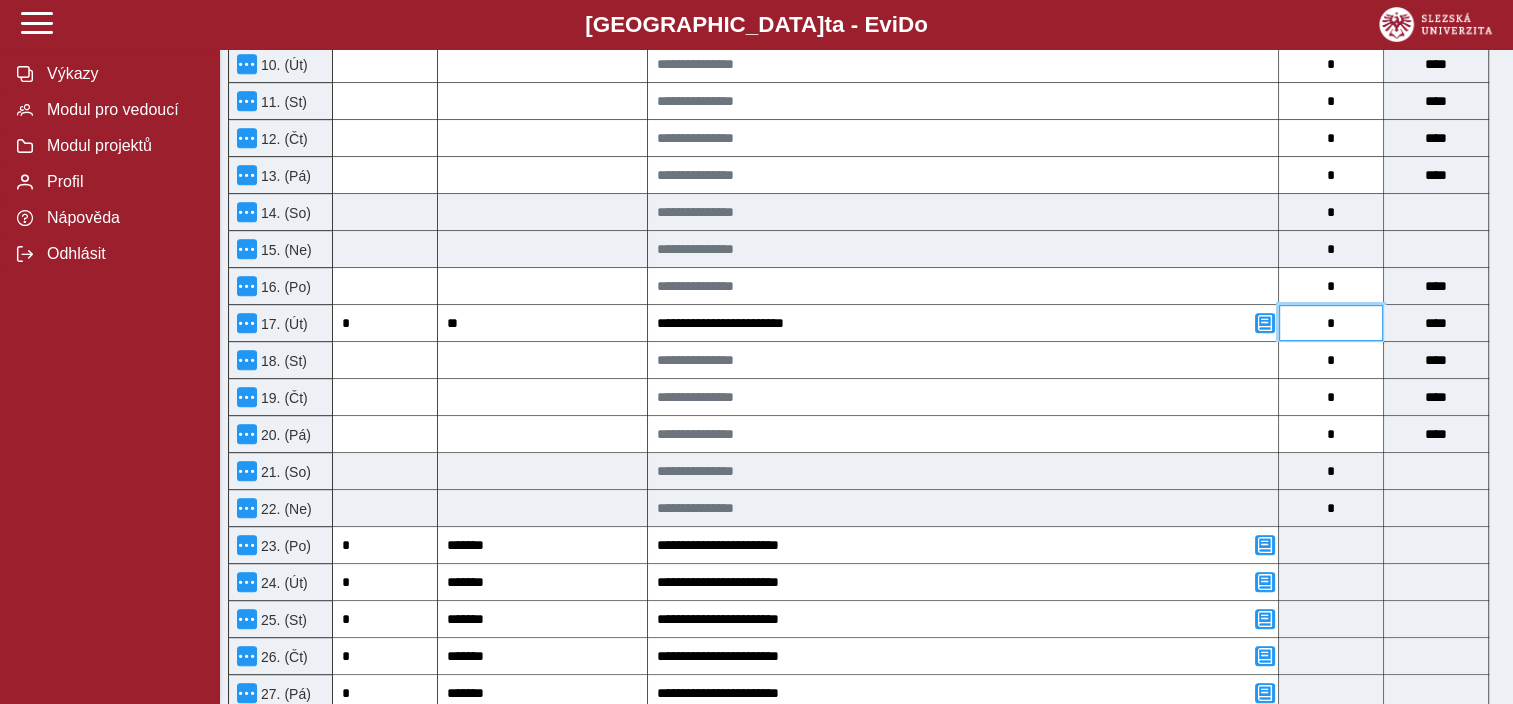 click on "*" at bounding box center (1331, 323) 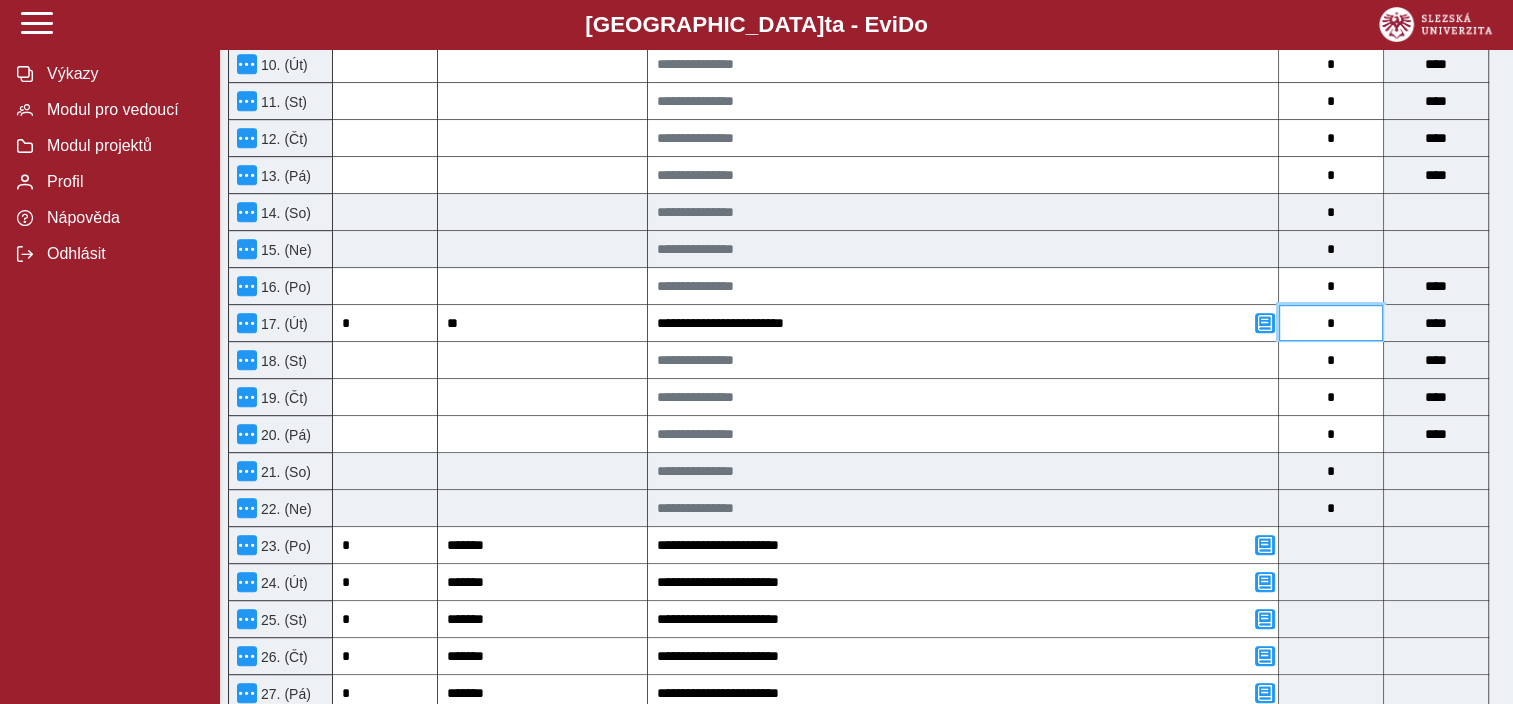 click on "*" at bounding box center (1331, 323) 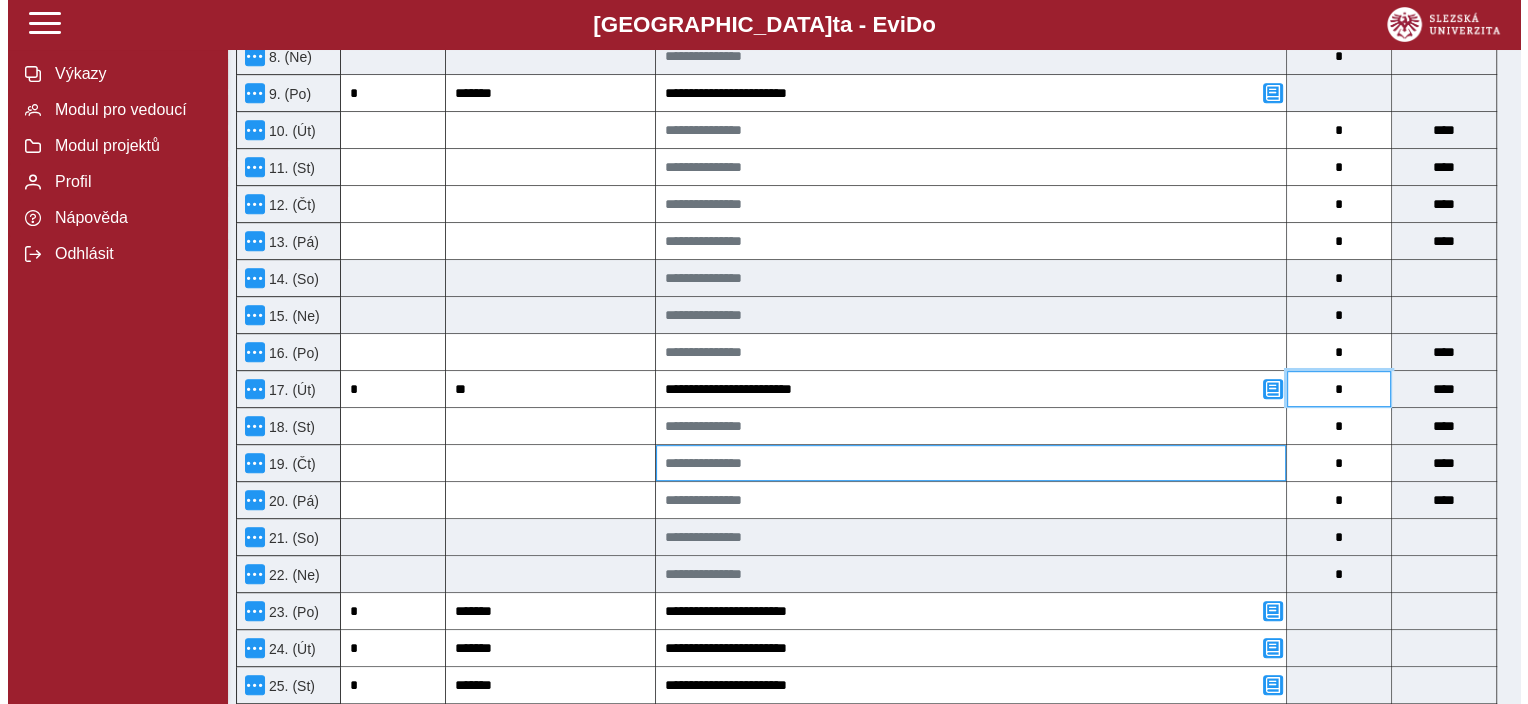 scroll, scrollTop: 900, scrollLeft: 0, axis: vertical 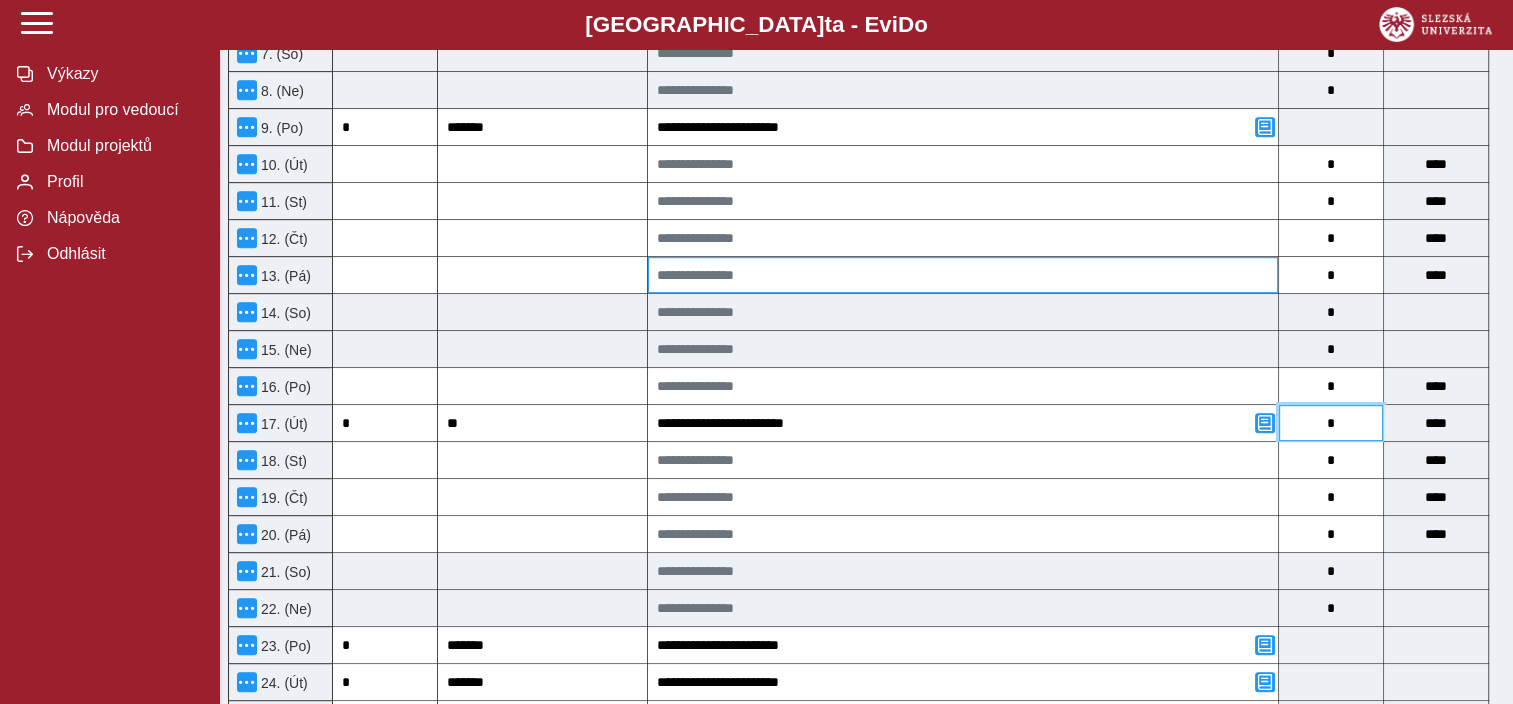 type on "*" 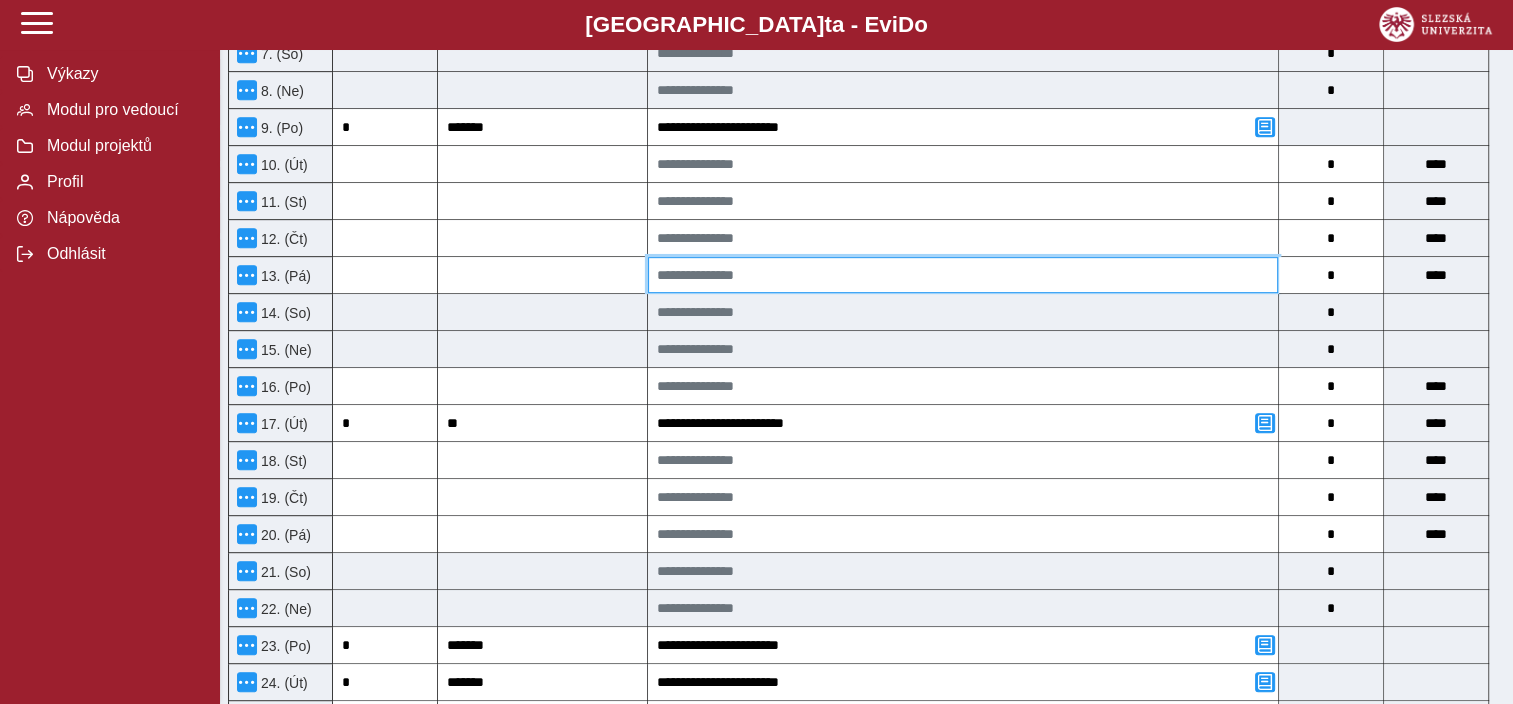 click at bounding box center [963, 275] 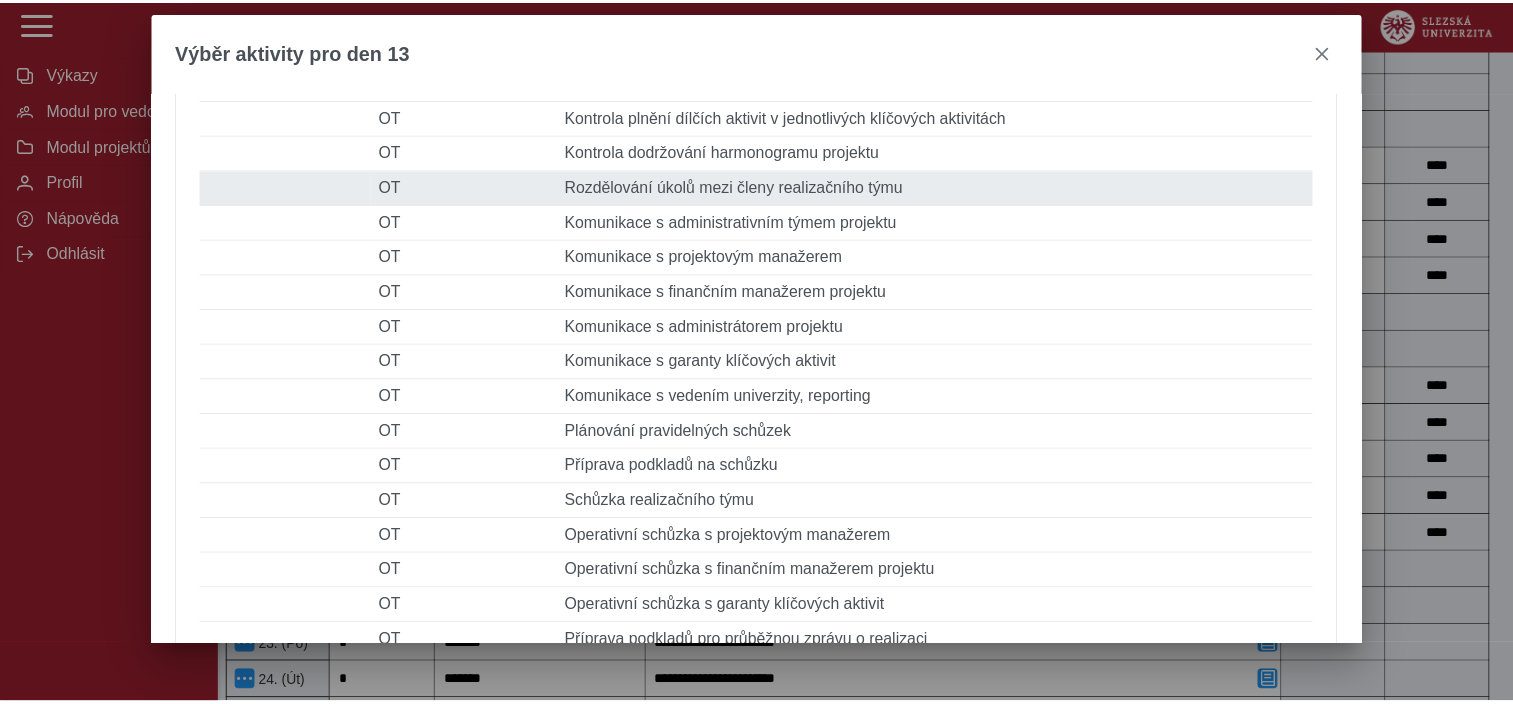 scroll, scrollTop: 800, scrollLeft: 0, axis: vertical 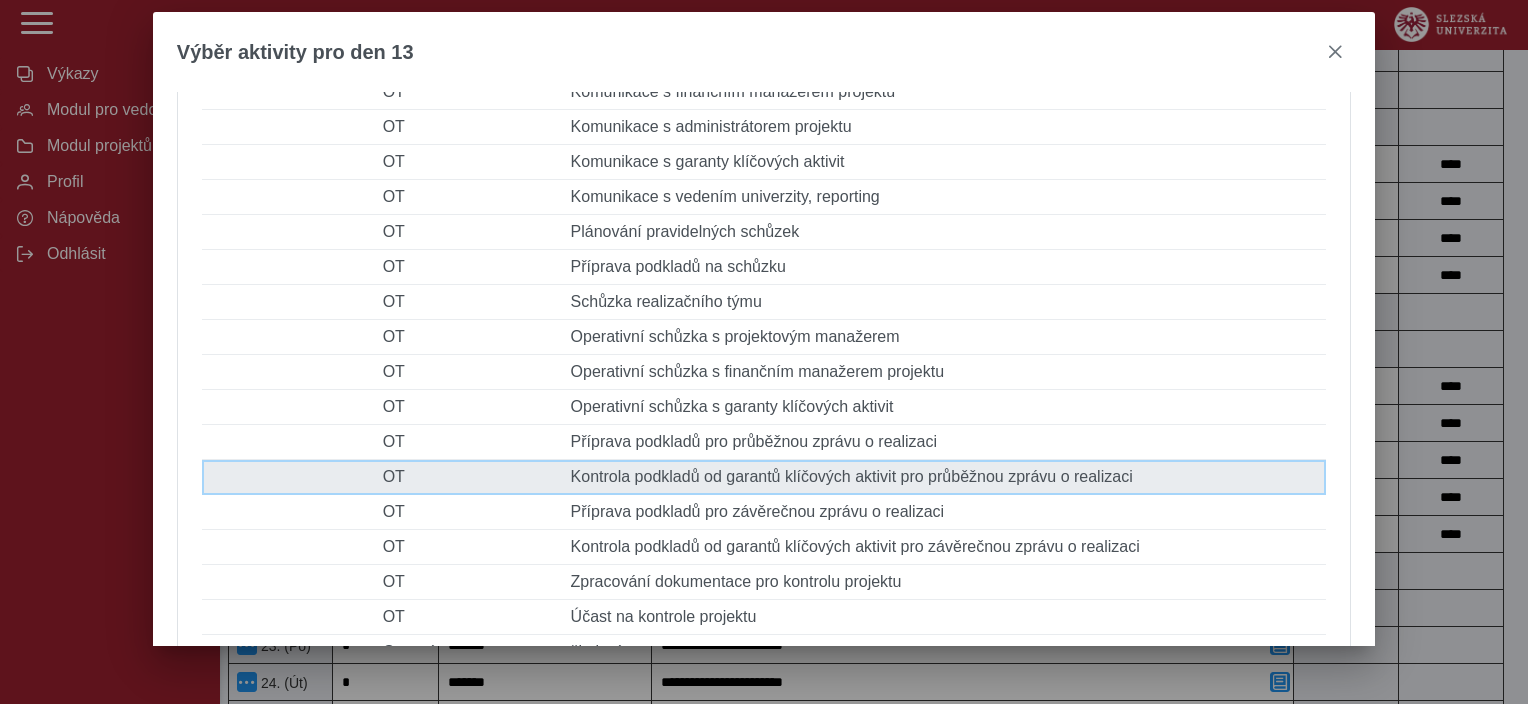 click on "Popis činnosti Kontrola podkladů od garantů klíčových aktivit pro průběžnou zprávu o realizaci" at bounding box center (945, 477) 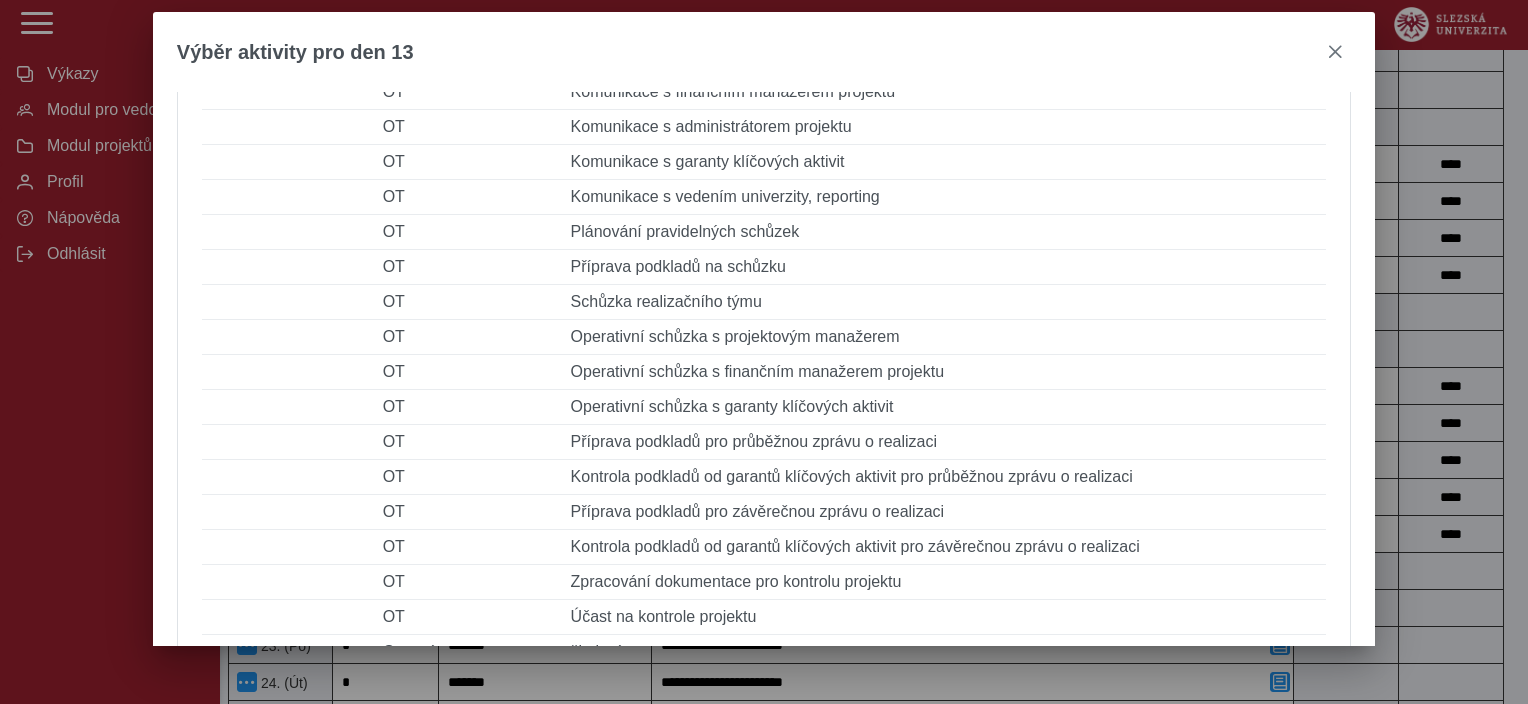 type 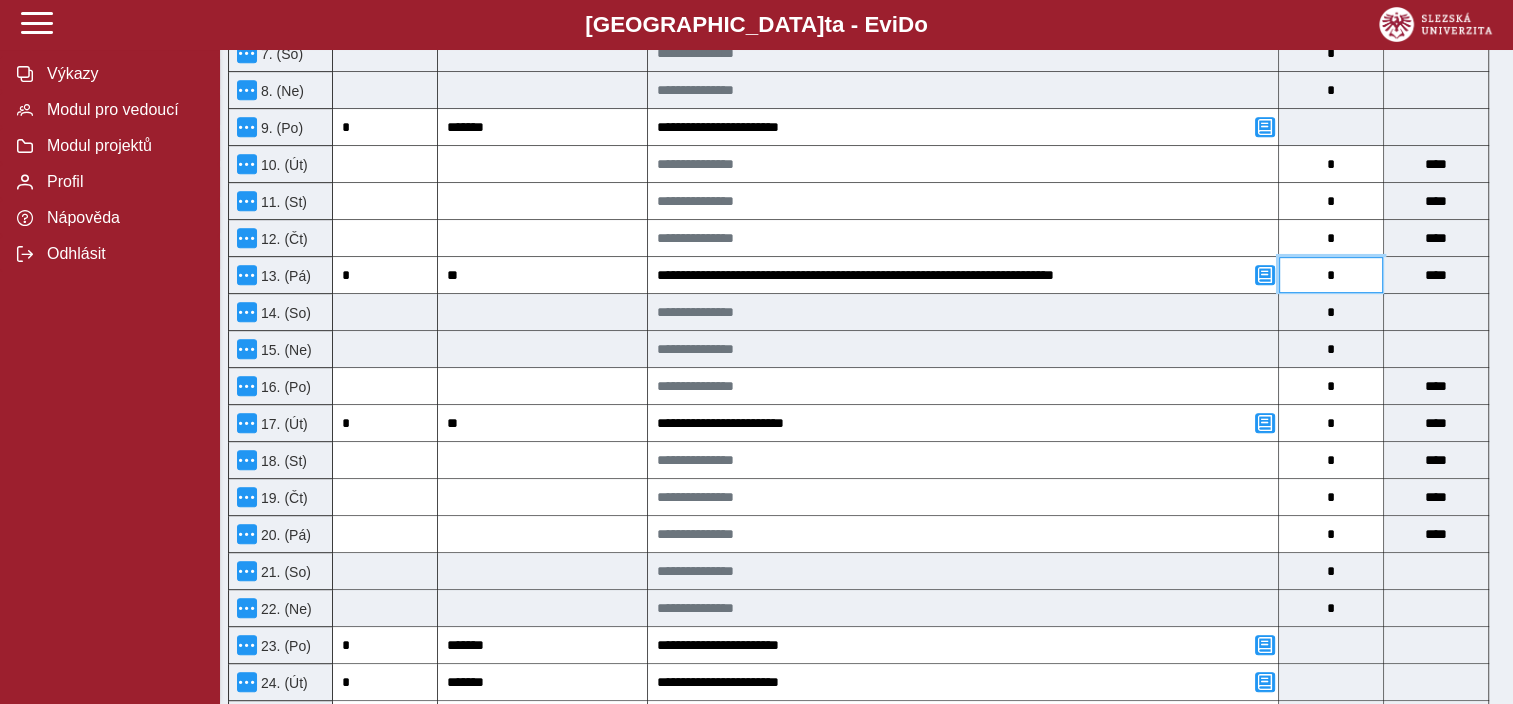 drag, startPoint x: 1338, startPoint y: 276, endPoint x: 1320, endPoint y: 277, distance: 18.027756 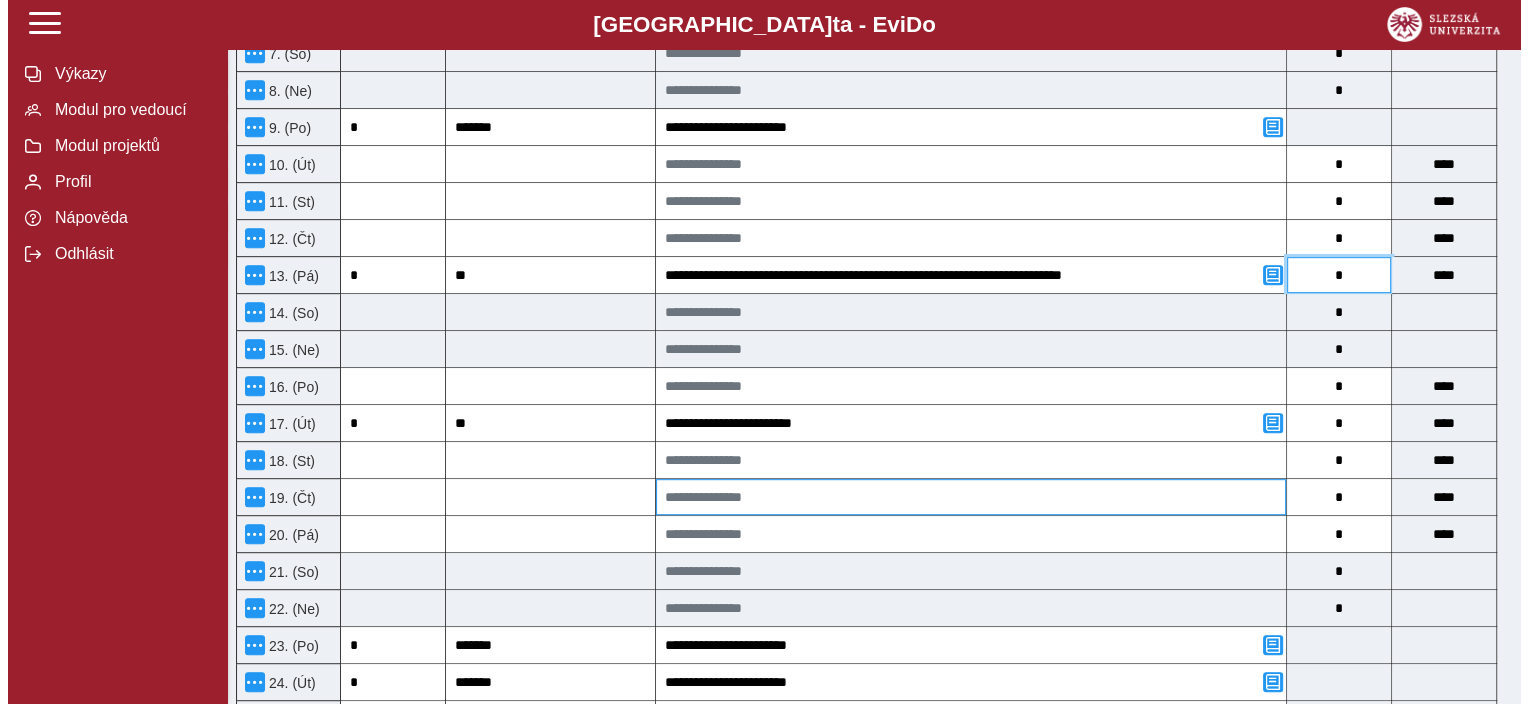 scroll, scrollTop: 1000, scrollLeft: 0, axis: vertical 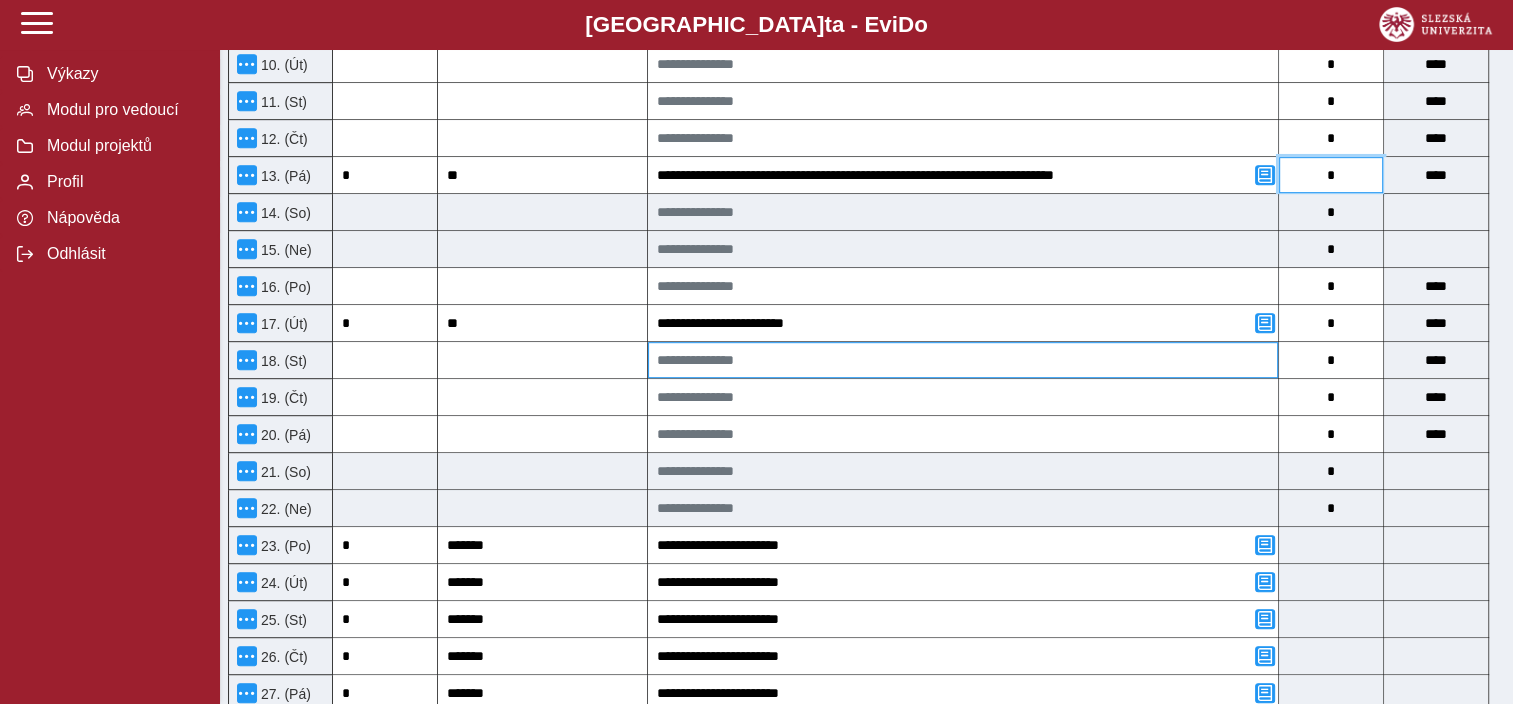 type on "*" 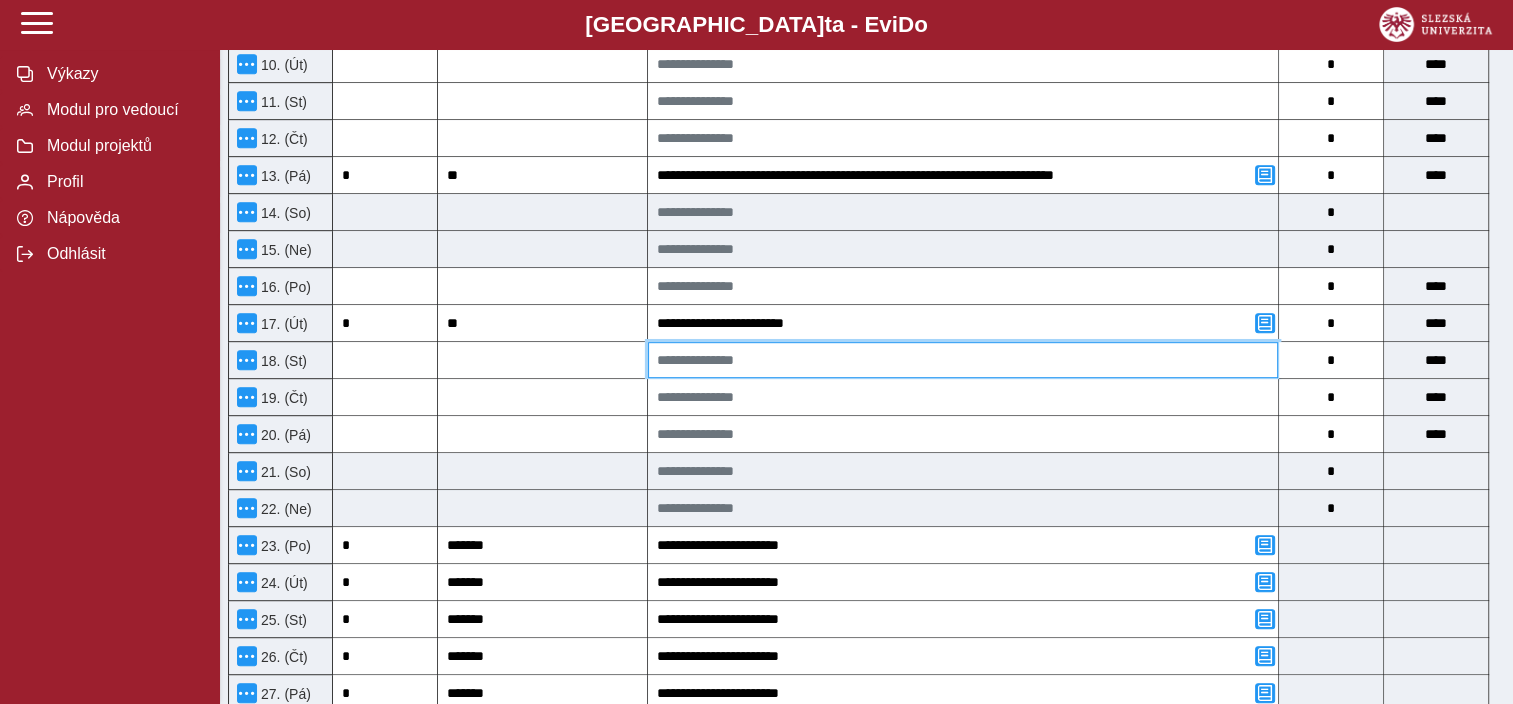 click at bounding box center (963, 360) 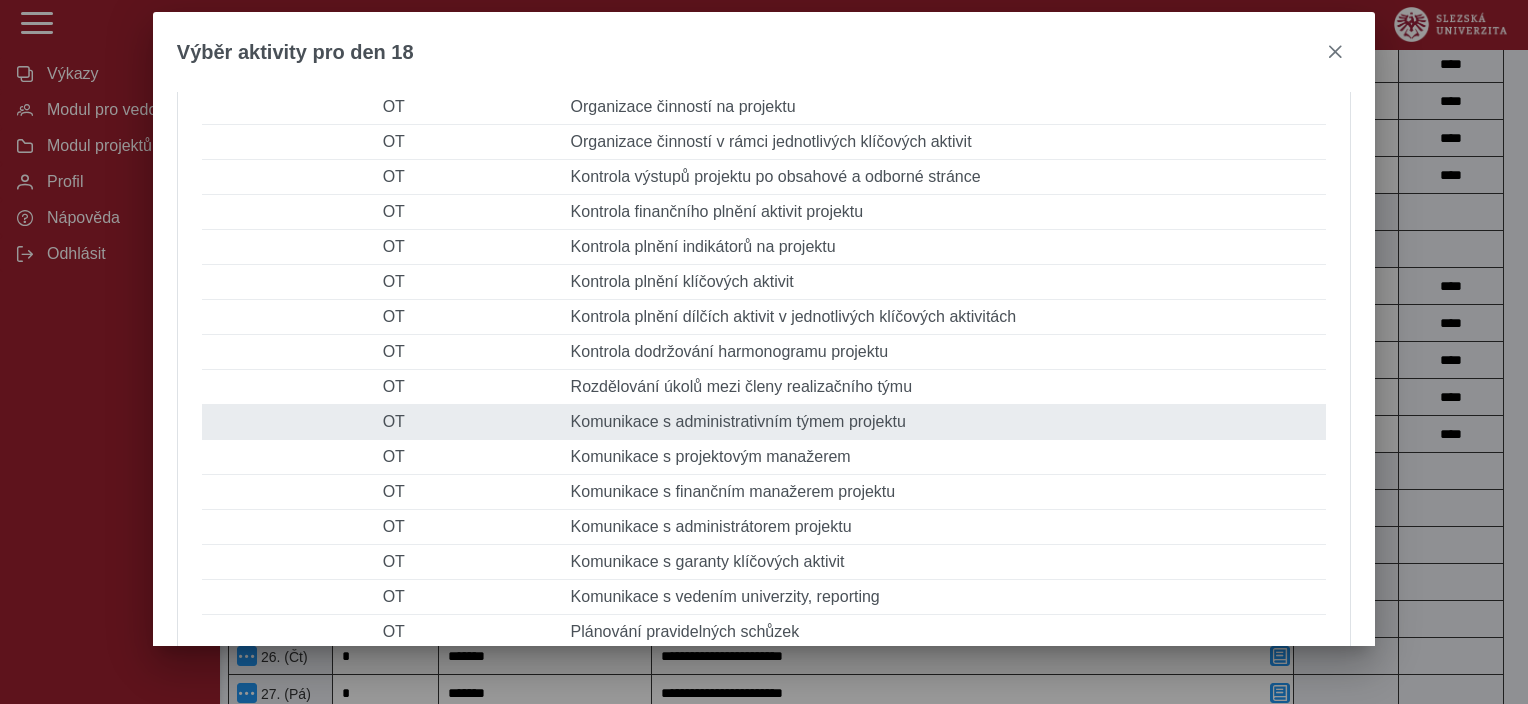 scroll, scrollTop: 800, scrollLeft: 0, axis: vertical 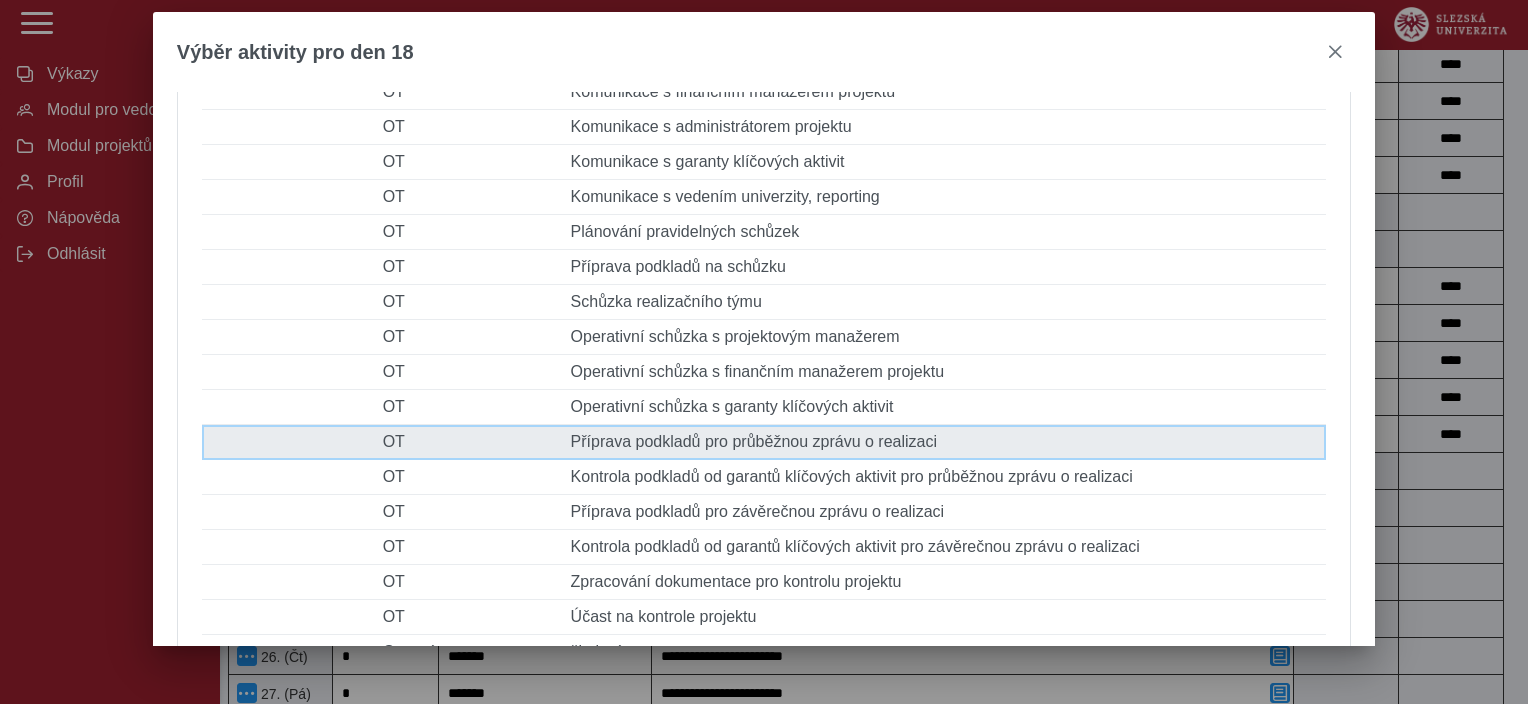 click on "Popis činnosti Příprava podkladů pro průběžnou zprávu o realizaci" at bounding box center (945, 442) 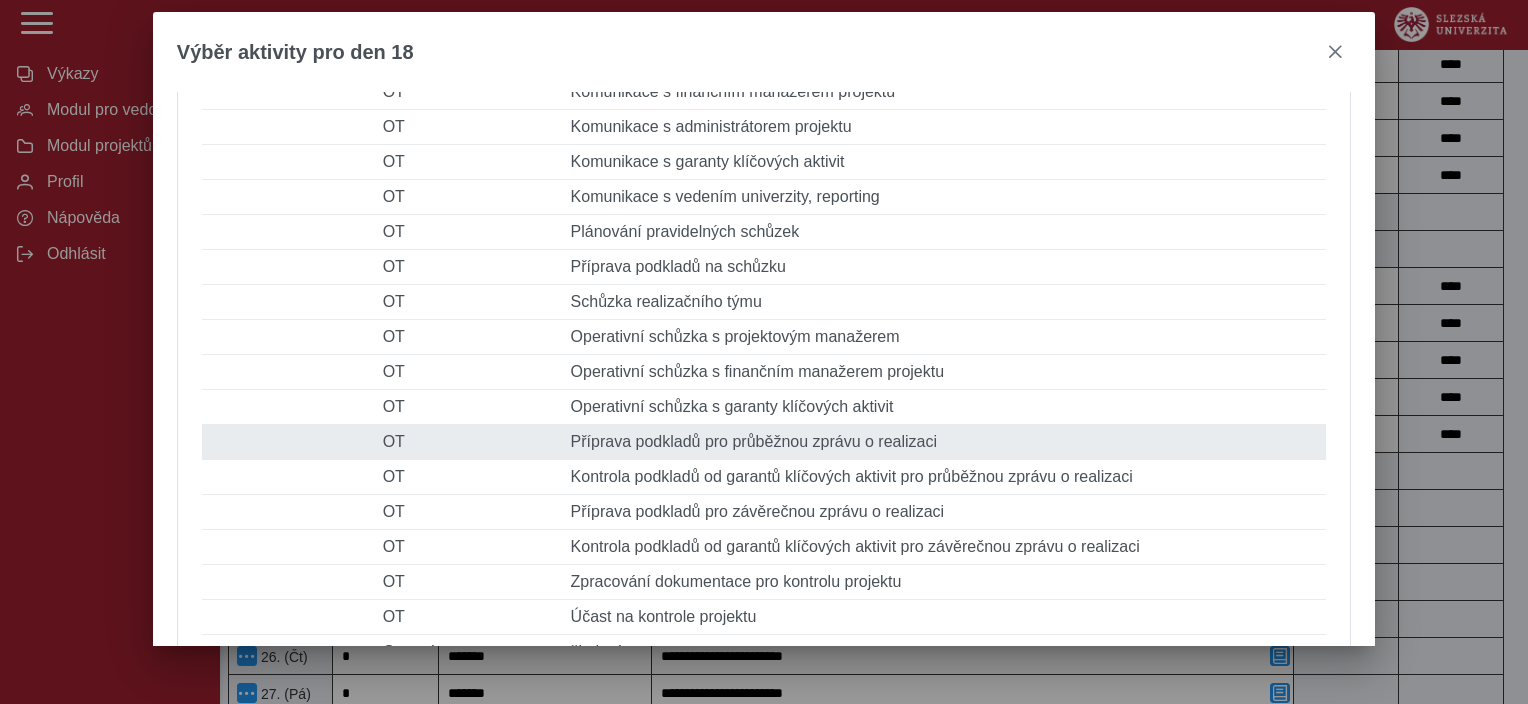 type 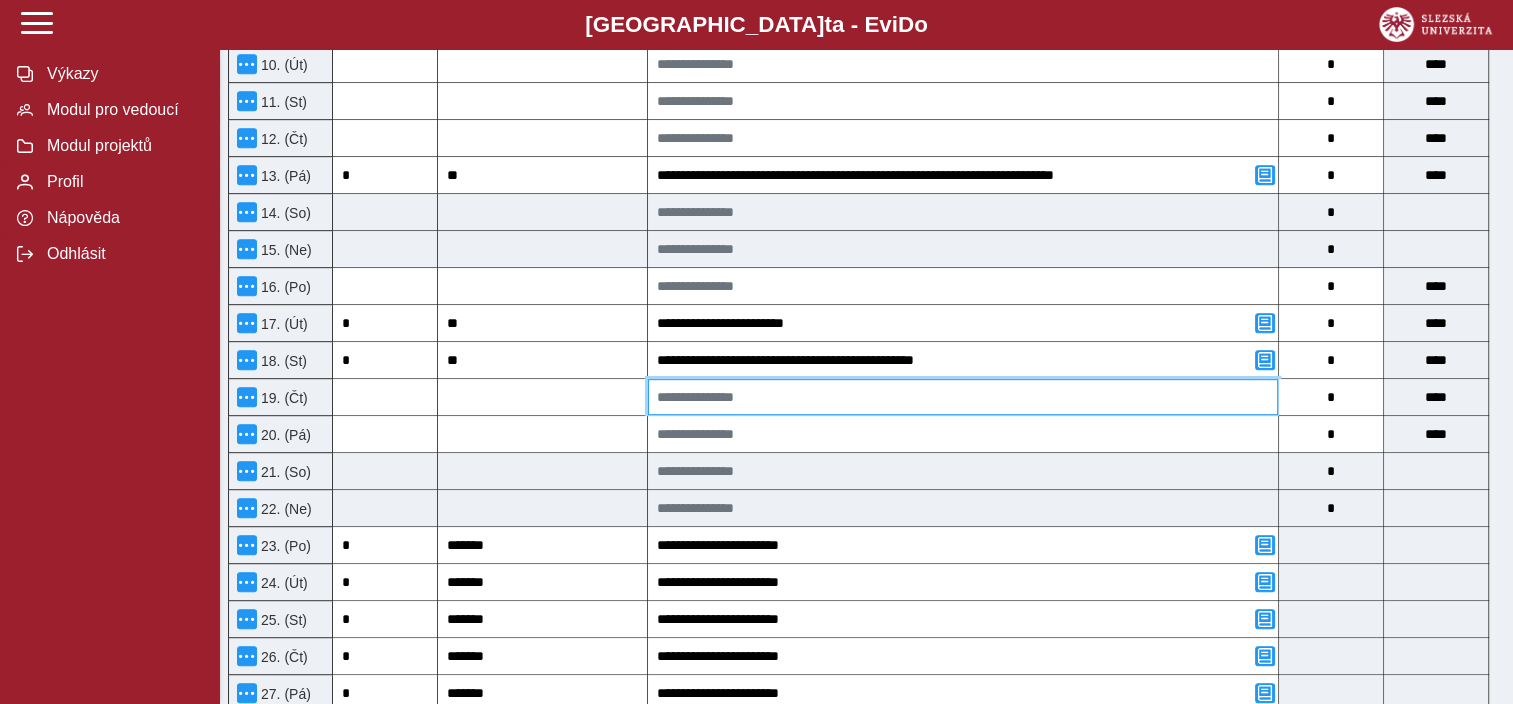 click at bounding box center (963, 397) 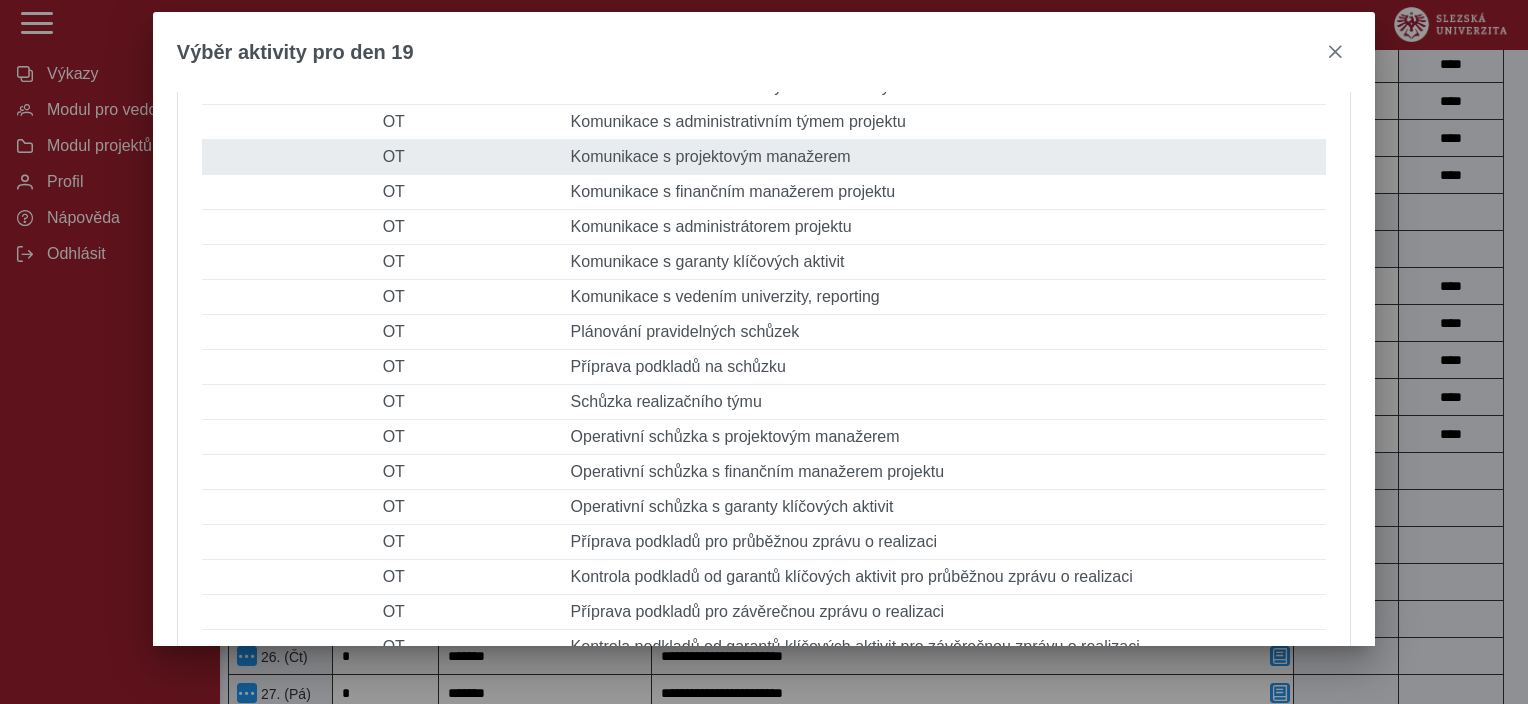 scroll, scrollTop: 900, scrollLeft: 0, axis: vertical 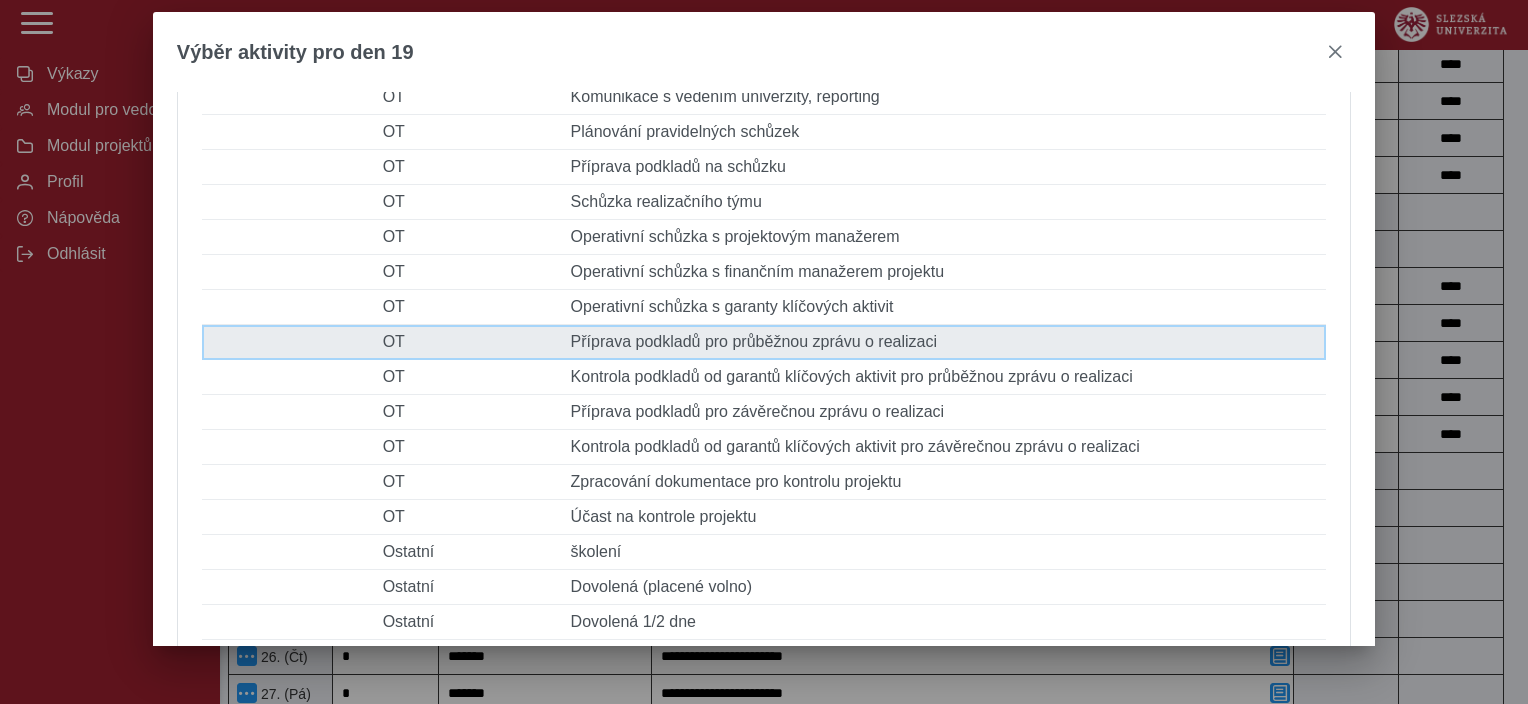 click on "Popis činnosti Příprava podkladů pro průběžnou zprávu o realizaci" at bounding box center (945, 342) 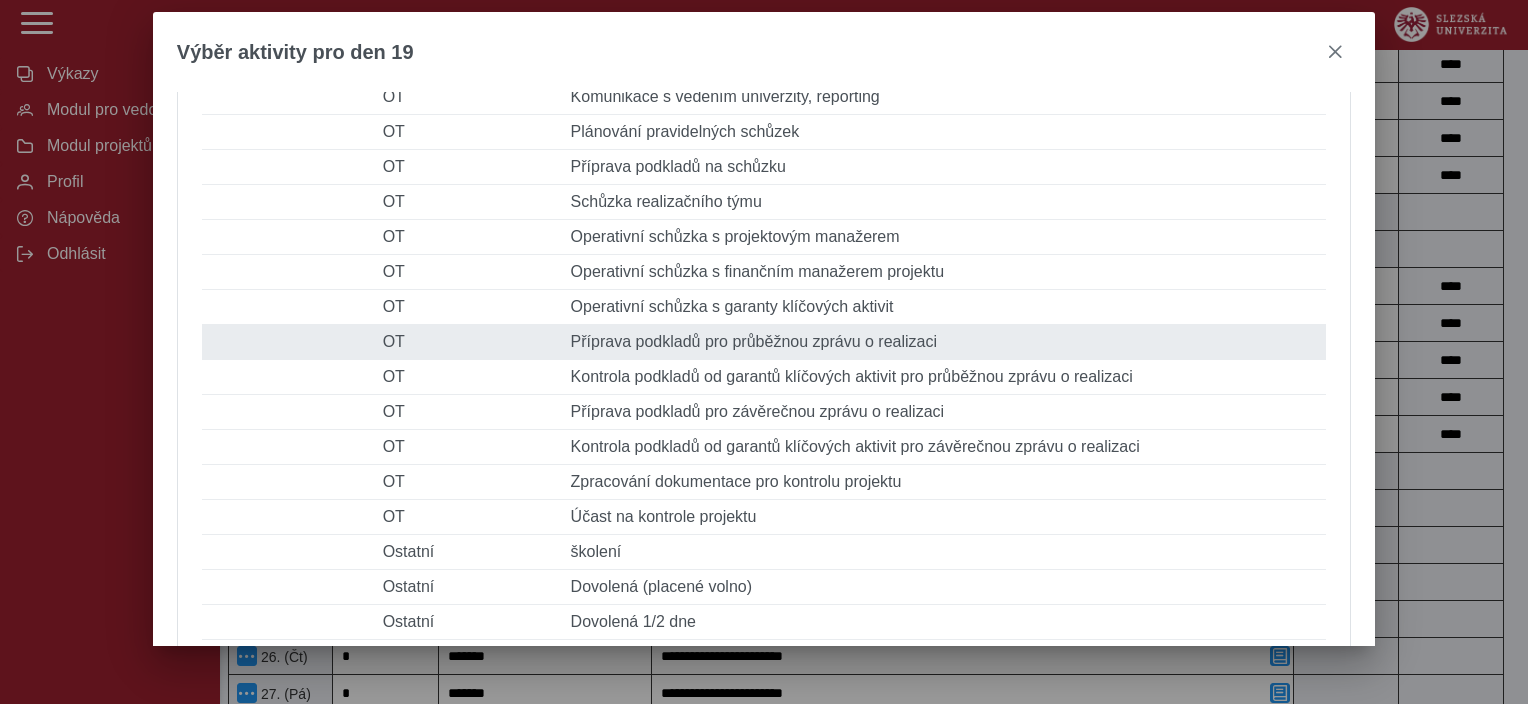 type 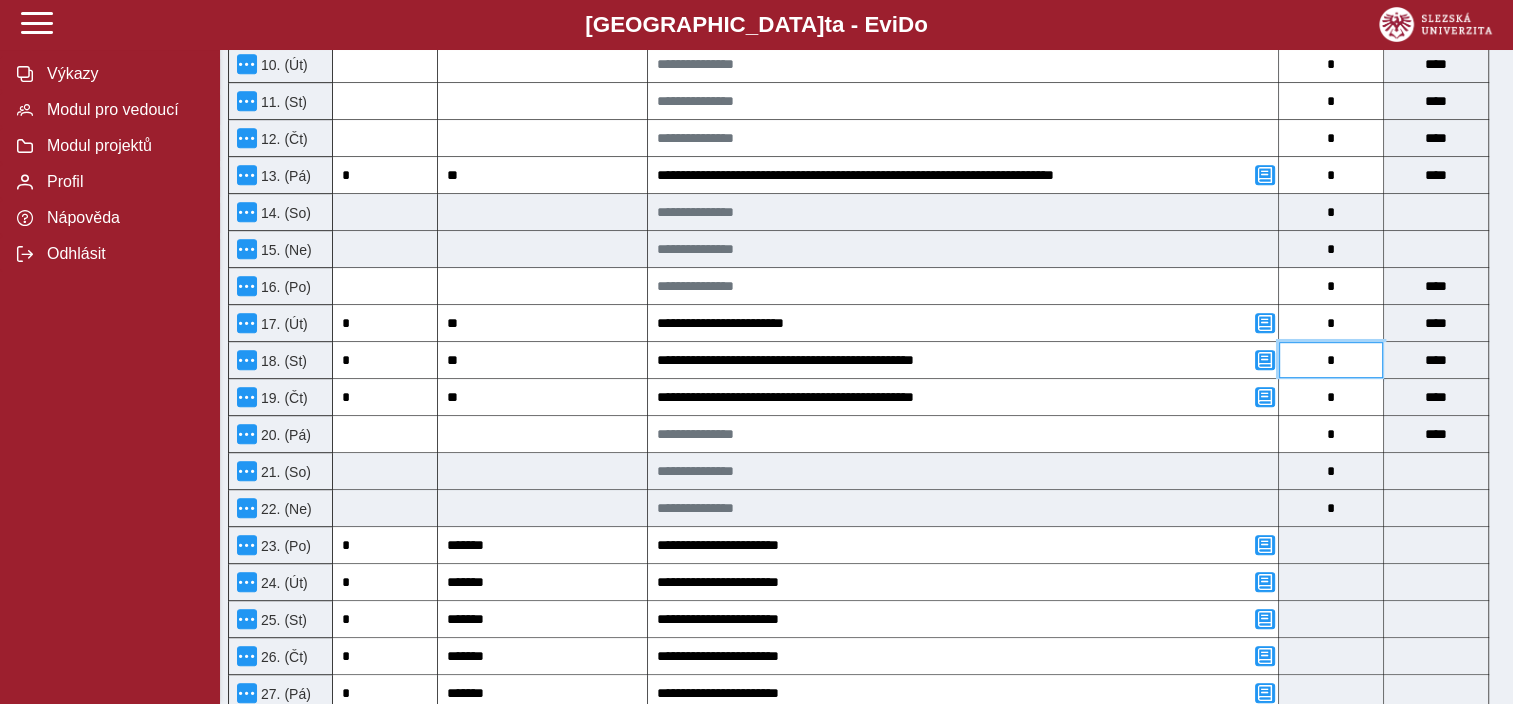 drag, startPoint x: 1336, startPoint y: 369, endPoint x: 1319, endPoint y: 367, distance: 17.117243 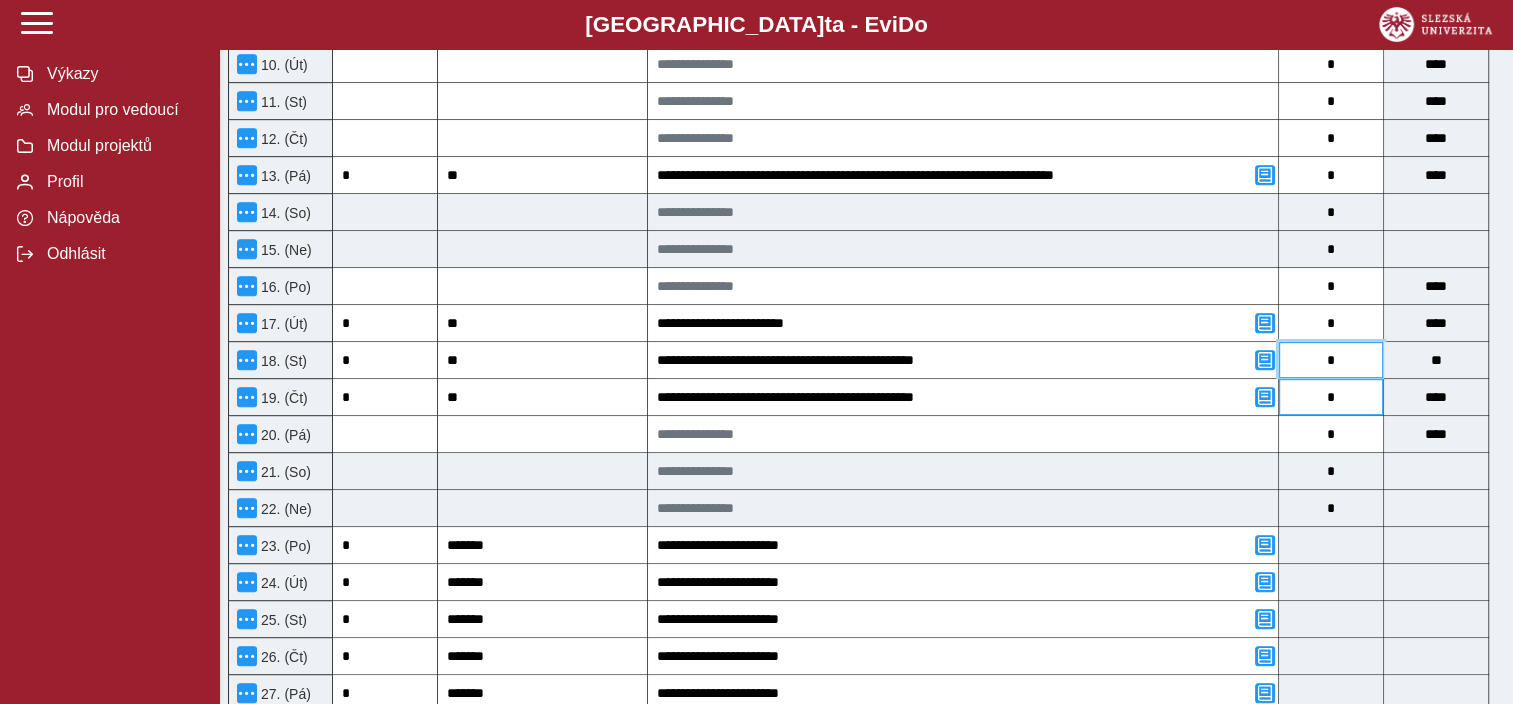 type on "*" 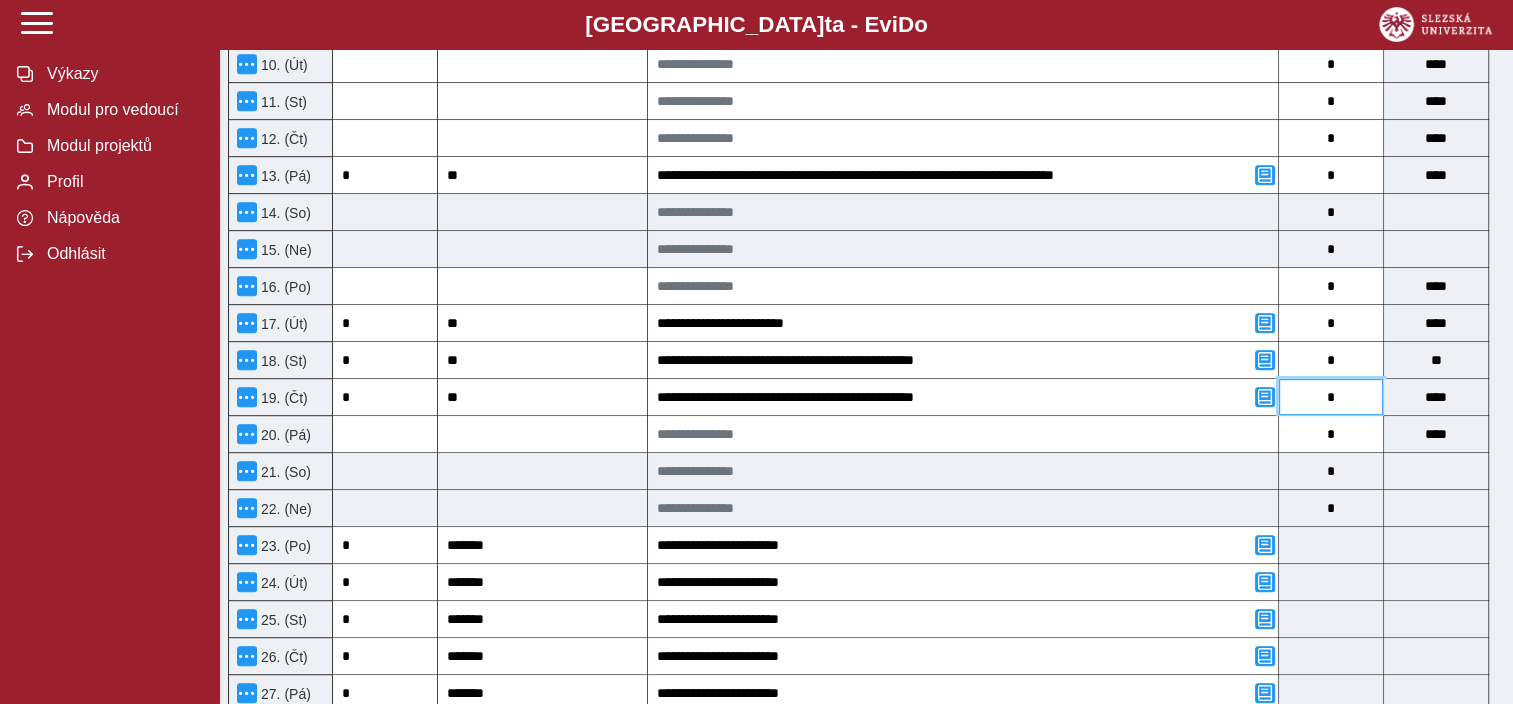 drag, startPoint x: 1343, startPoint y: 401, endPoint x: 1311, endPoint y: 401, distance: 32 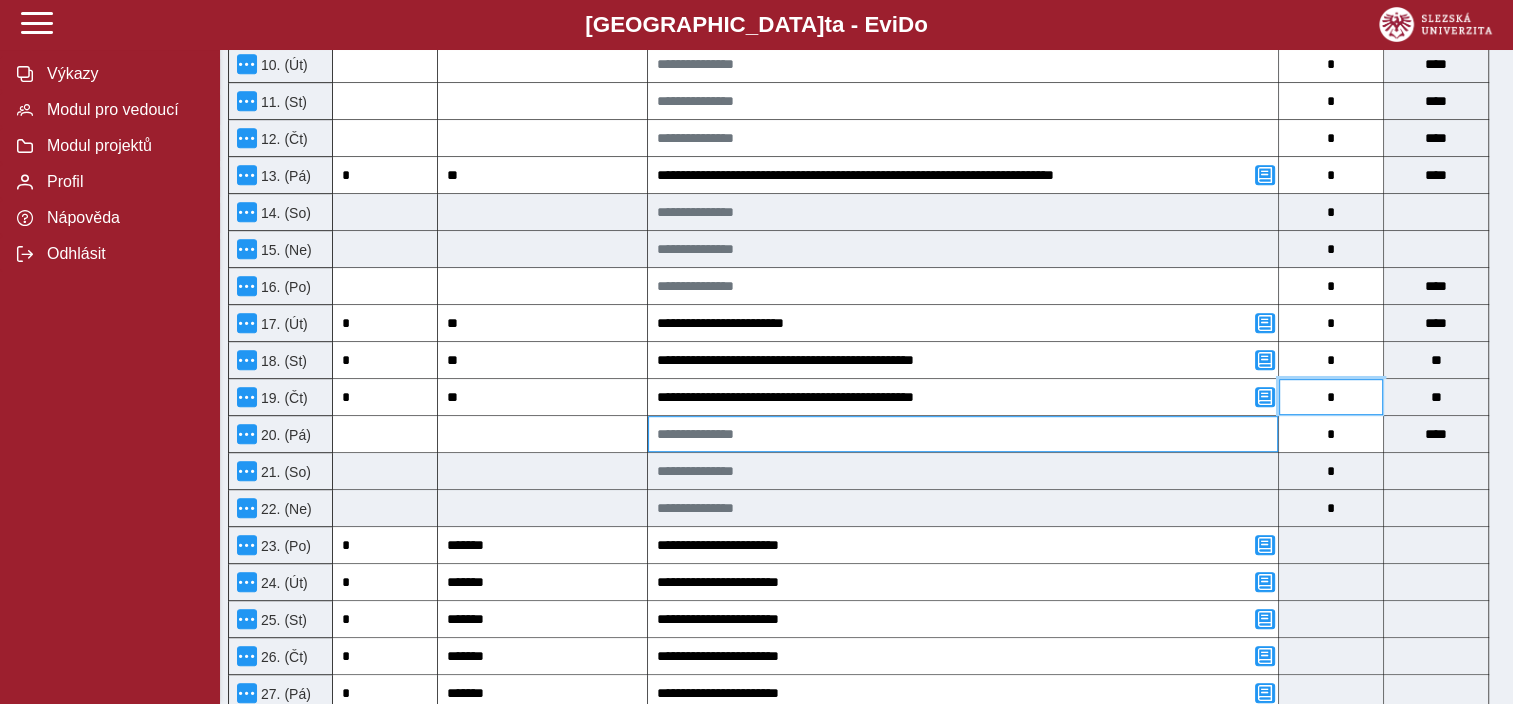 type on "*" 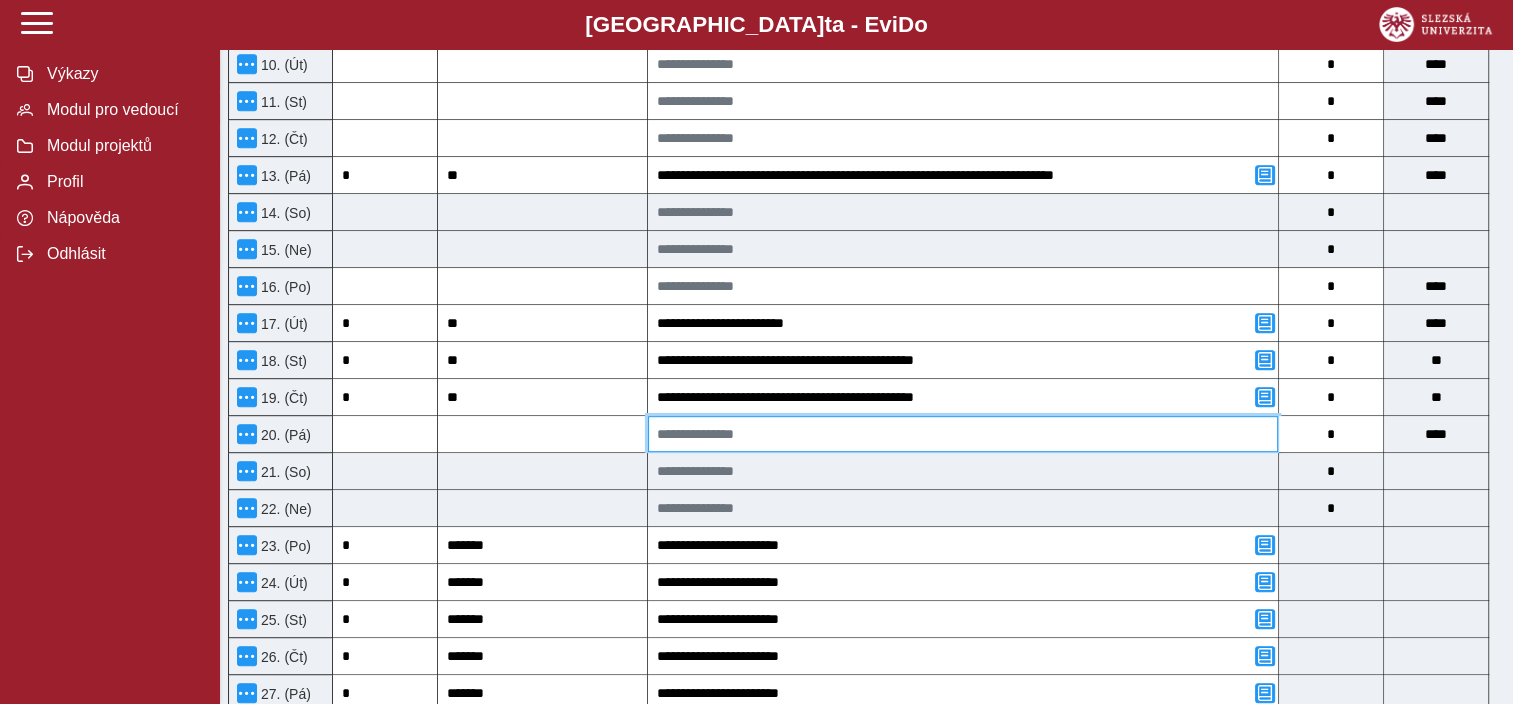 click at bounding box center (963, 434) 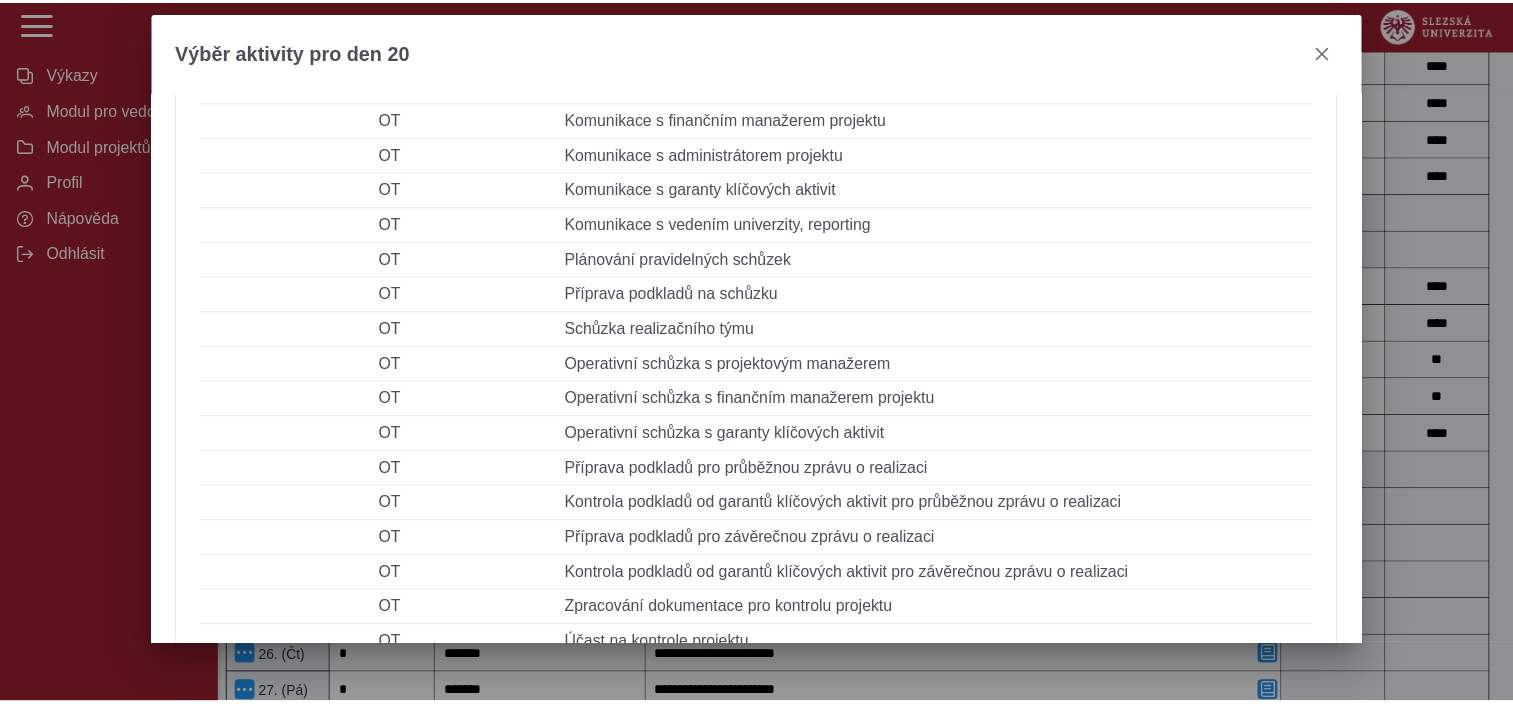 scroll, scrollTop: 900, scrollLeft: 0, axis: vertical 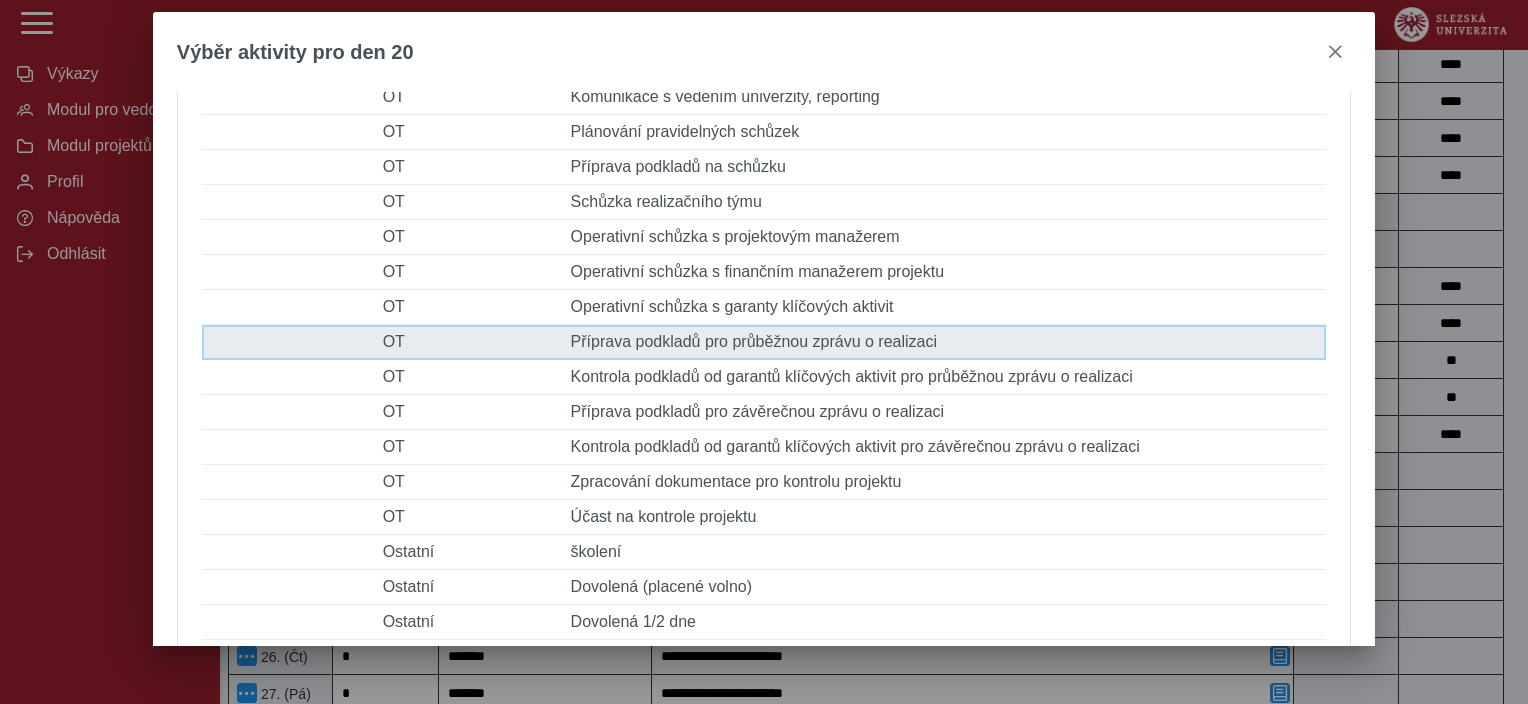 click on "Popis činnosti Příprava podkladů pro průběžnou zprávu o realizaci" at bounding box center (945, 342) 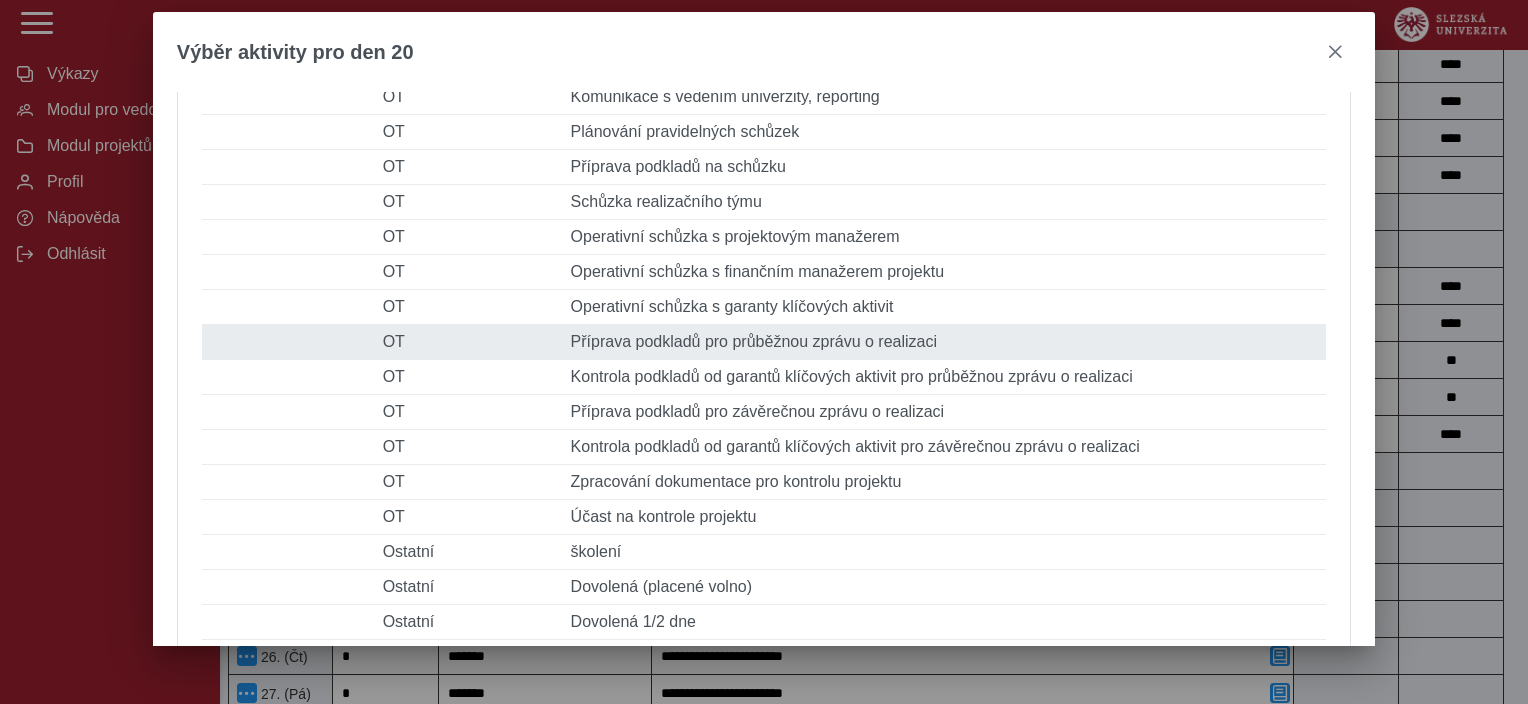 type 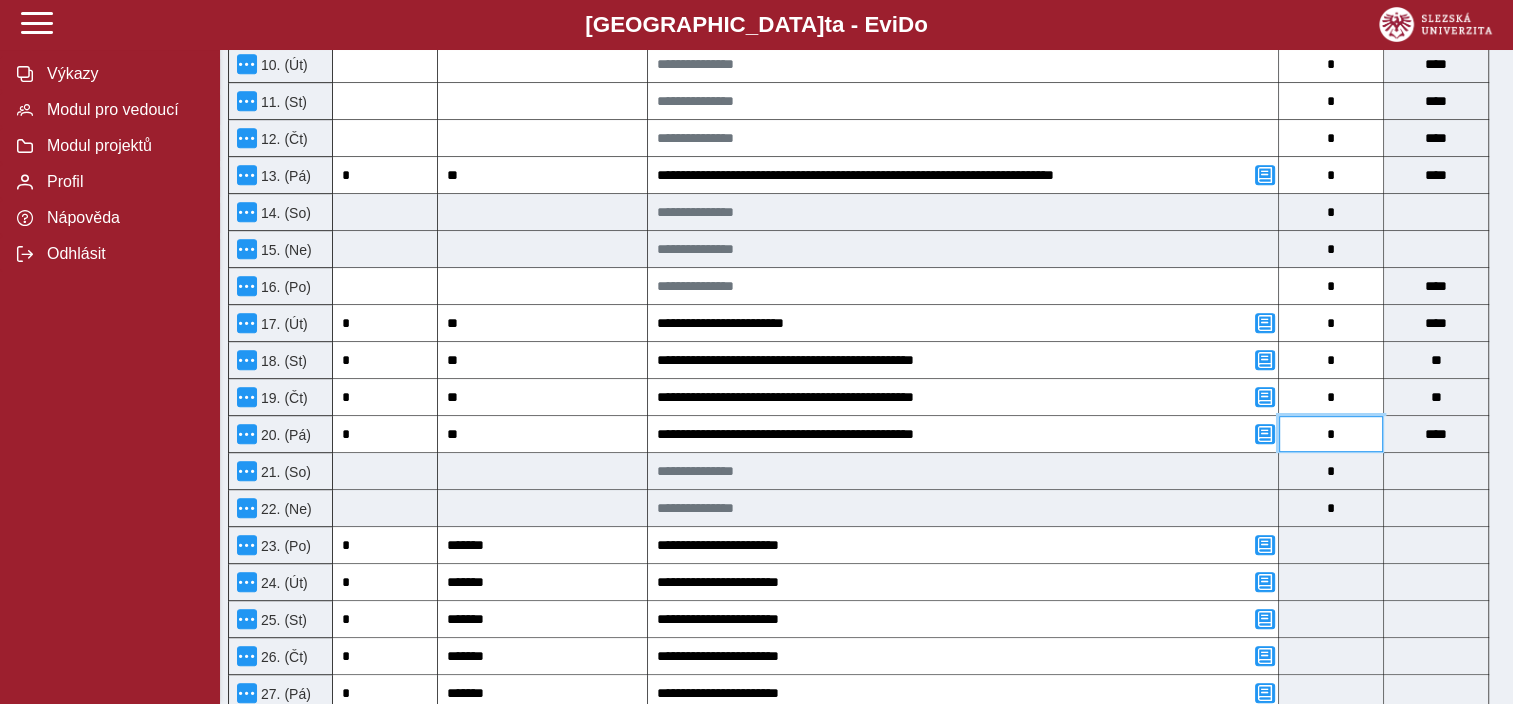 drag, startPoint x: 1347, startPoint y: 440, endPoint x: 1308, endPoint y: 443, distance: 39.115215 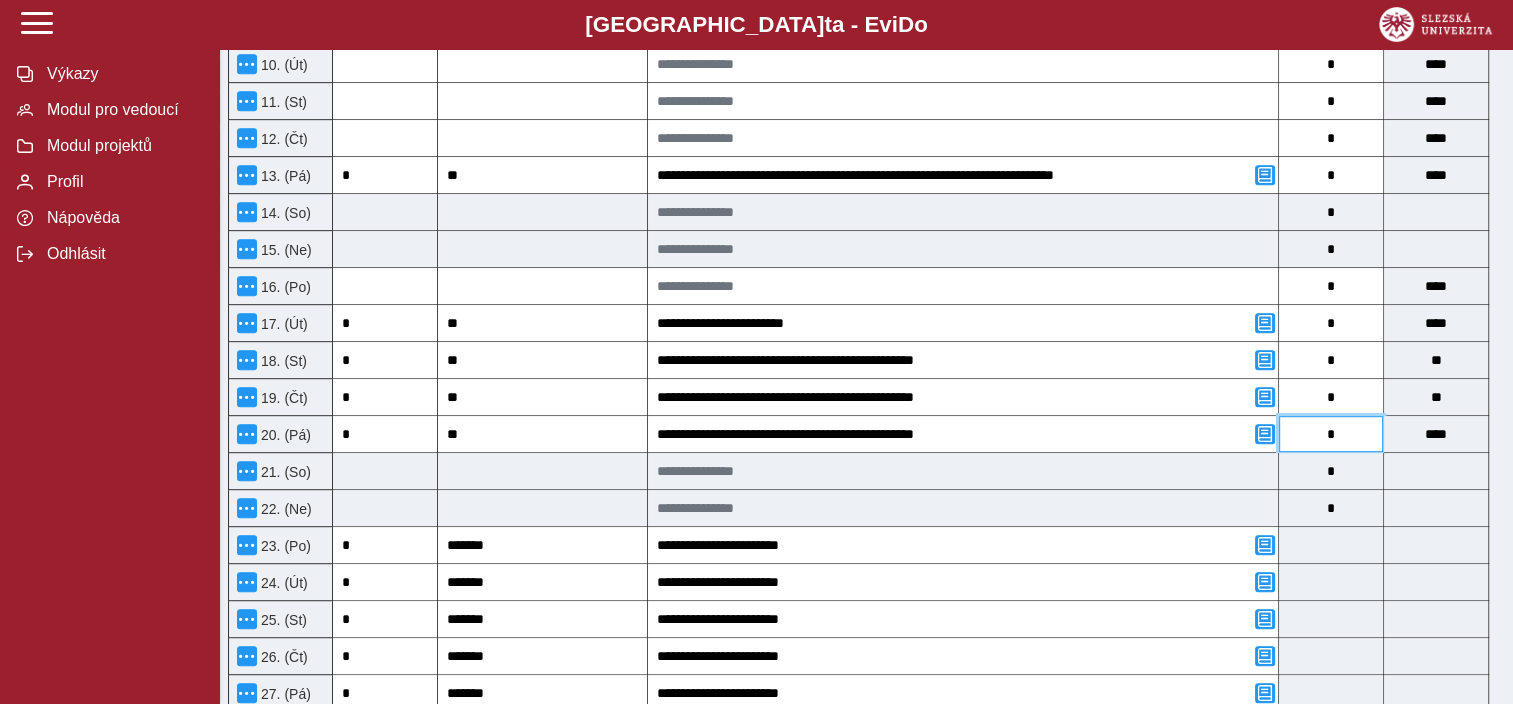 type on "*" 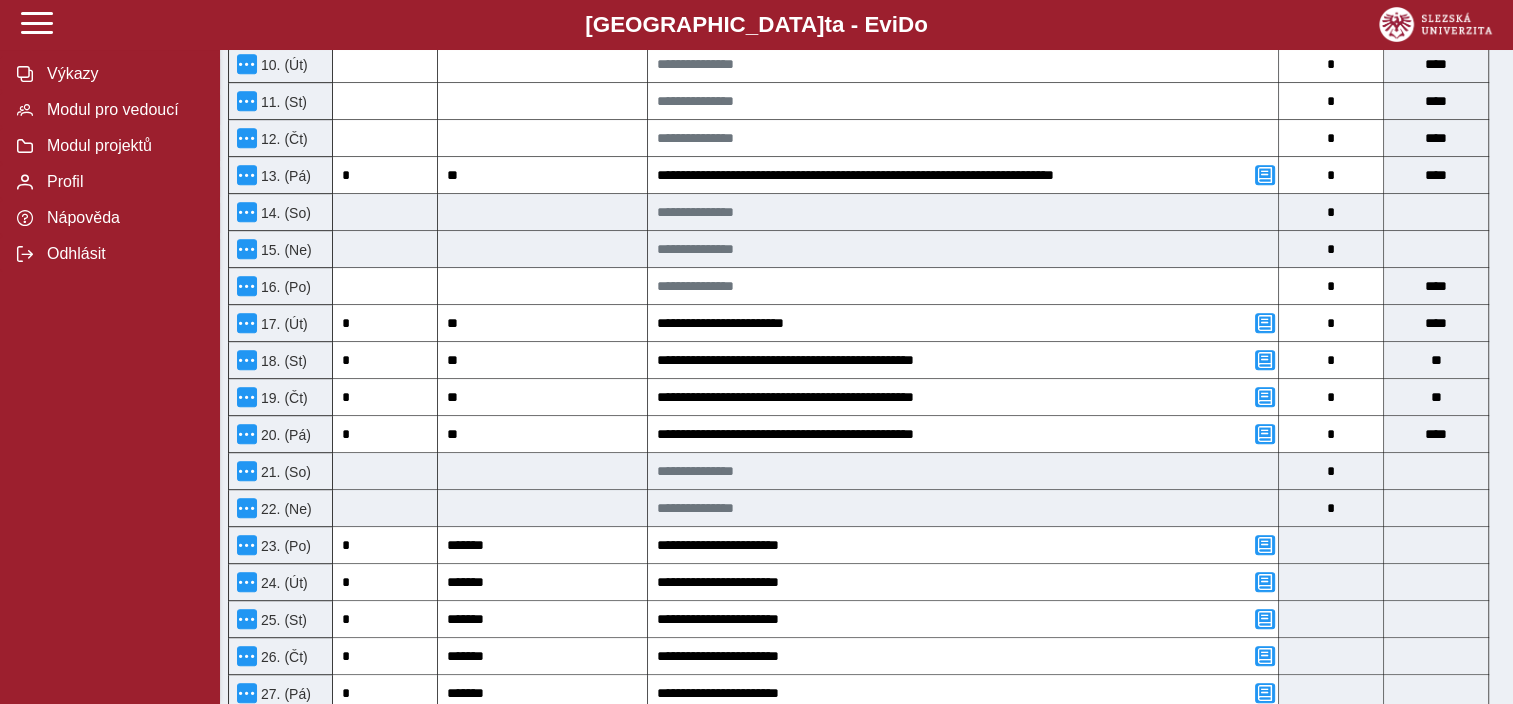 click on "Pro optimální fungování aplikace si prosím nastavte menší zvětšení stránky - použijte klávesovou zkratku Ctrl - (Ctrl a mínus). Děkujeme.  Zpět  Pracovní výkaz (stav: nepodepsán)  Uložit Storno Chyba 1 Možnosti   Název projektu Název příjemce Registrační číslo  Rozvoj kompetencí pro udržitelnou budoucnost na [GEOGRAPHIC_DATA] v Opavě   [GEOGRAPHIC_DATA] v [GEOGRAPHIC_DATA]   NPO_SU_MSMT-2122/2024-5  Jméno a příjmení  prof. [PERSON_NAME] Ph.D.  Název pozice  hlavní řešitel projektu  Výše úvazku pro projekt v režimu přímých výdajů  0,21  Kód položky rozpočtu  1.1.1.1.2.4.1.1  Celková výše úvazku u zaměstnavatele, u kterého je sjednána prokazovaná pozice  1,2  Typ pracovněprávního vztahu, k němuž se vztahuje tento výkaz  Pracovní smlouva    Celková výše úvazku u všech zaměstnavatelů zapojených do realizace projektu  1,2  Výkaz pro rok a měsíc  2025/6  Klíčová aktivita Název skupiny činností Počet hodin Grand total   *" at bounding box center (866, 313) 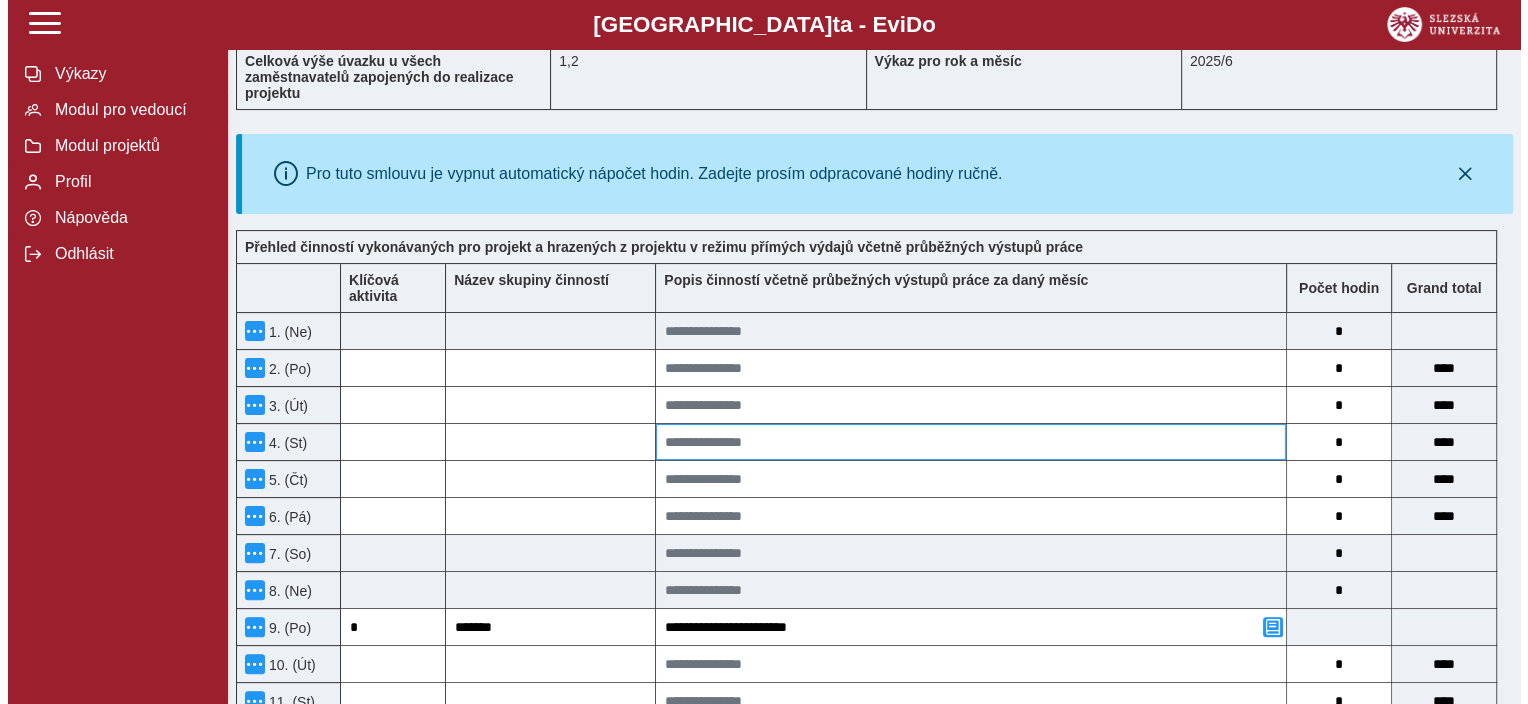 scroll, scrollTop: 500, scrollLeft: 0, axis: vertical 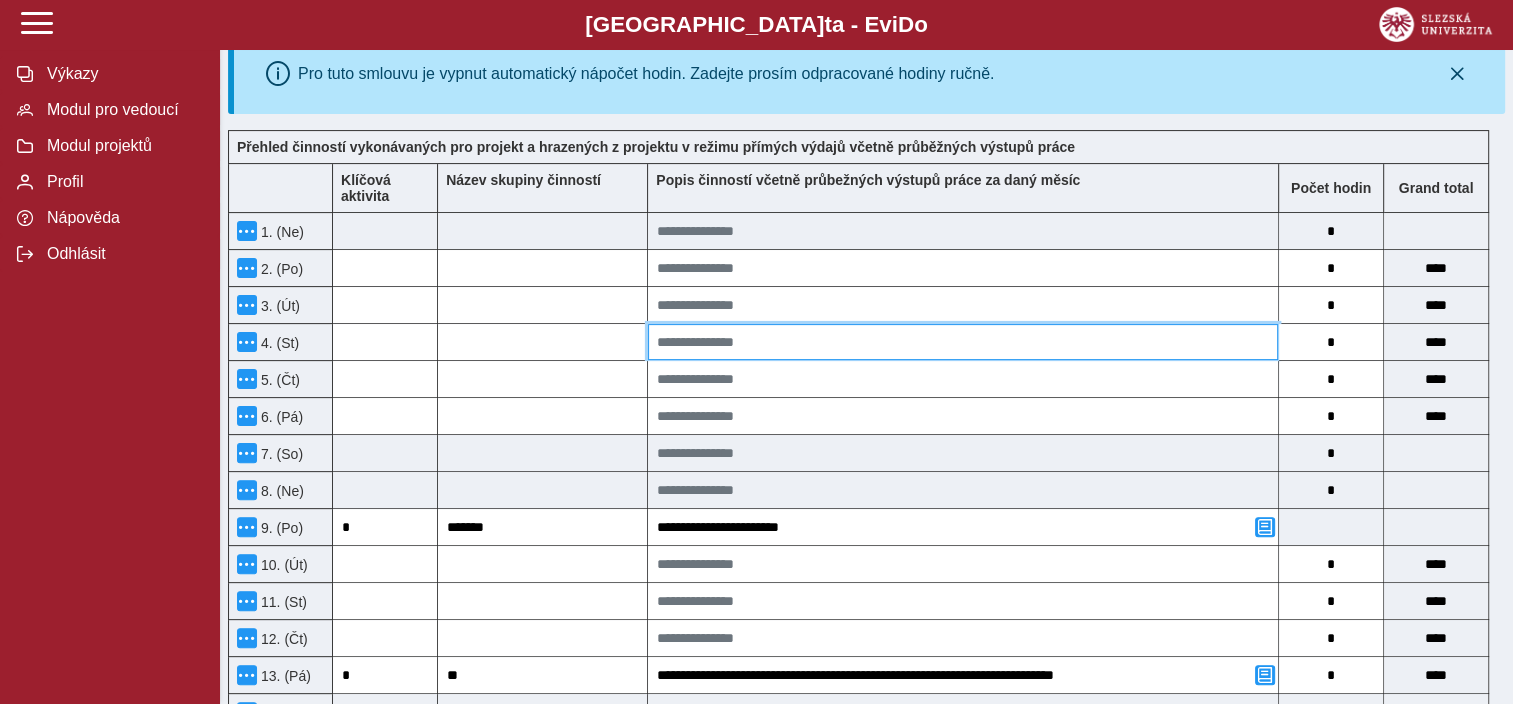 click at bounding box center (963, 342) 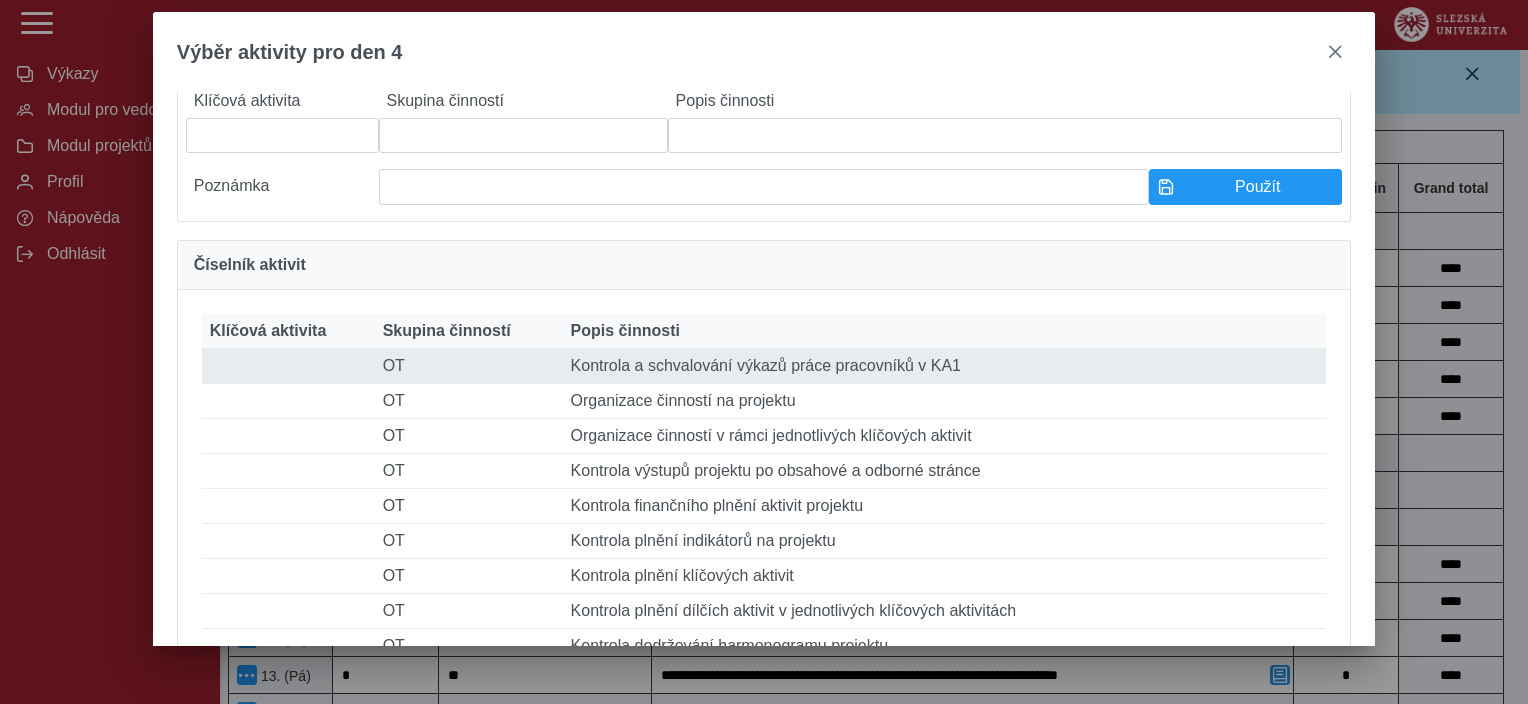 scroll, scrollTop: 300, scrollLeft: 0, axis: vertical 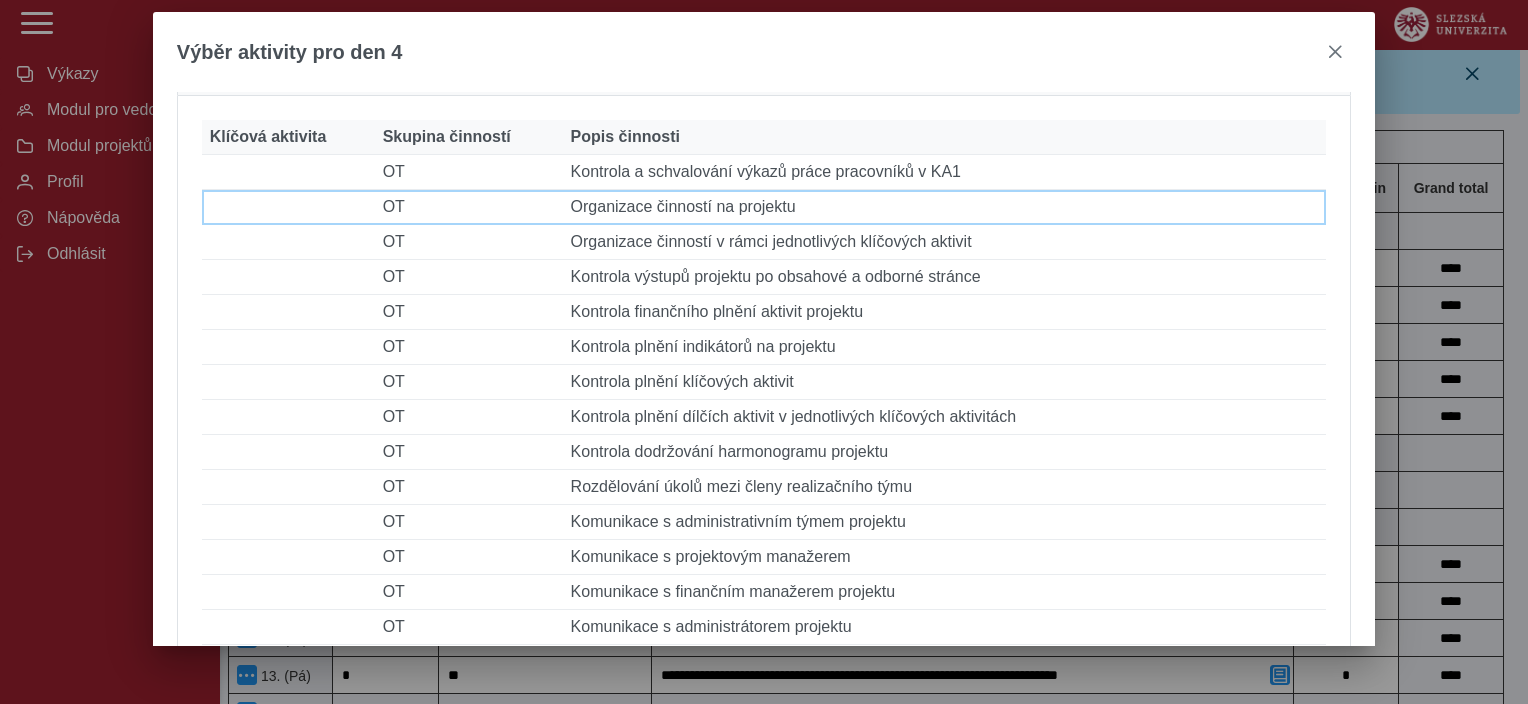 drag, startPoint x: 717, startPoint y: 223, endPoint x: 728, endPoint y: 224, distance: 11.045361 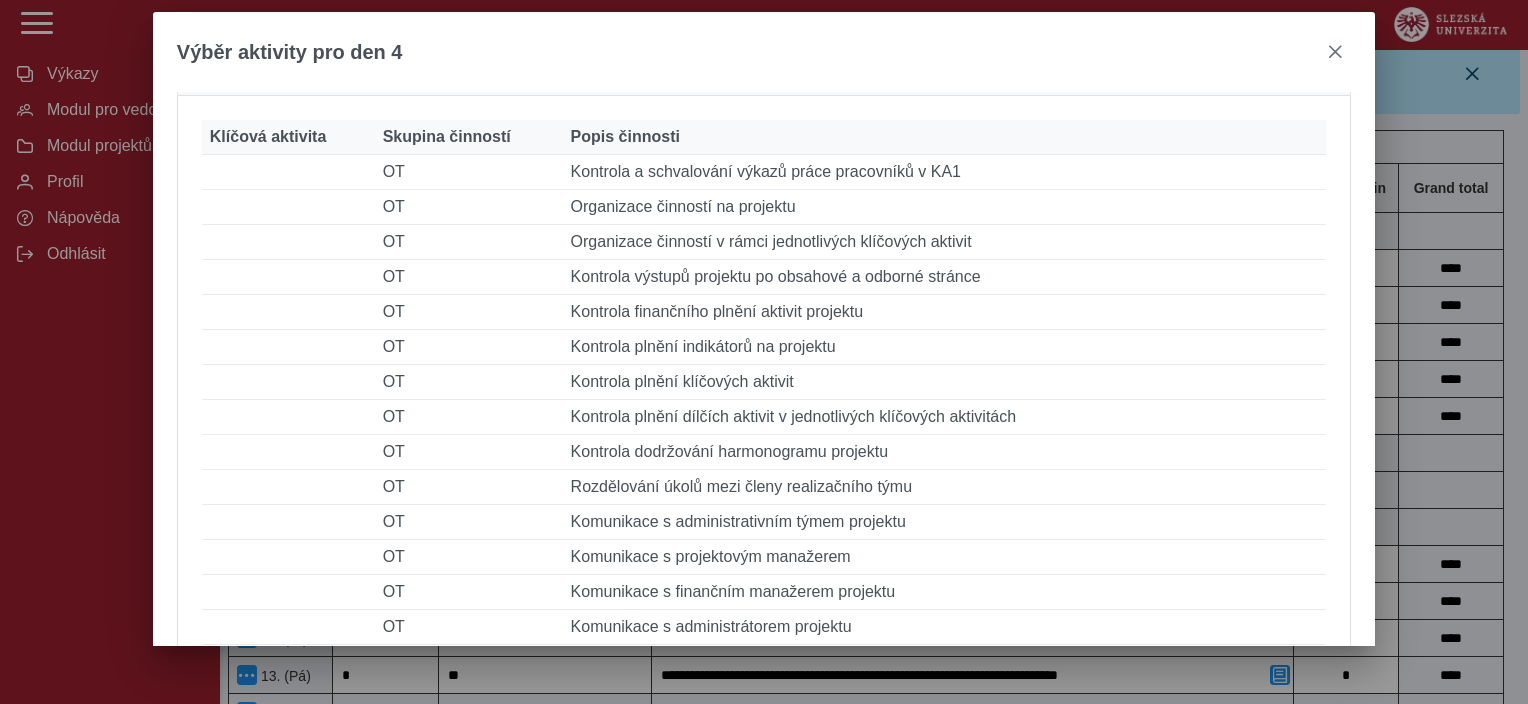 type 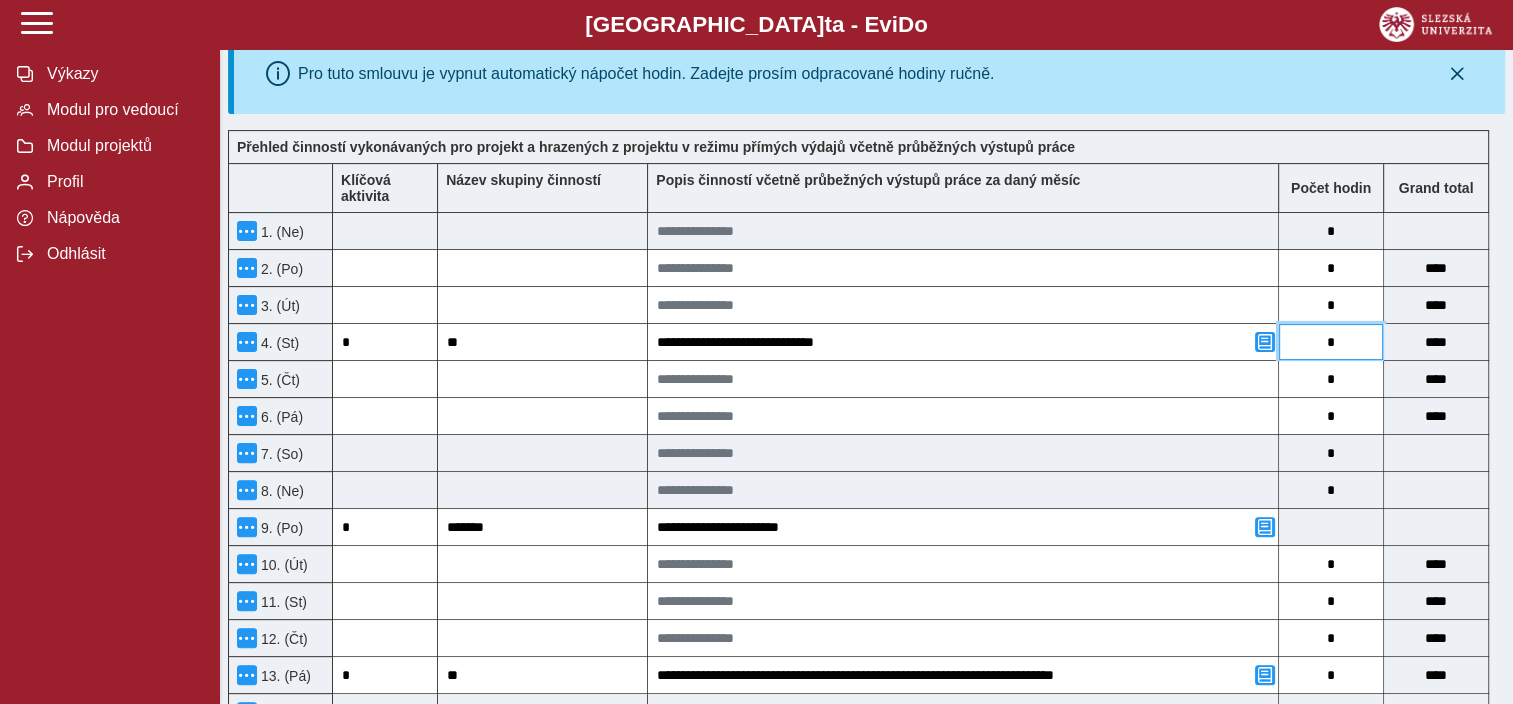 drag, startPoint x: 1353, startPoint y: 352, endPoint x: 1311, endPoint y: 355, distance: 42.107006 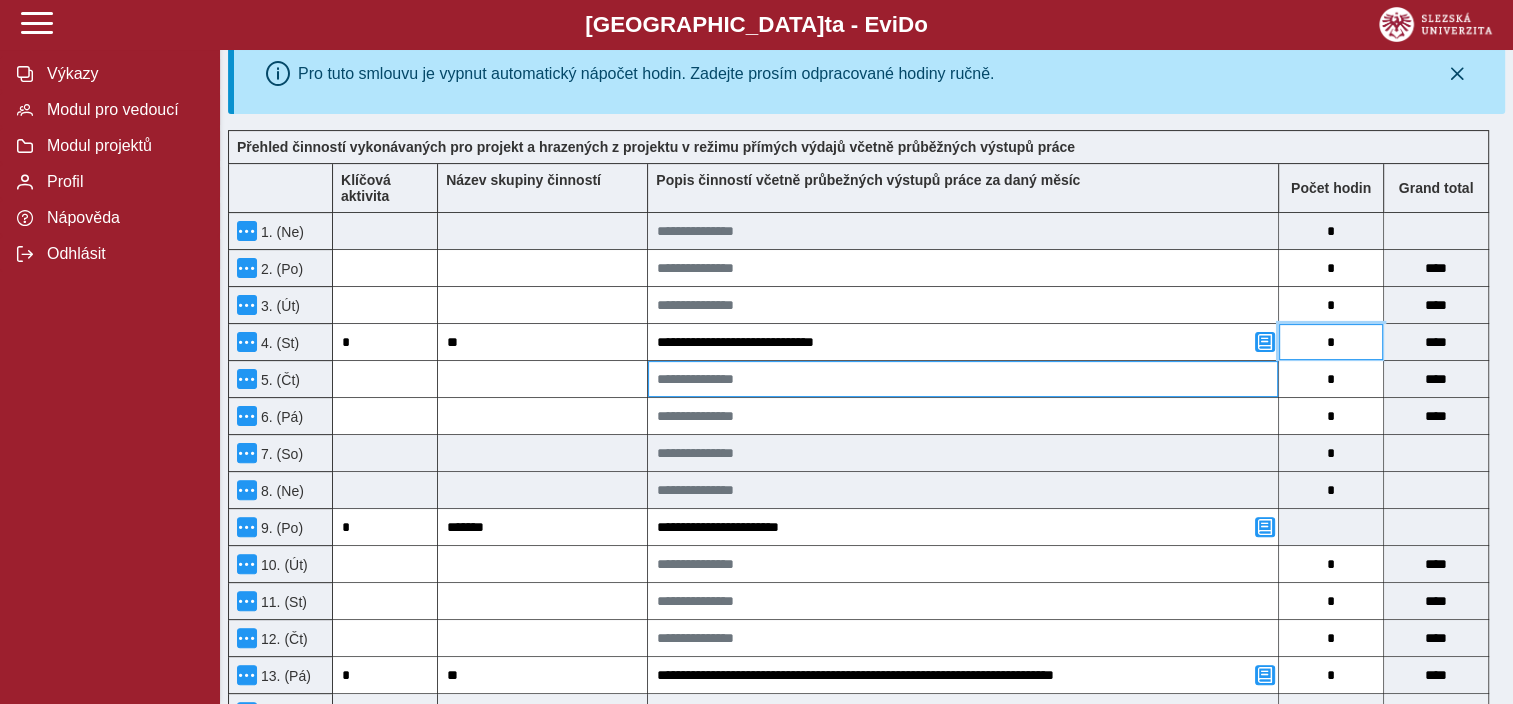 type on "*" 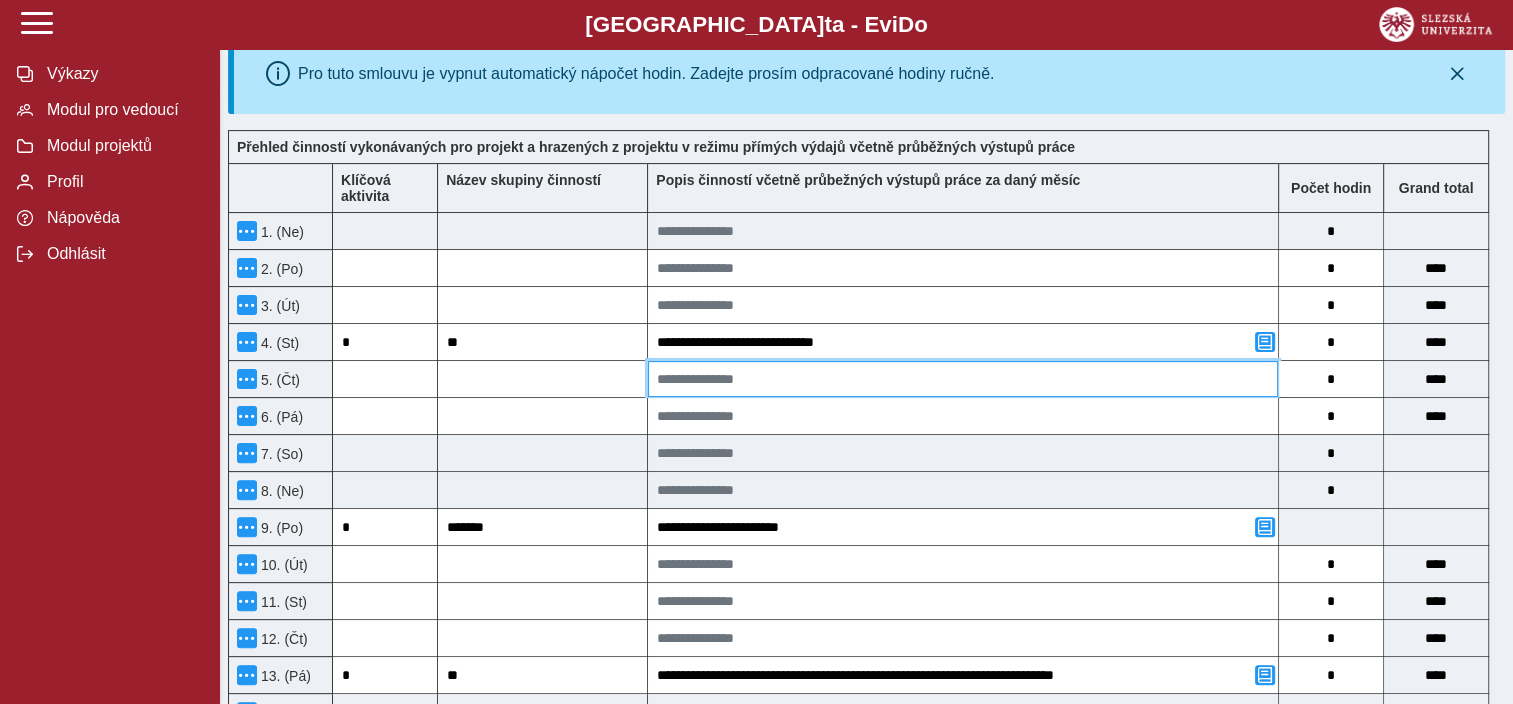 click at bounding box center (963, 379) 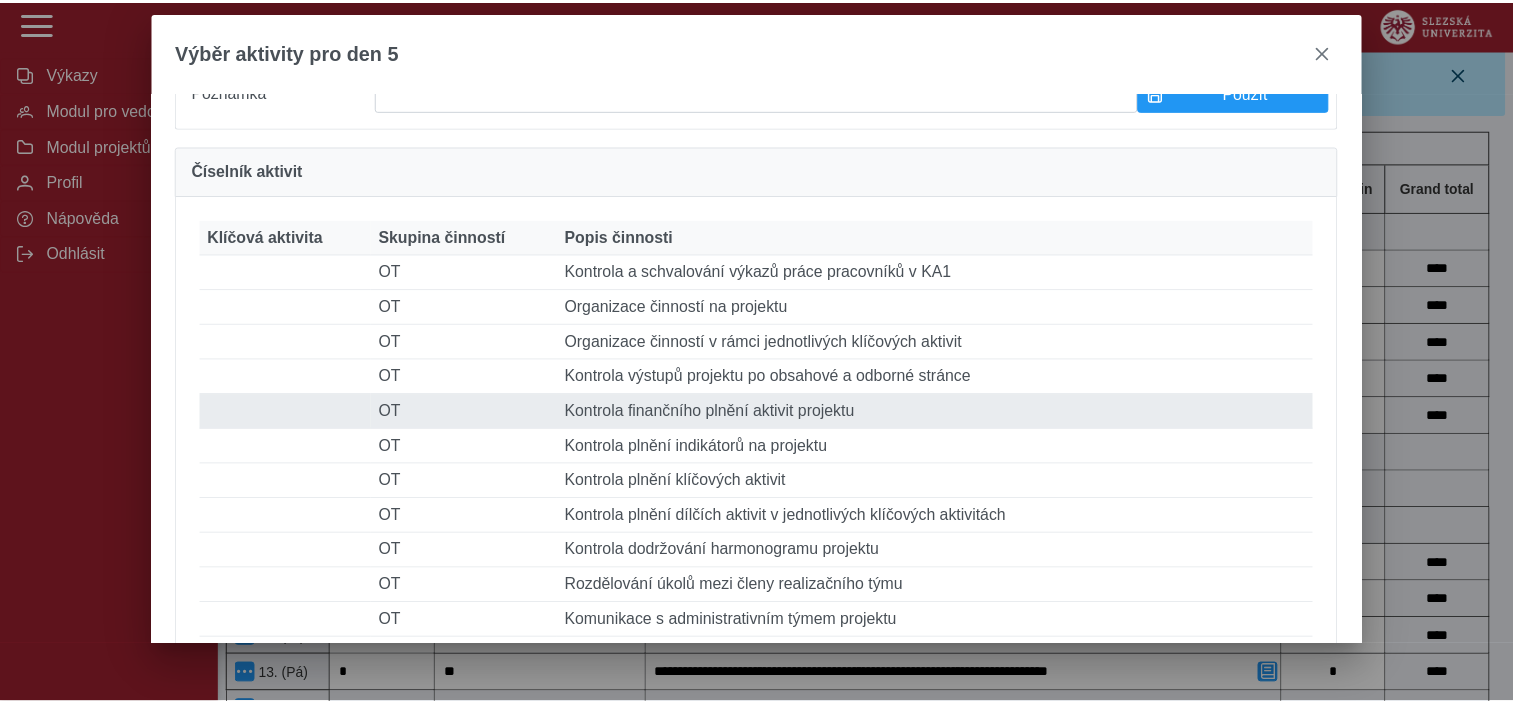 scroll, scrollTop: 300, scrollLeft: 0, axis: vertical 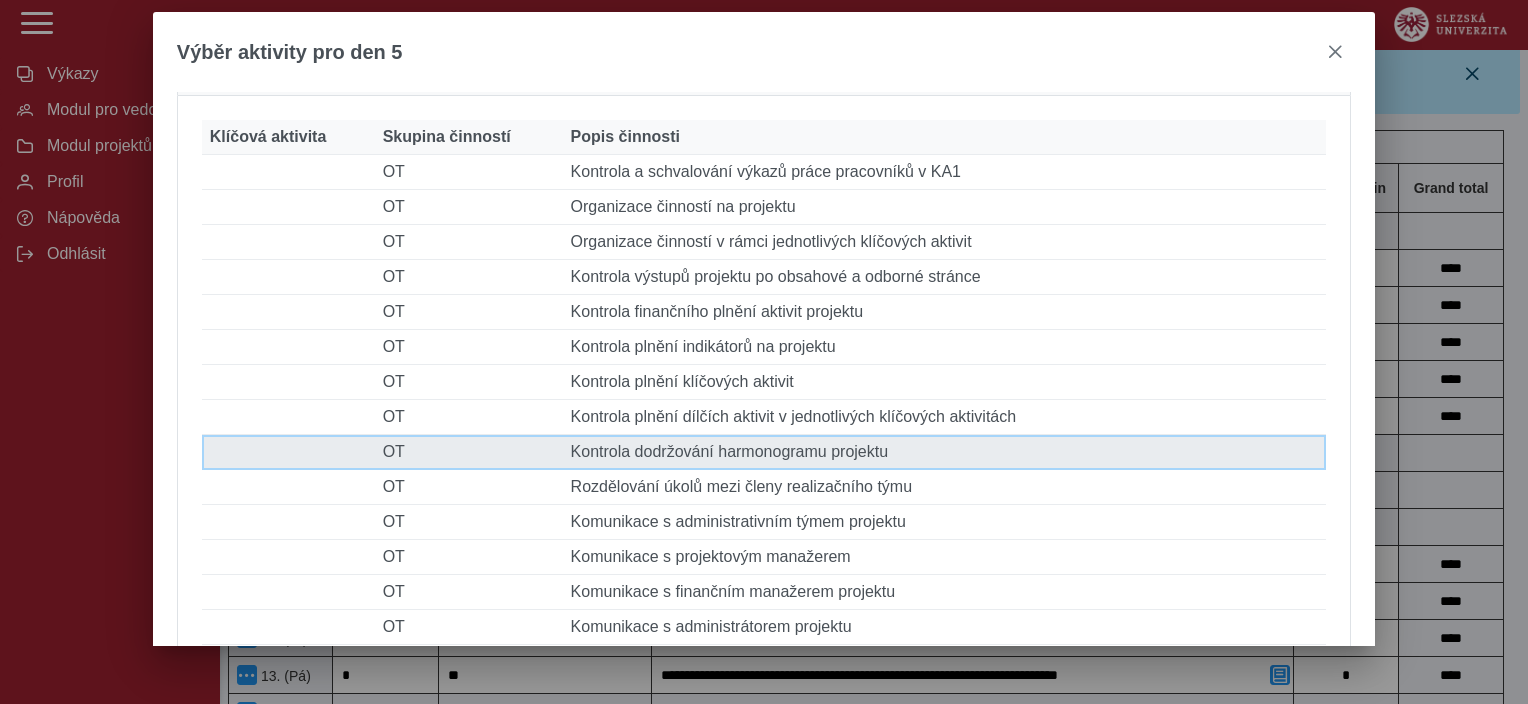 click on "Popis činnosti Kontrola dodržování harmonogramu projektu" at bounding box center (945, 452) 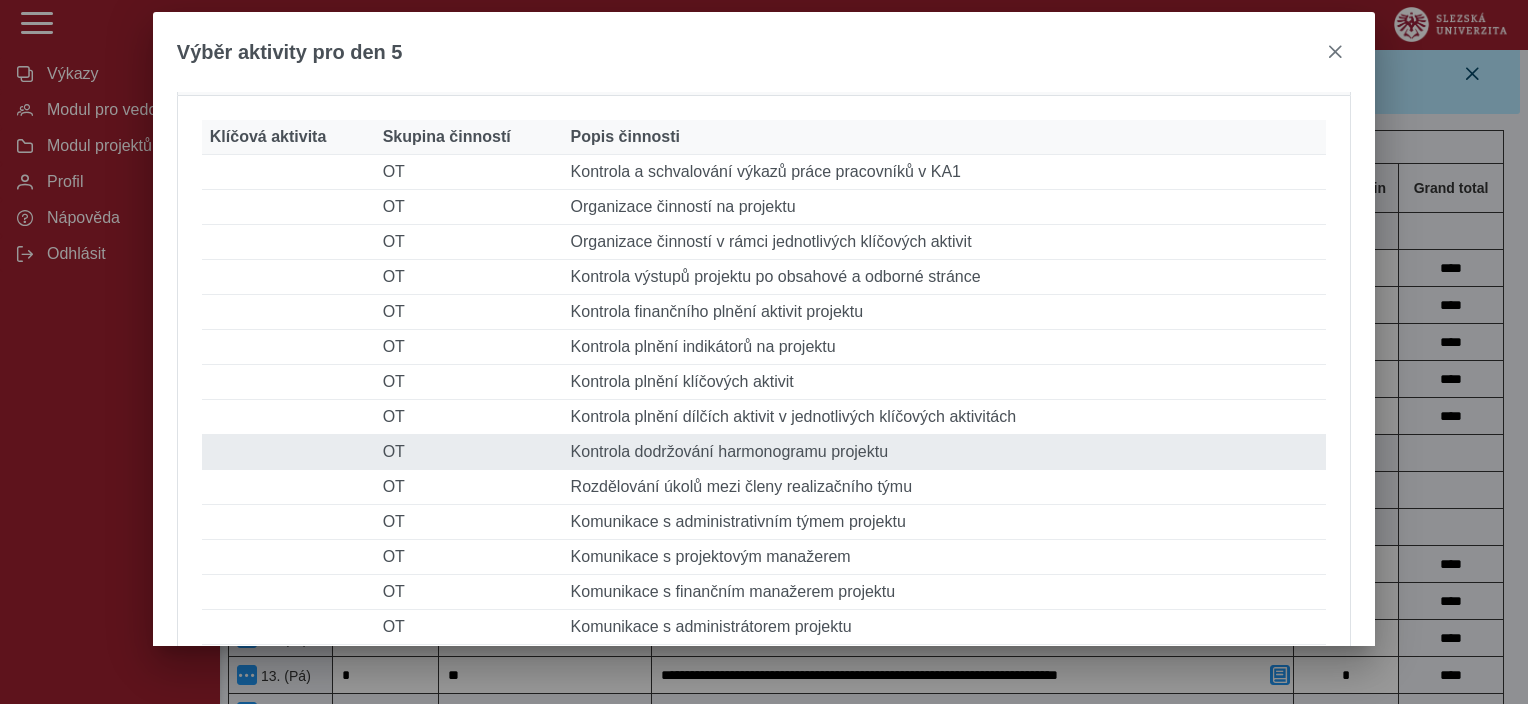 type 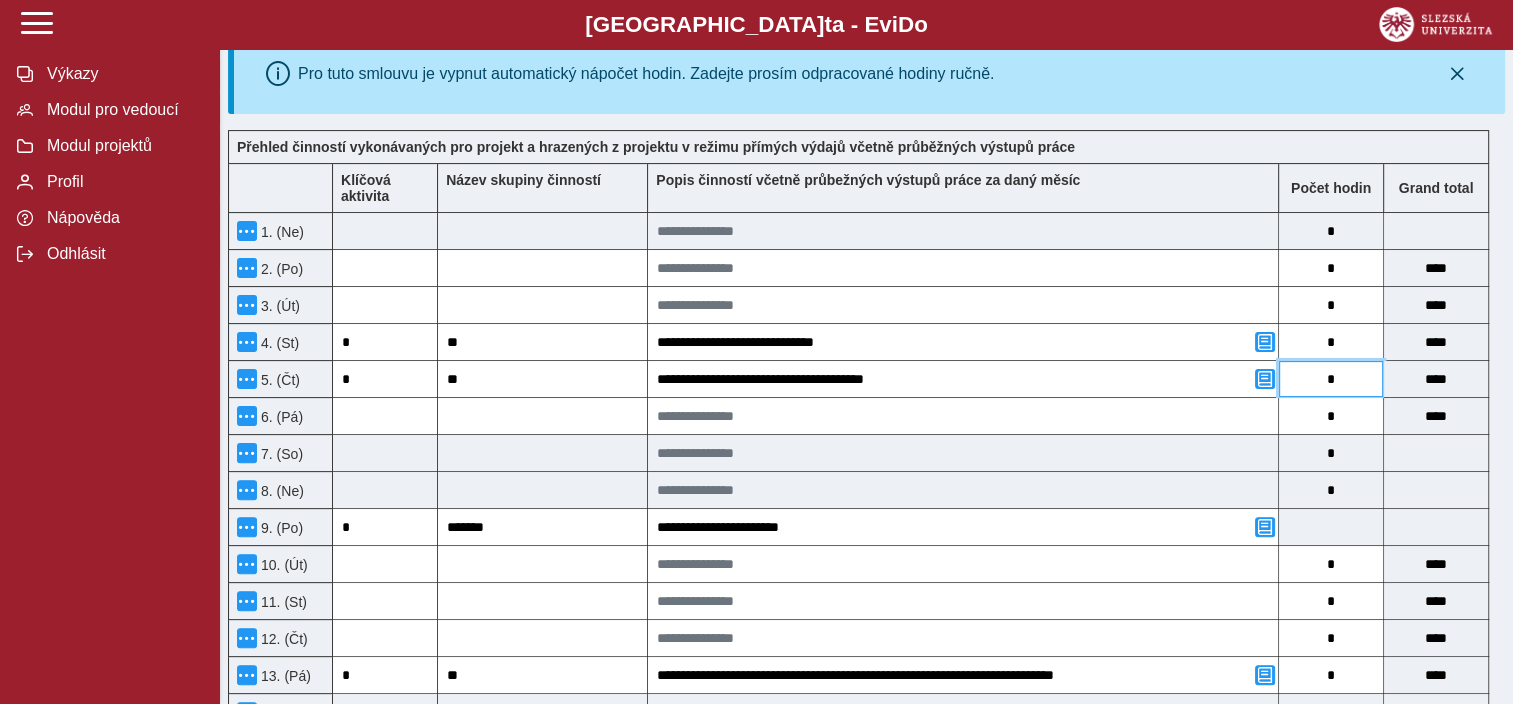 drag, startPoint x: 1339, startPoint y: 386, endPoint x: 1318, endPoint y: 394, distance: 22.472204 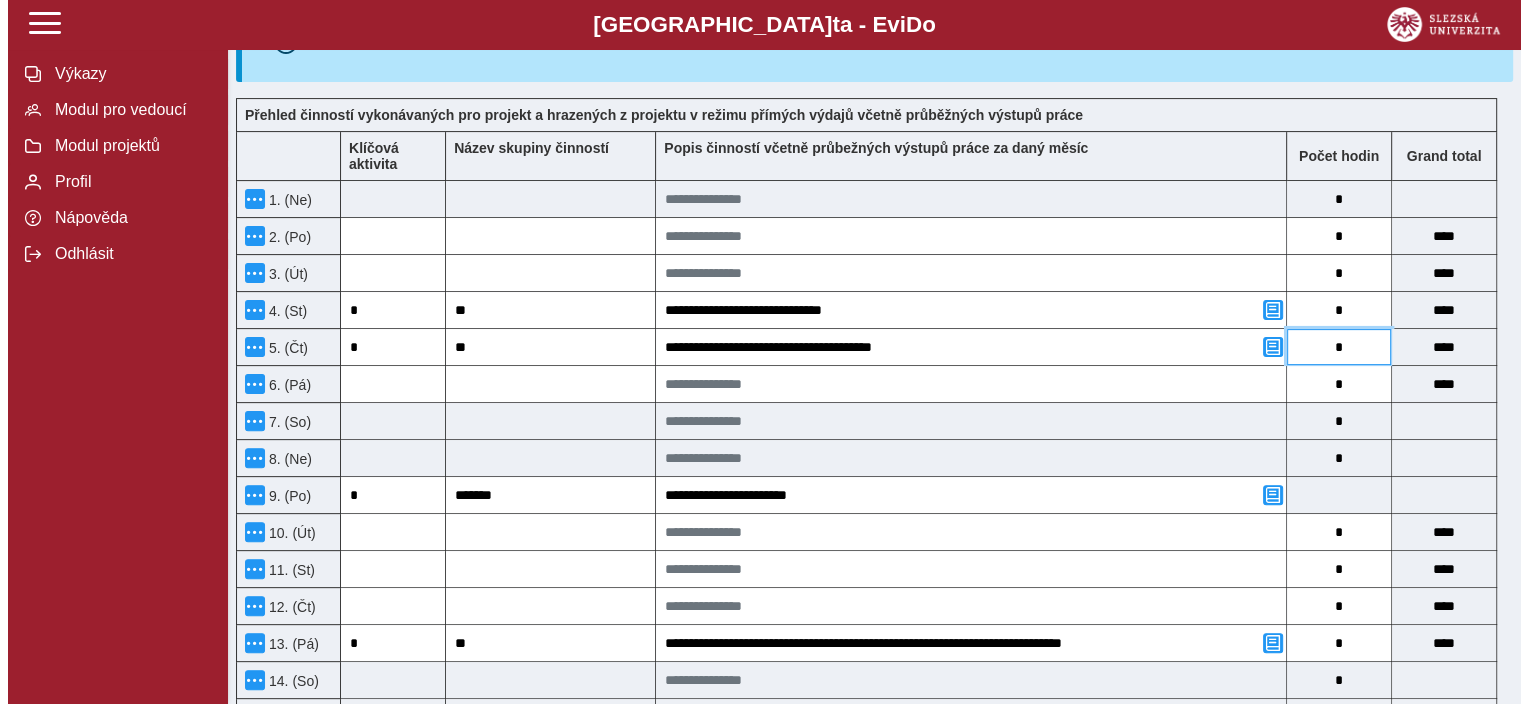 scroll, scrollTop: 500, scrollLeft: 0, axis: vertical 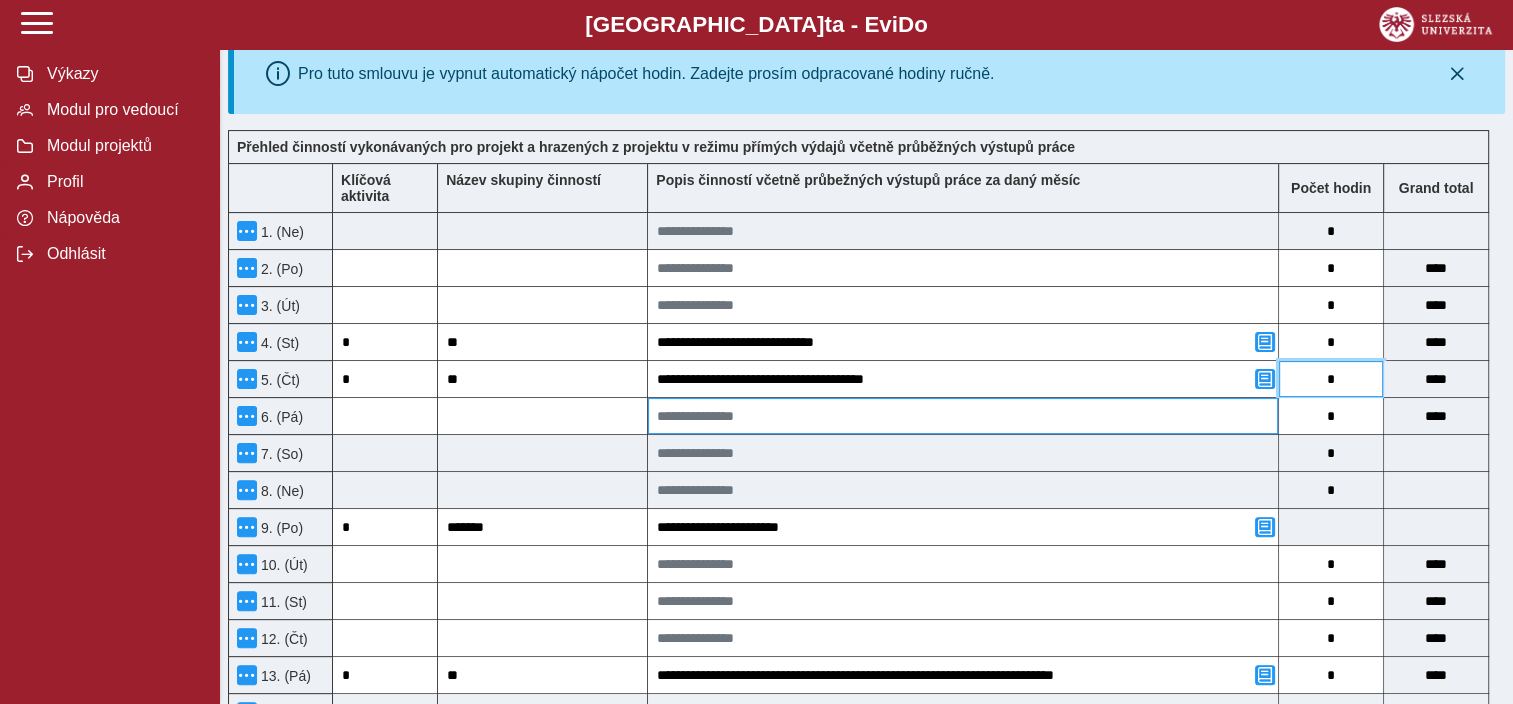 type on "*" 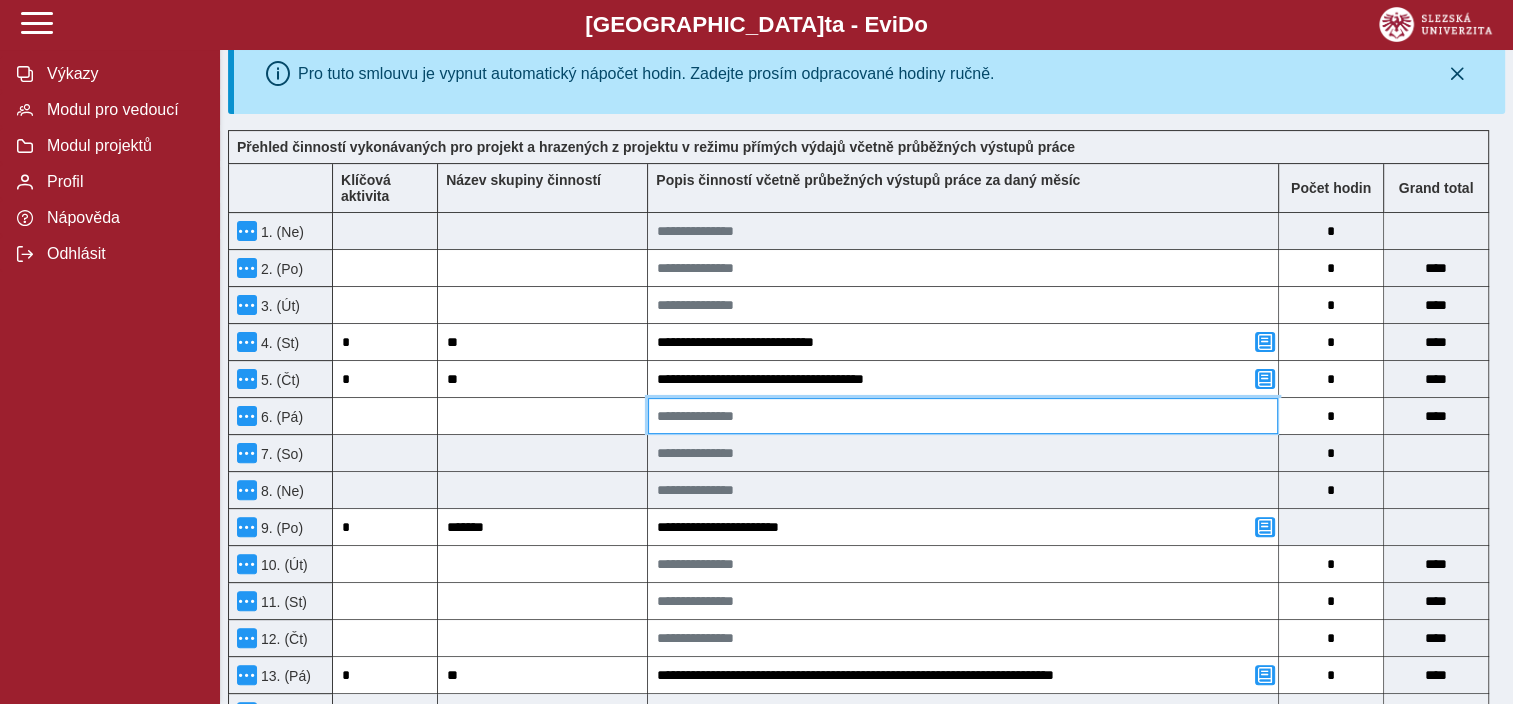 click at bounding box center (963, 416) 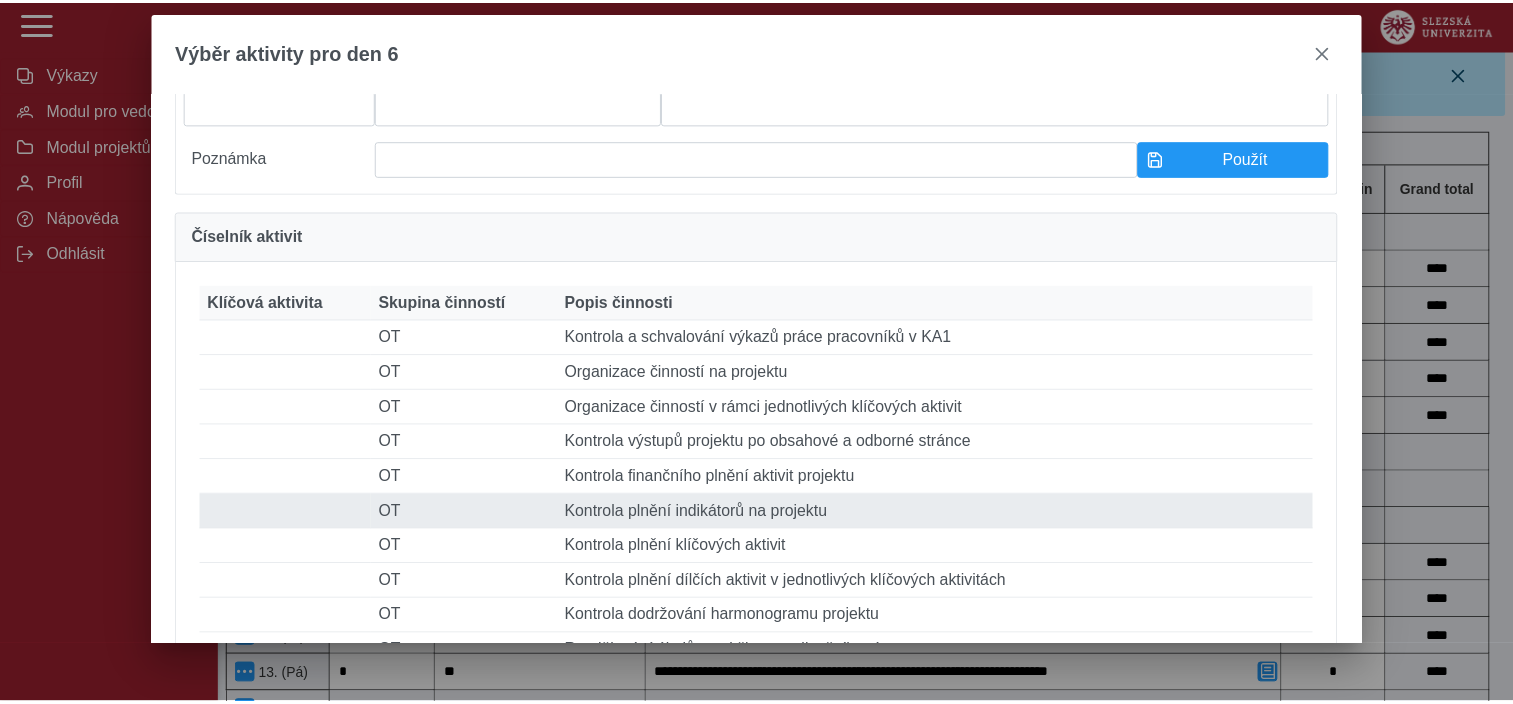 scroll, scrollTop: 400, scrollLeft: 0, axis: vertical 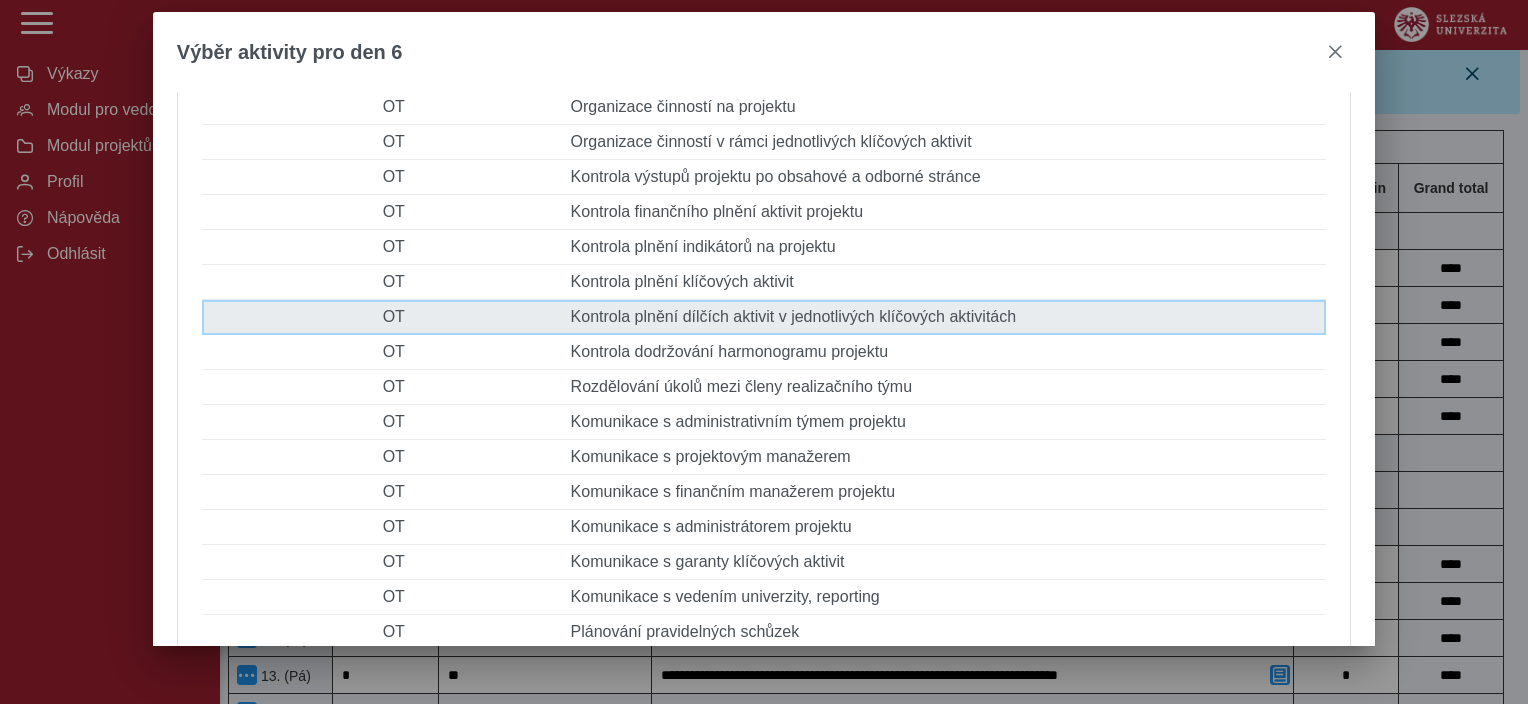 click on "Popis činnosti Kontrola plnění dílčích aktivit v jednotlivých klíčových aktivitách" at bounding box center [945, 317] 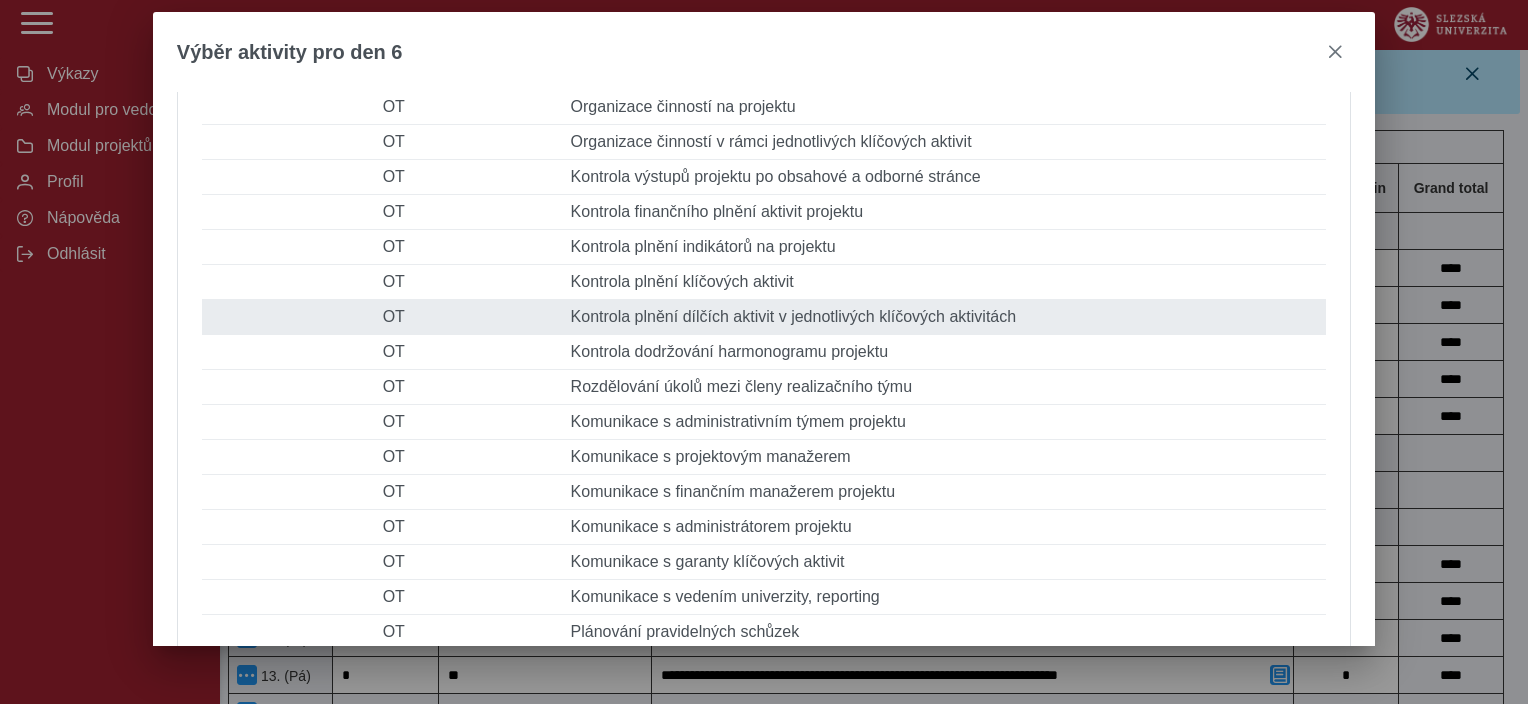 type 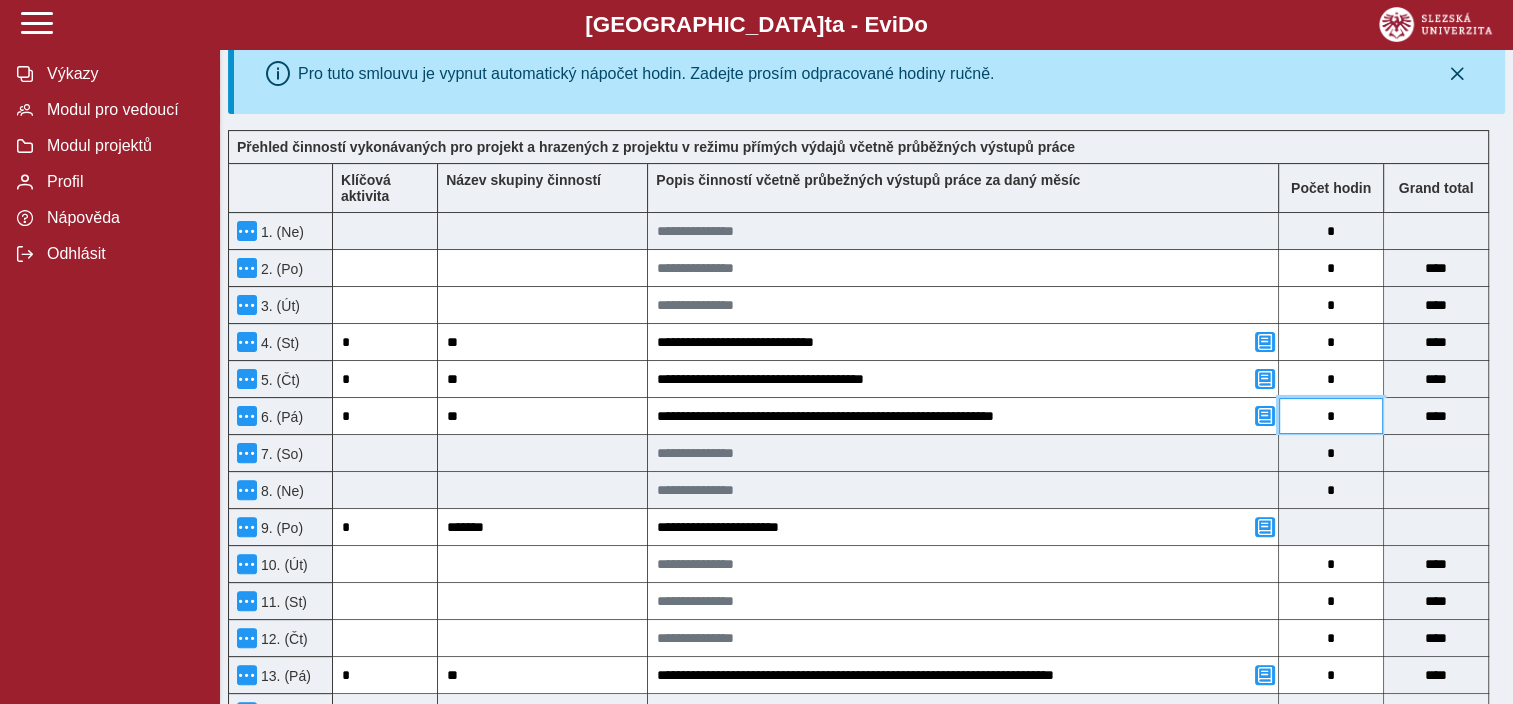 drag, startPoint x: 1345, startPoint y: 423, endPoint x: 1303, endPoint y: 422, distance: 42.0119 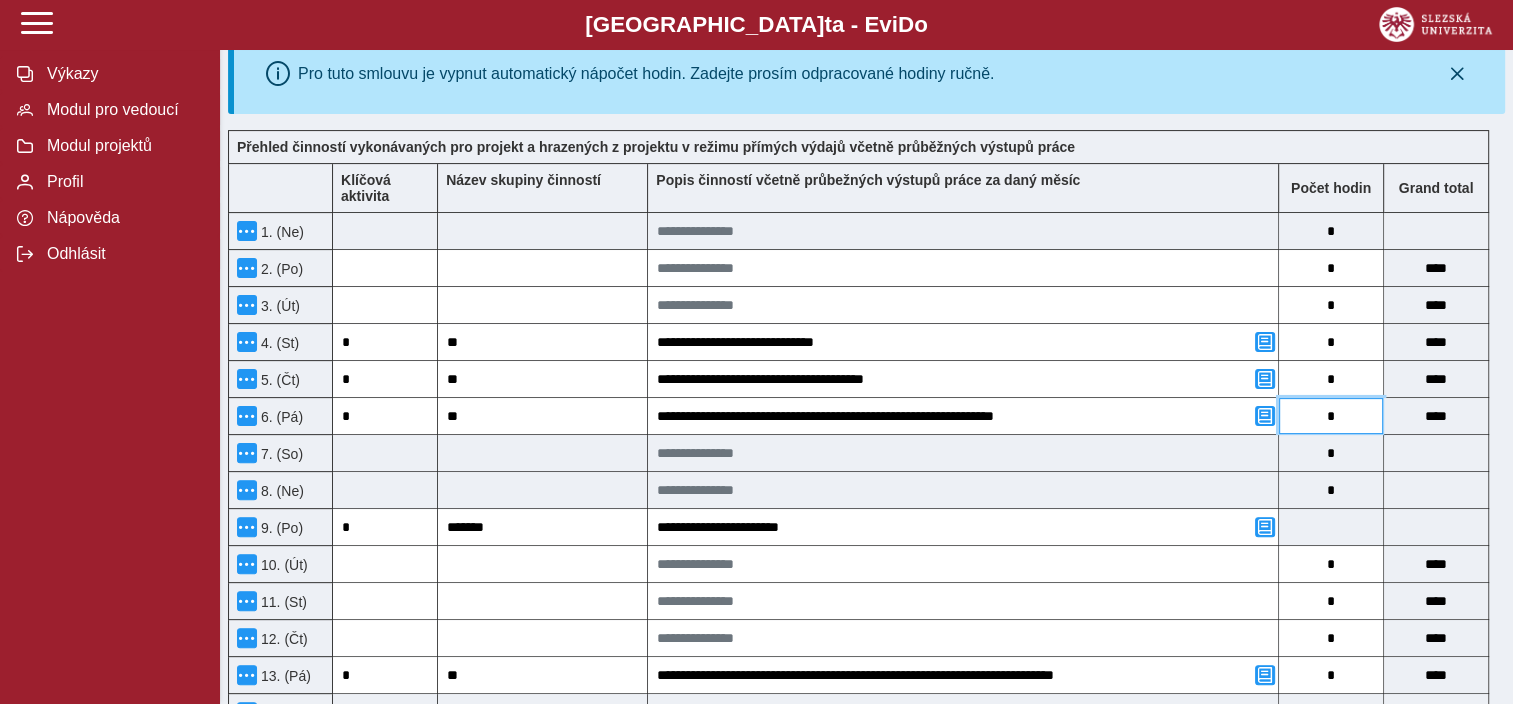 type on "*" 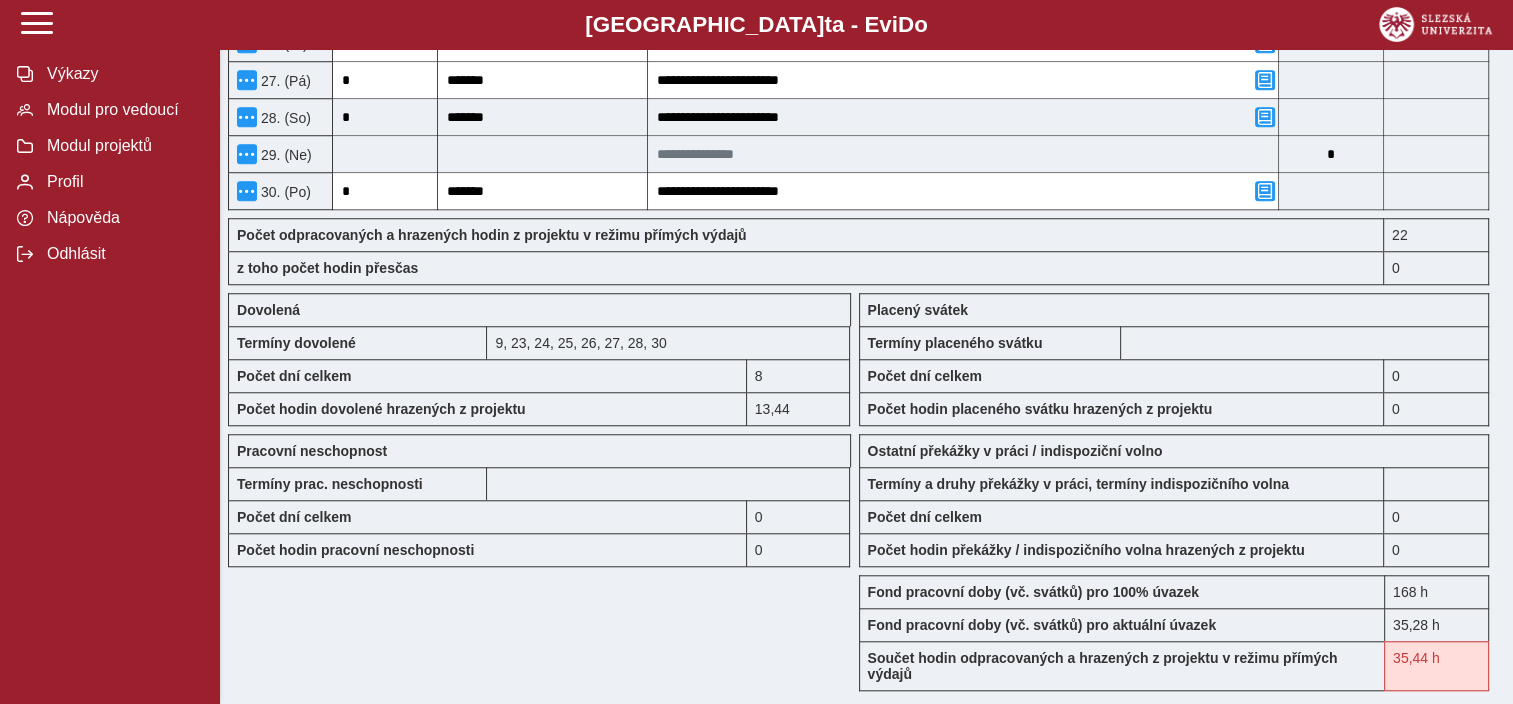 scroll, scrollTop: 1700, scrollLeft: 0, axis: vertical 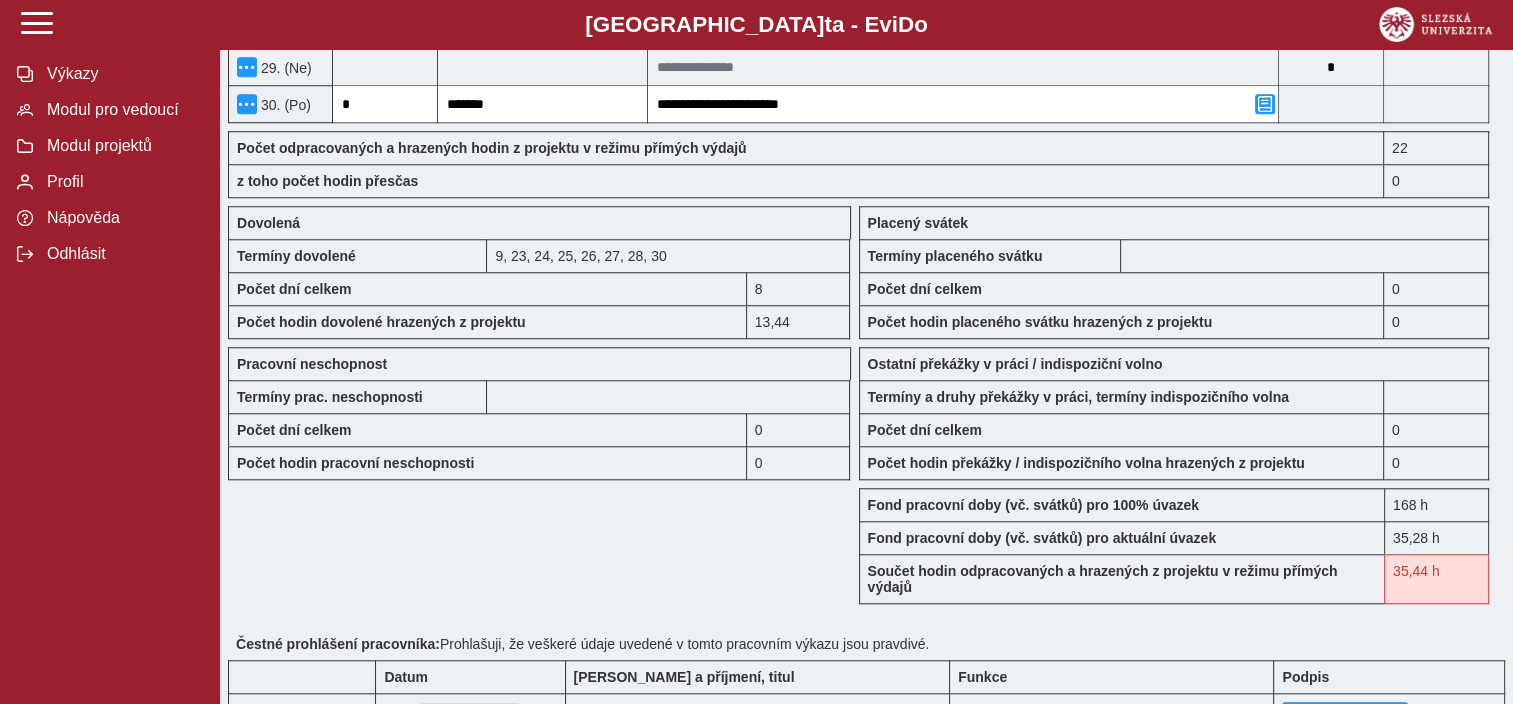 click at bounding box center (866, 620) 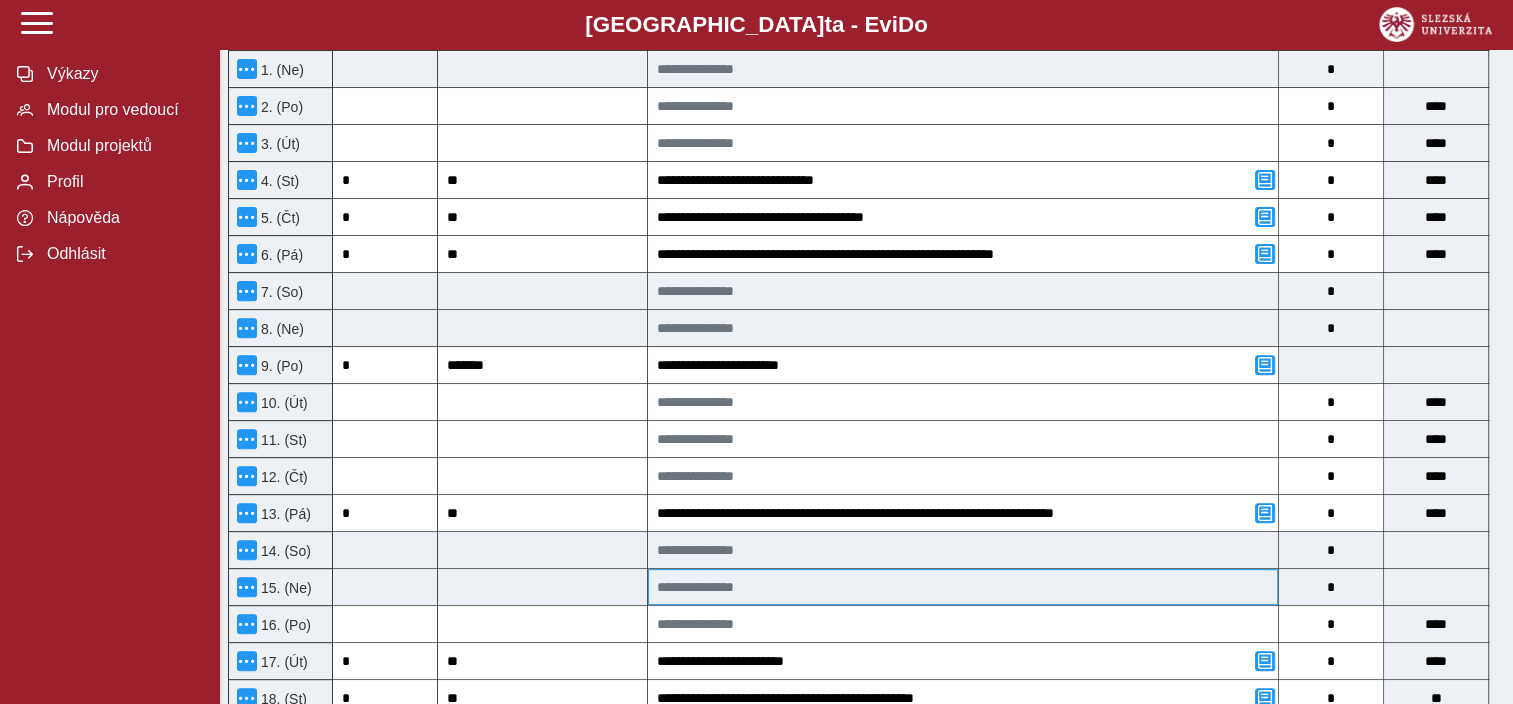 scroll, scrollTop: 500, scrollLeft: 0, axis: vertical 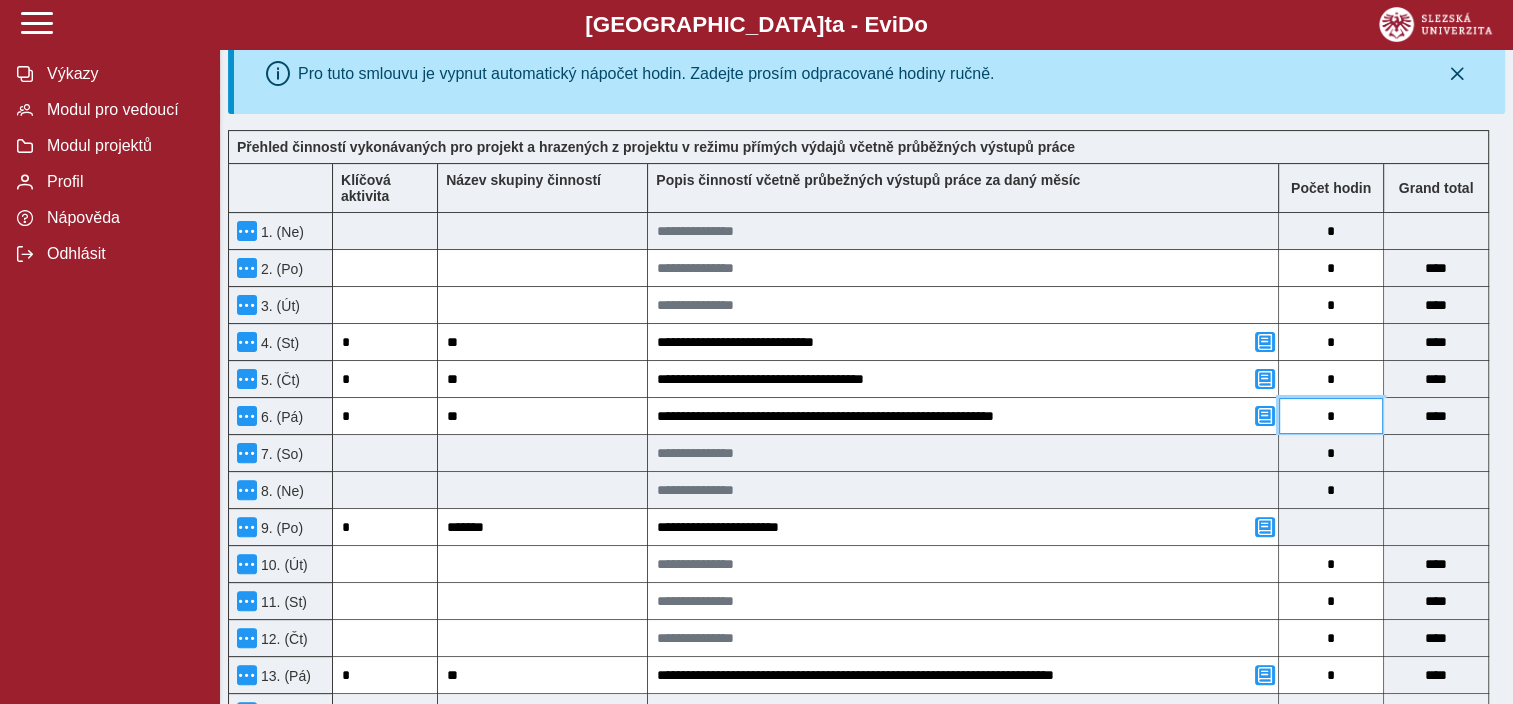 drag, startPoint x: 1352, startPoint y: 424, endPoint x: 1317, endPoint y: 425, distance: 35.014282 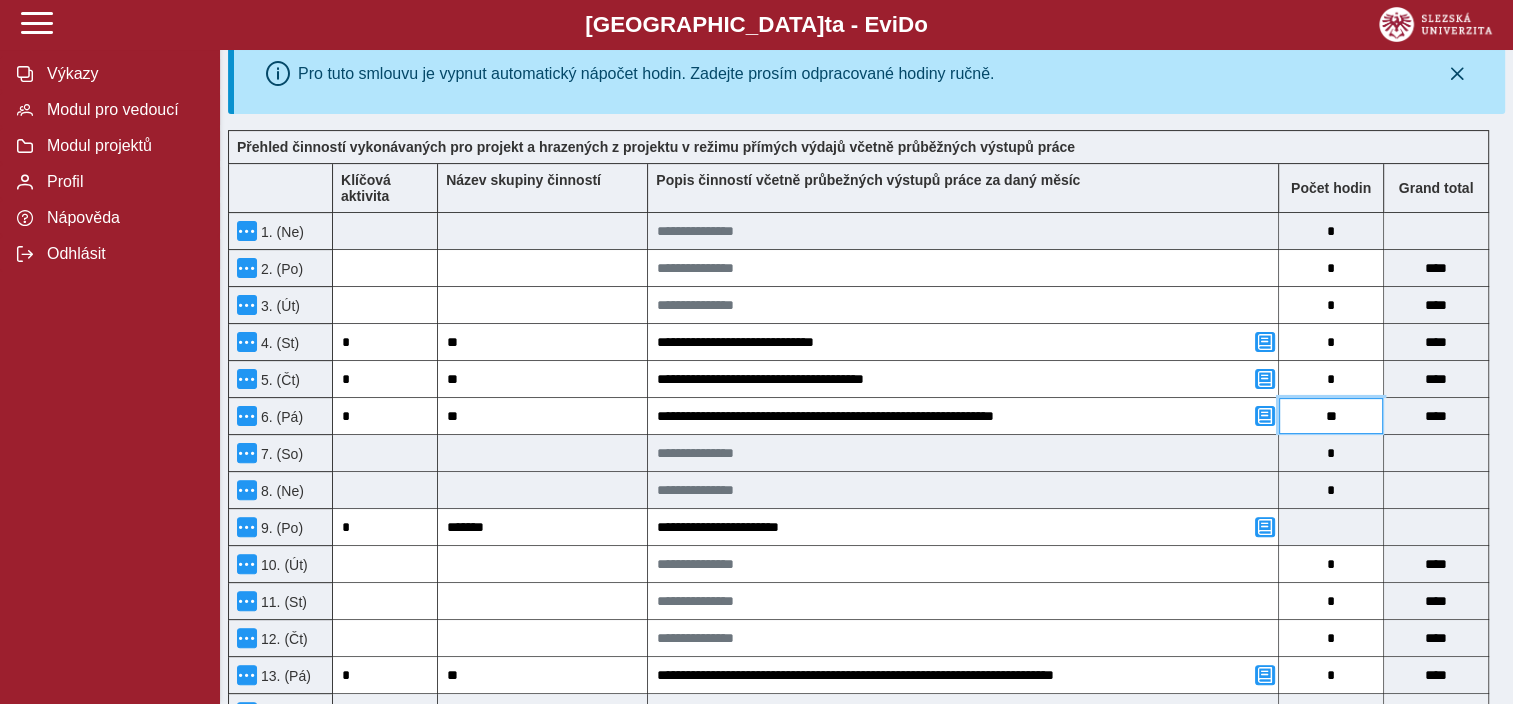 type on "***" 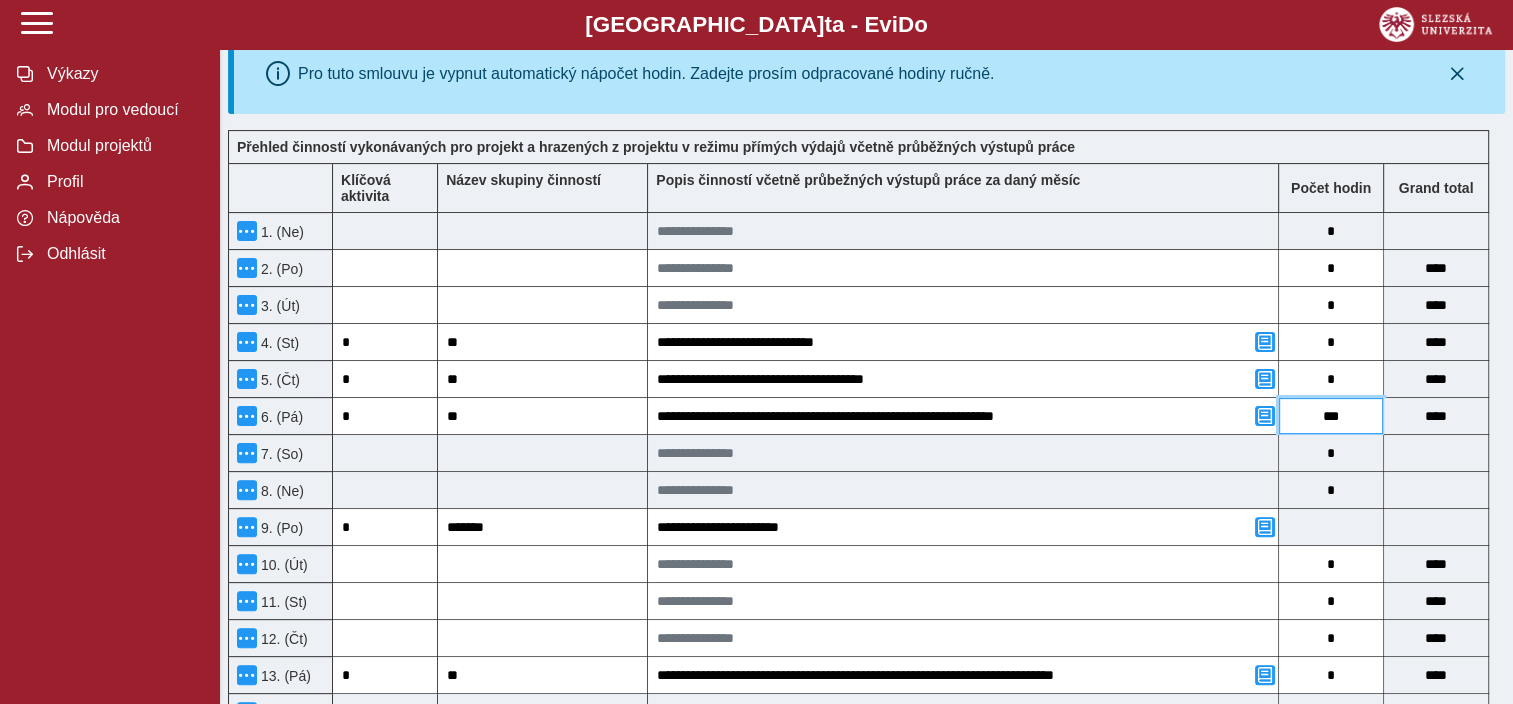 type on "****" 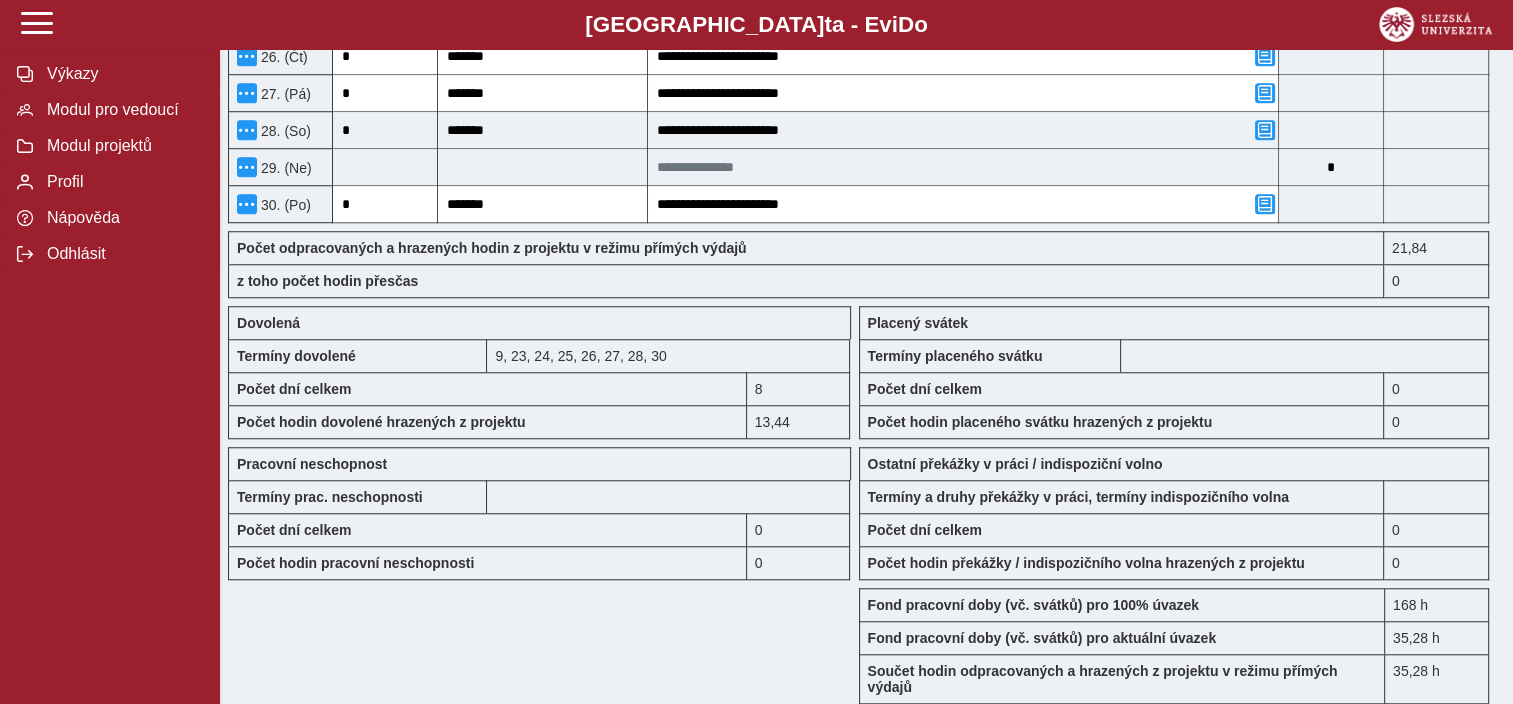 type on "****" 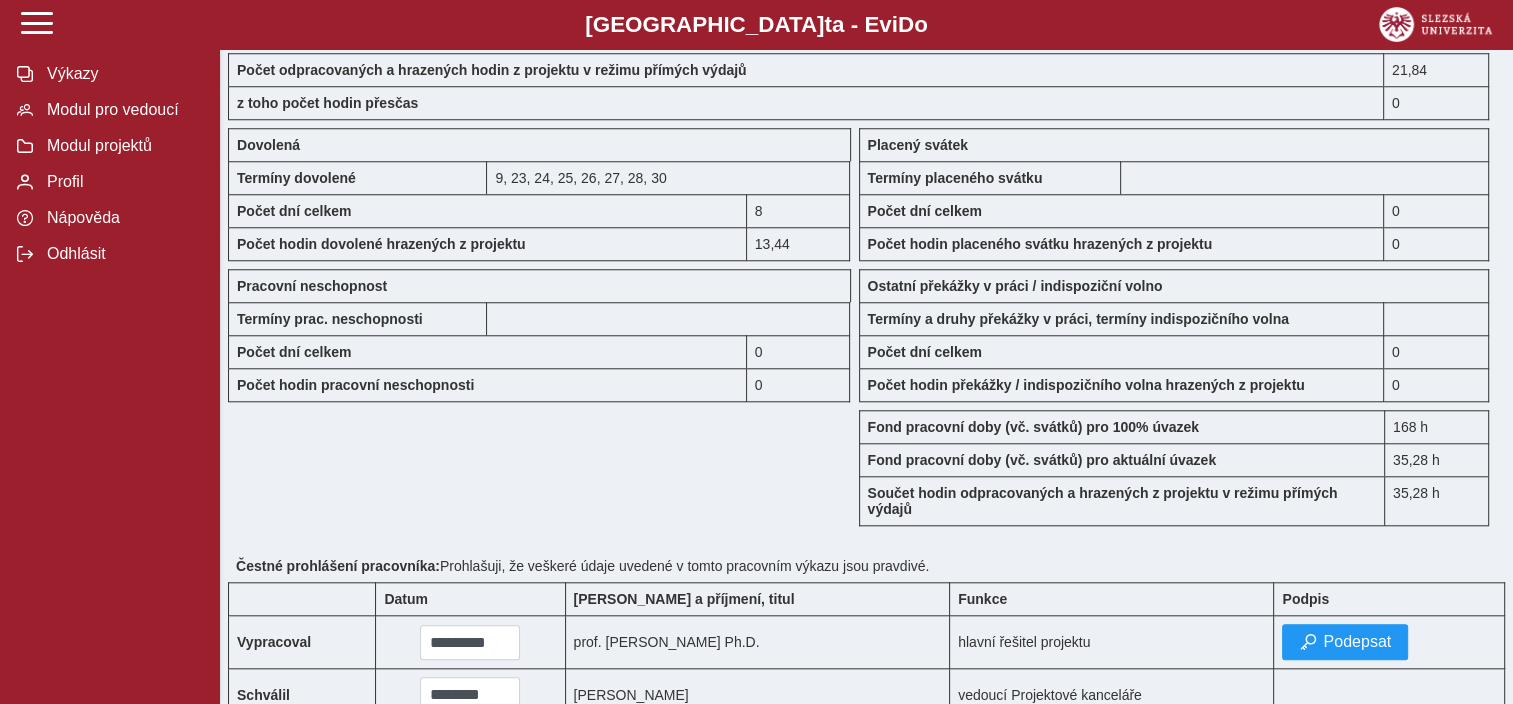 scroll, scrollTop: 1947, scrollLeft: 0, axis: vertical 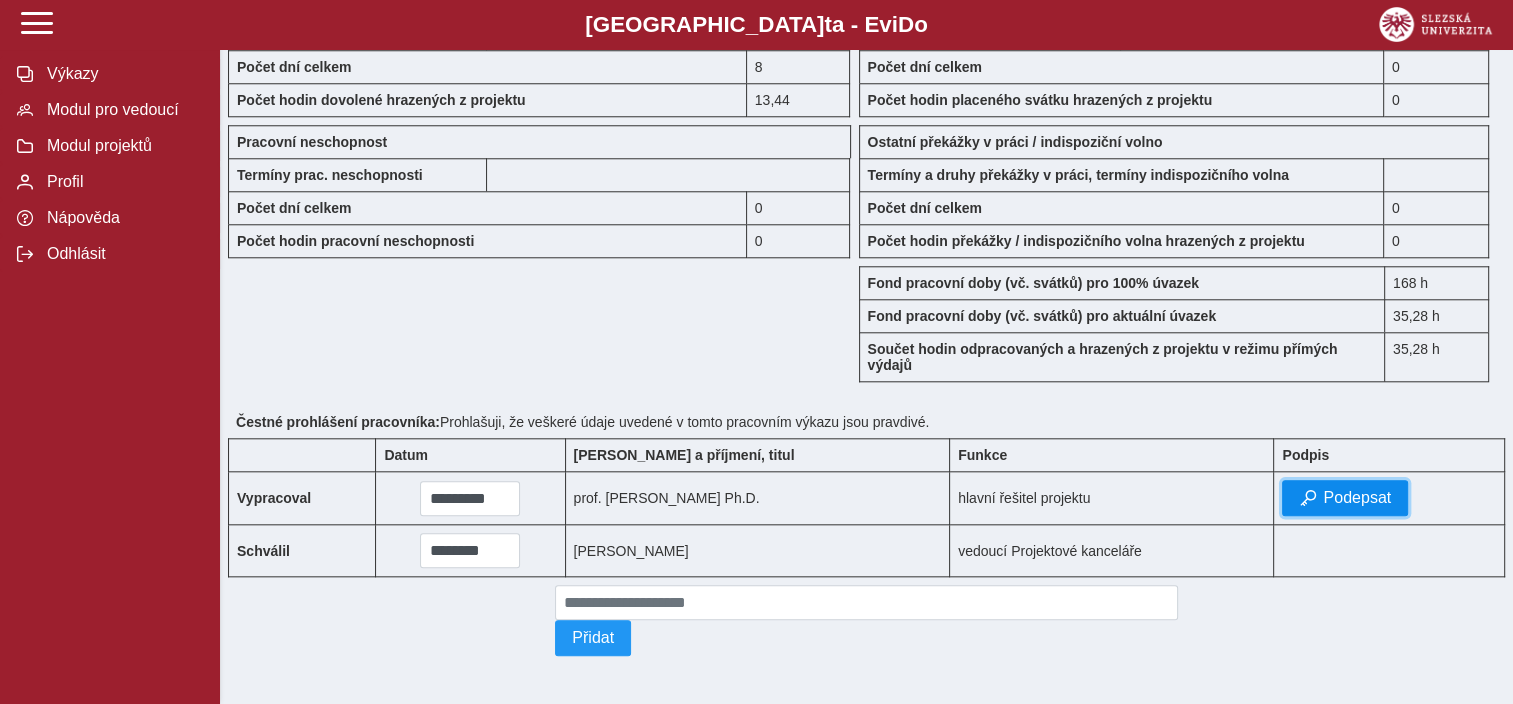 click on "Podepsat" at bounding box center (1357, 498) 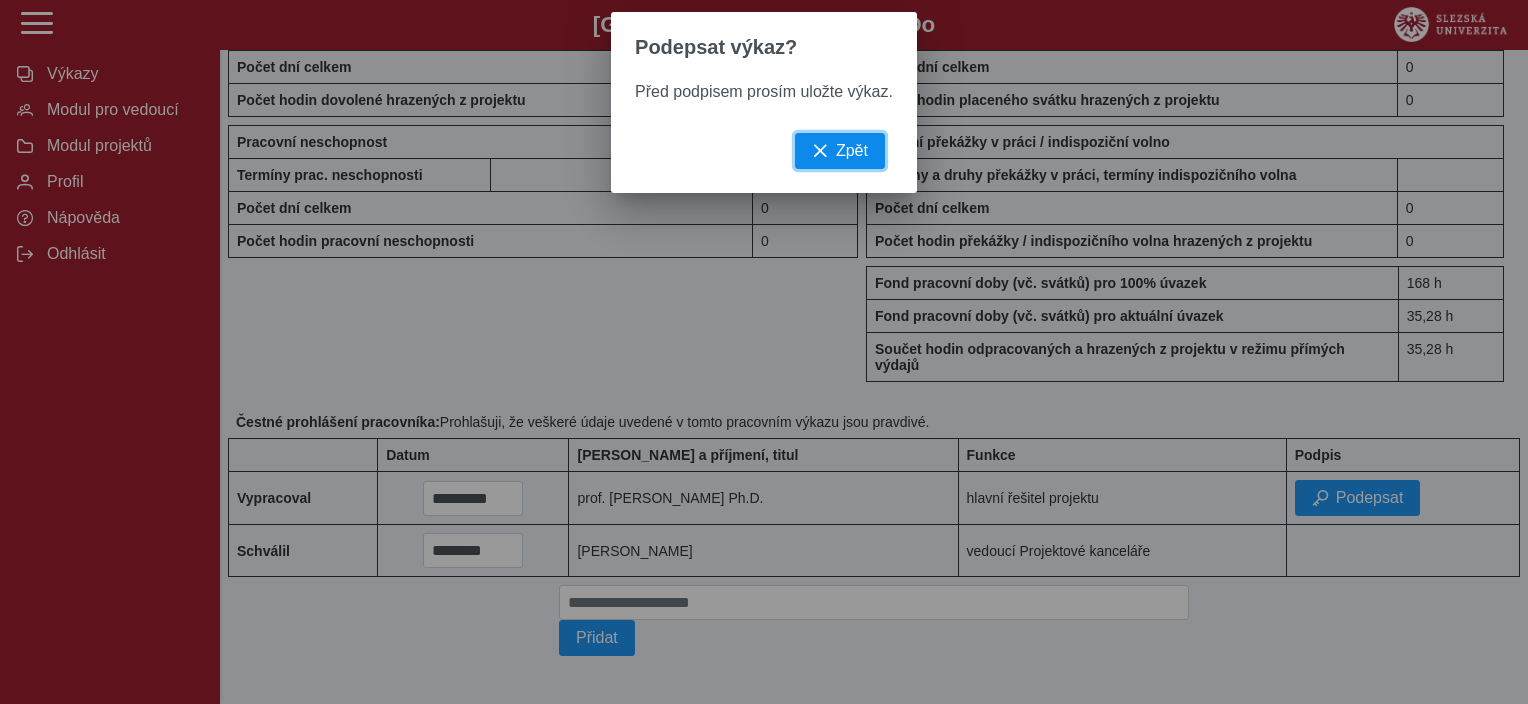click on "Zpět" at bounding box center (852, 151) 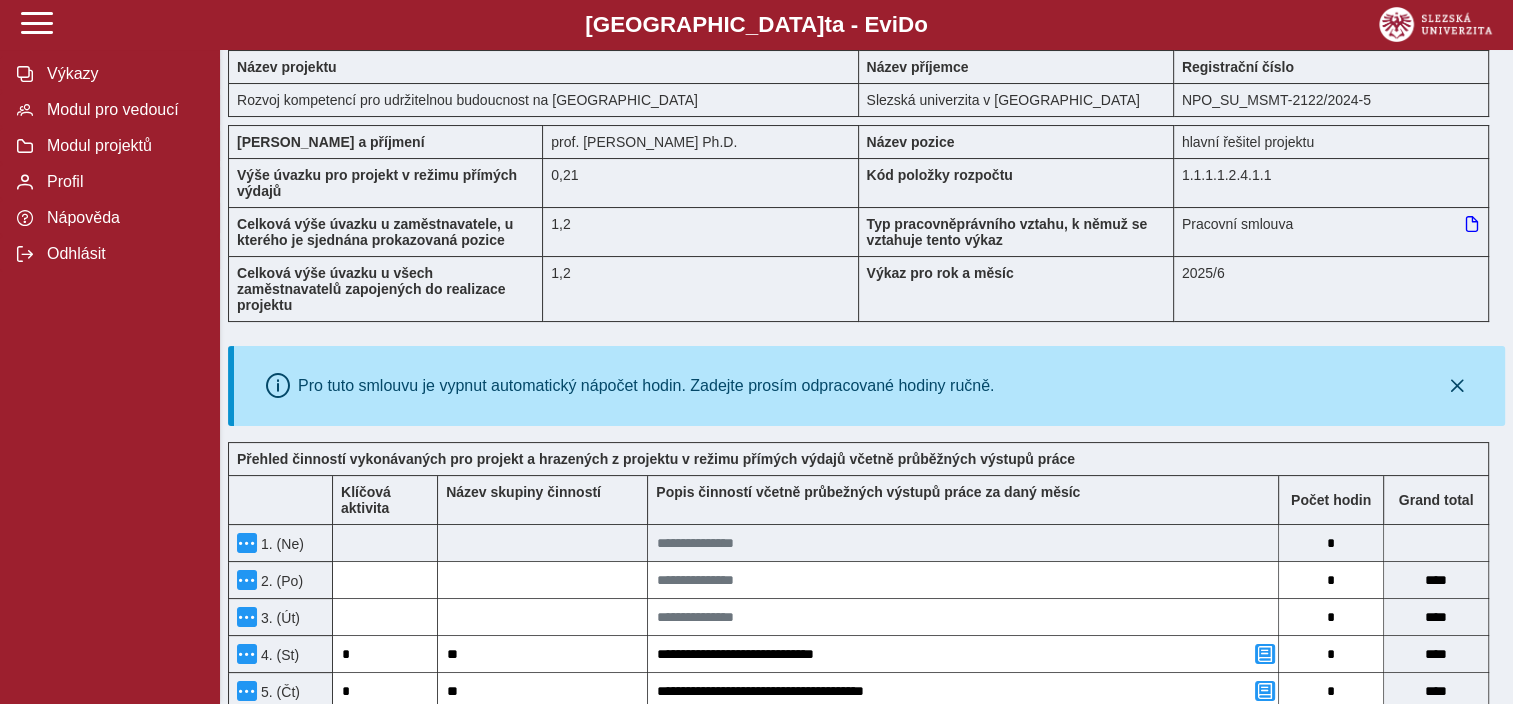 scroll, scrollTop: 47, scrollLeft: 0, axis: vertical 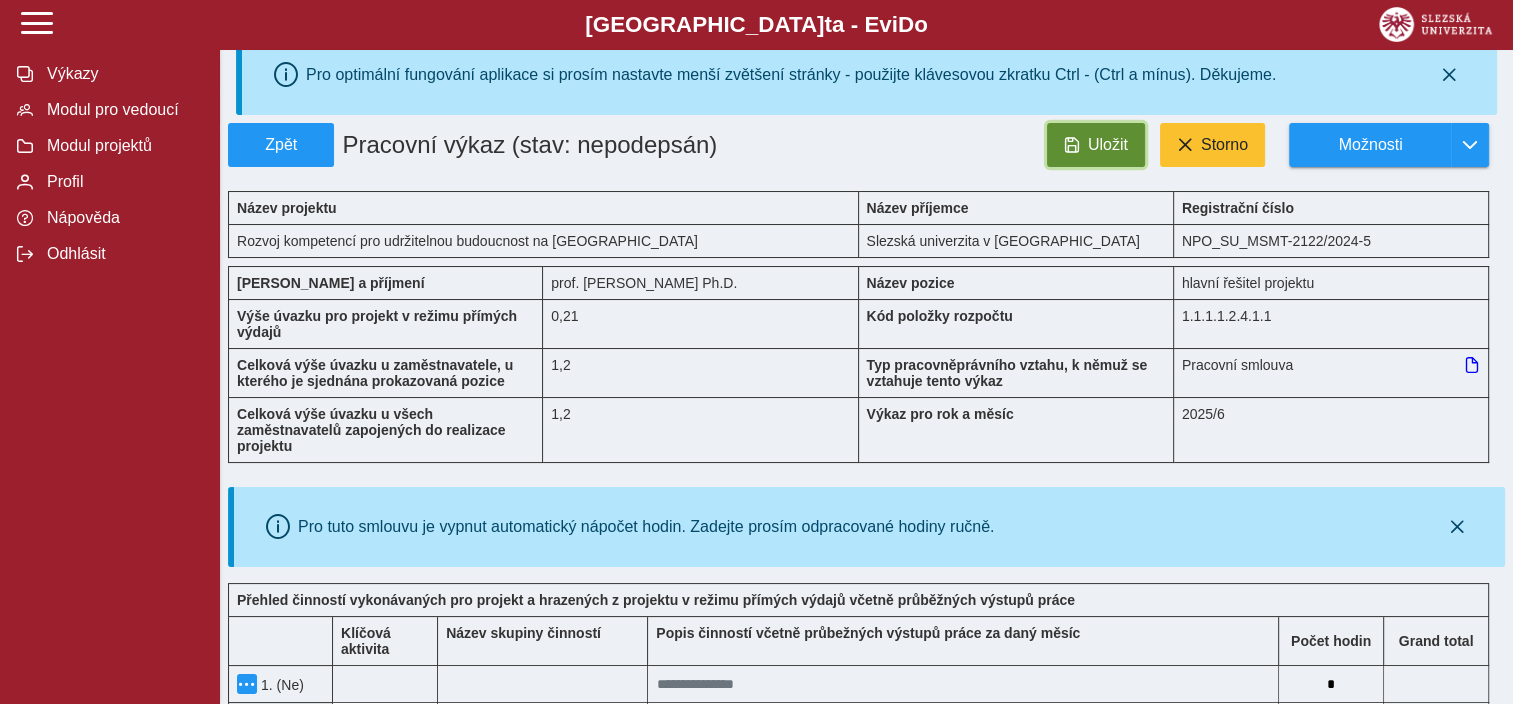click on "Uložit" at bounding box center [1096, 145] 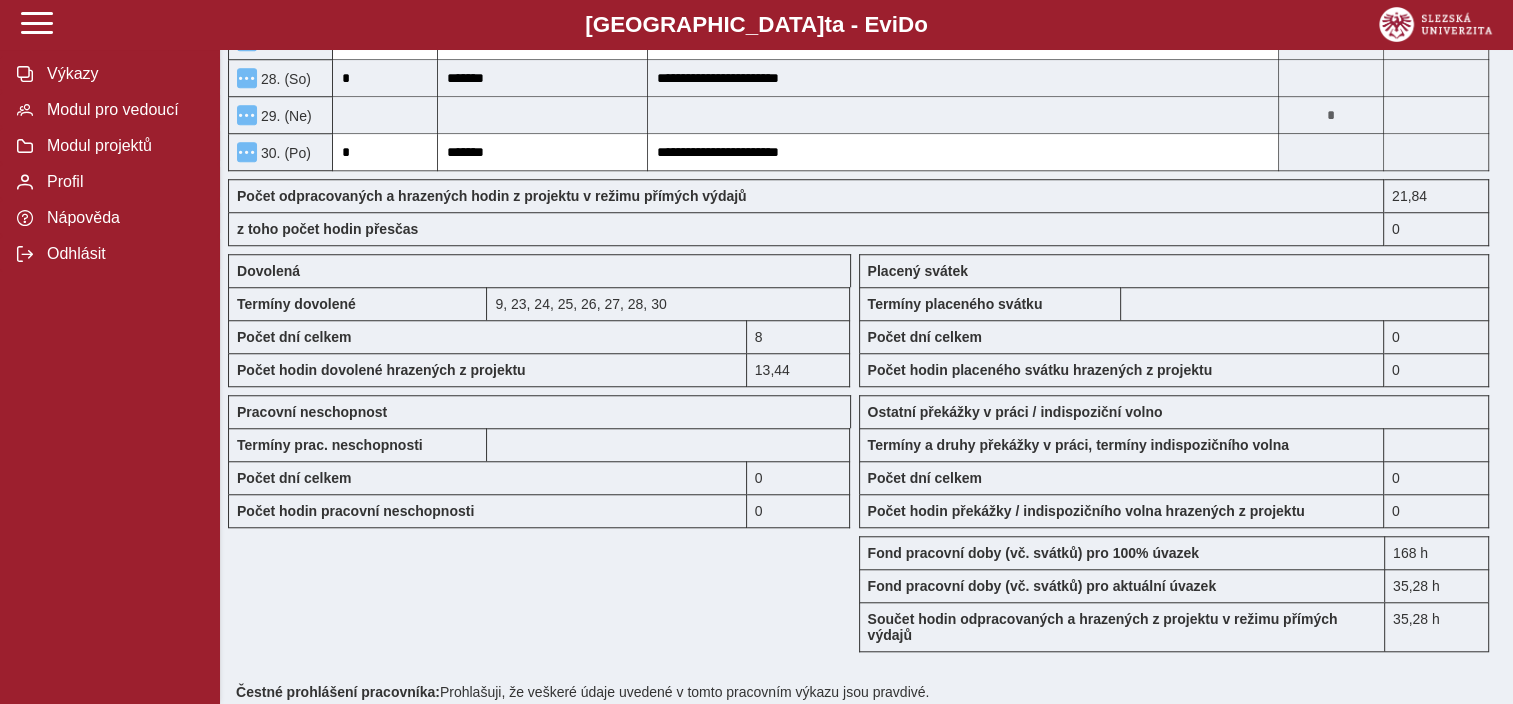 scroll, scrollTop: 1747, scrollLeft: 0, axis: vertical 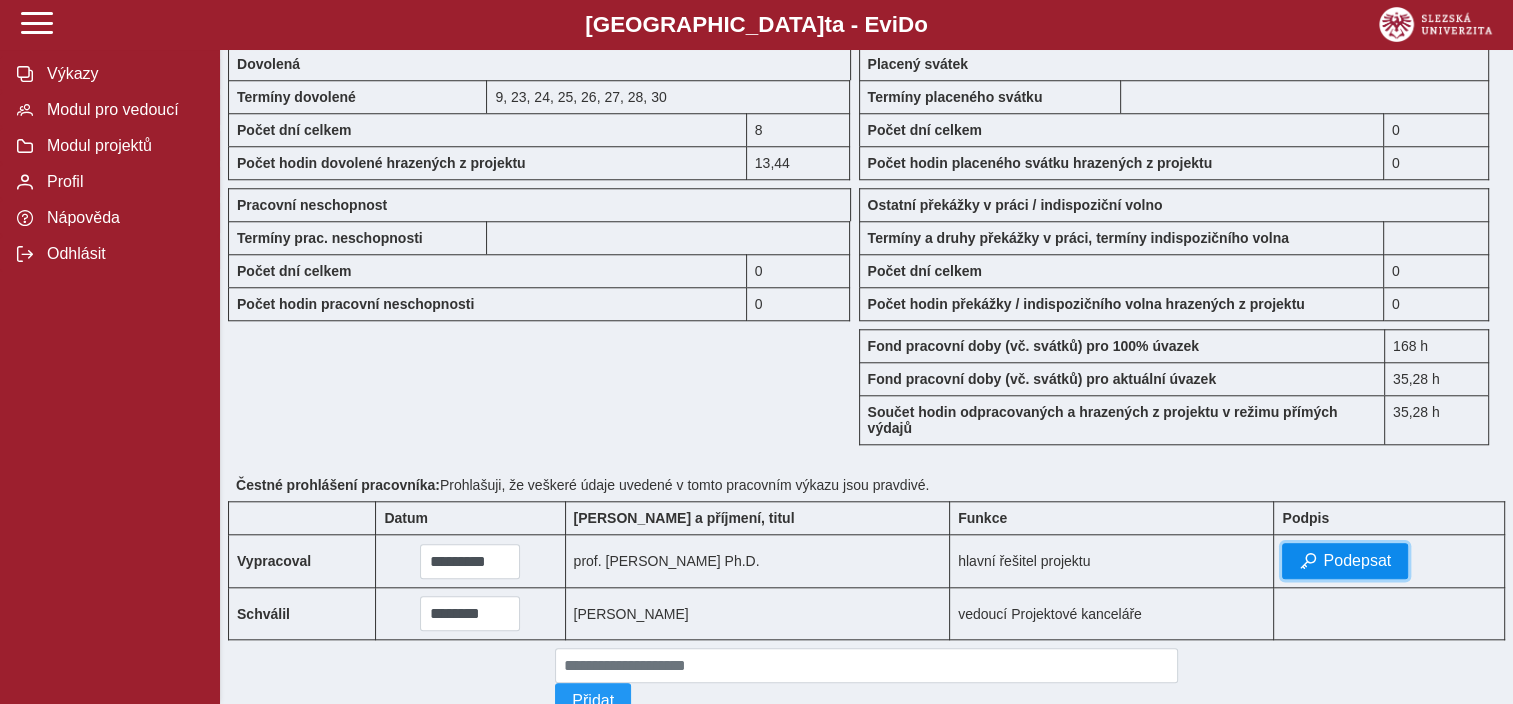 click on "Podepsat" at bounding box center [1345, 561] 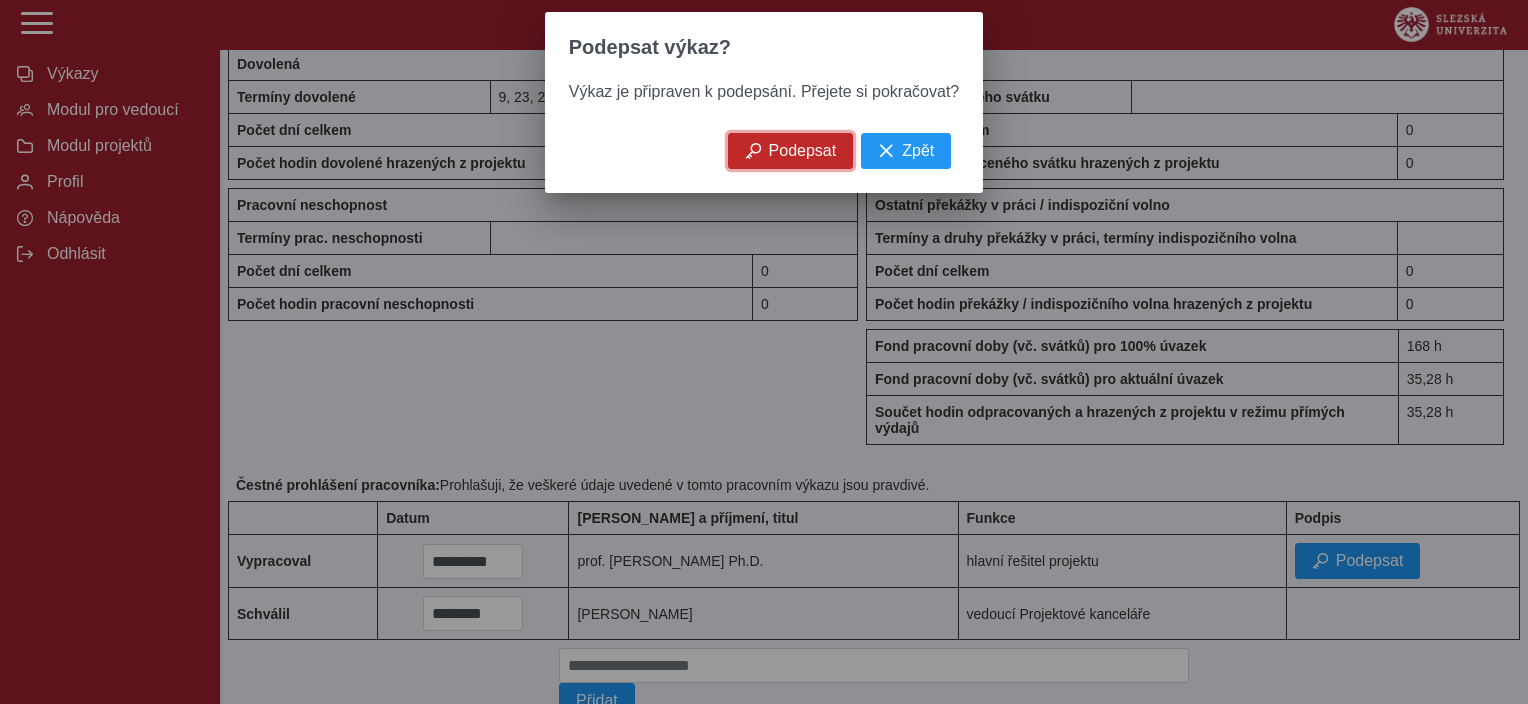 click on "Podepsat" at bounding box center (803, 151) 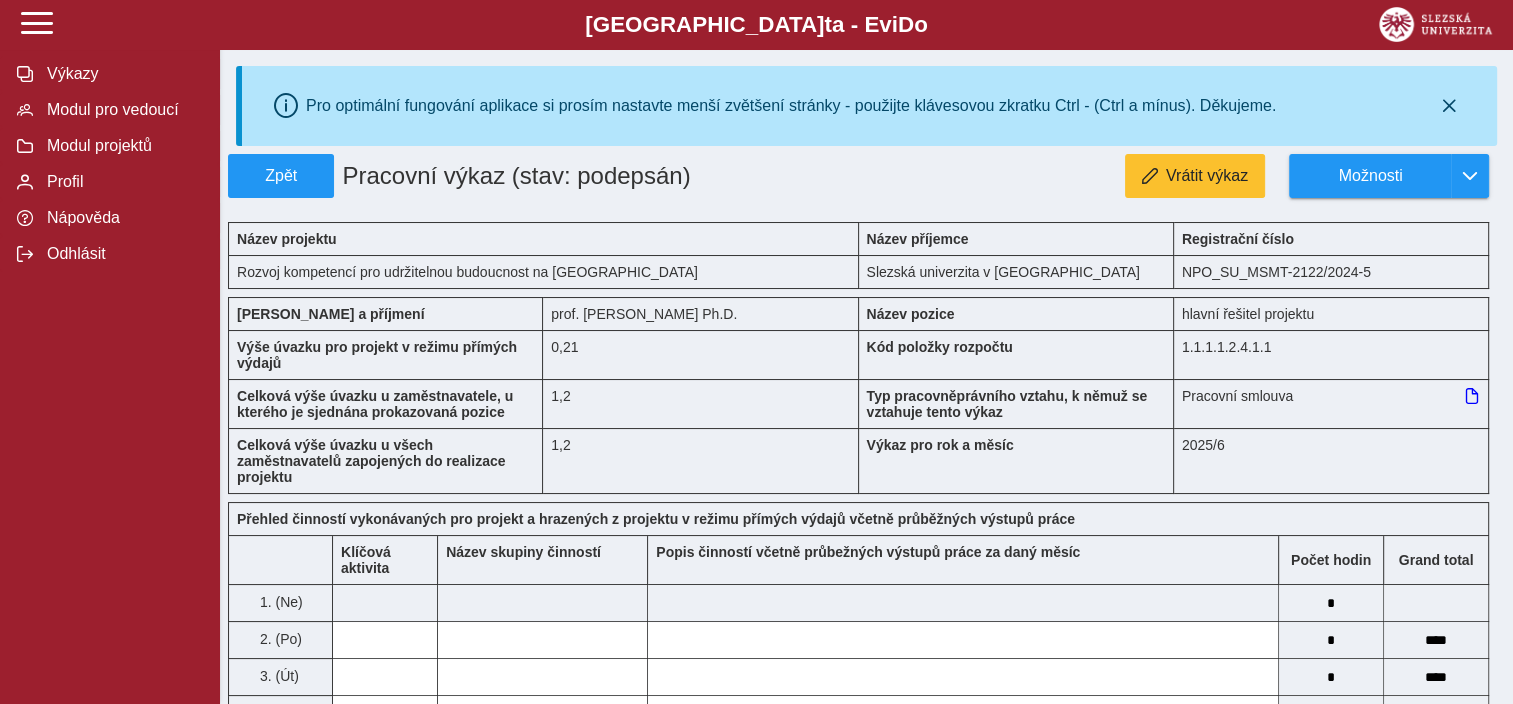 scroll, scrollTop: 0, scrollLeft: 0, axis: both 